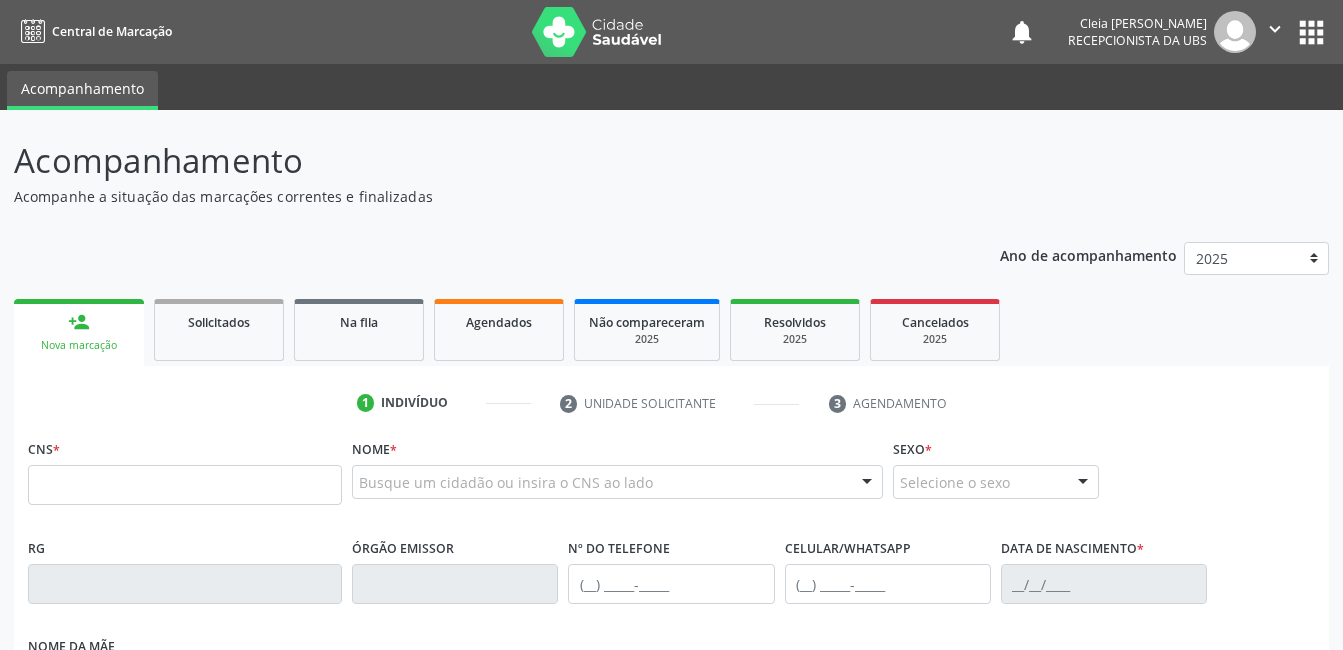 scroll, scrollTop: 0, scrollLeft: 0, axis: both 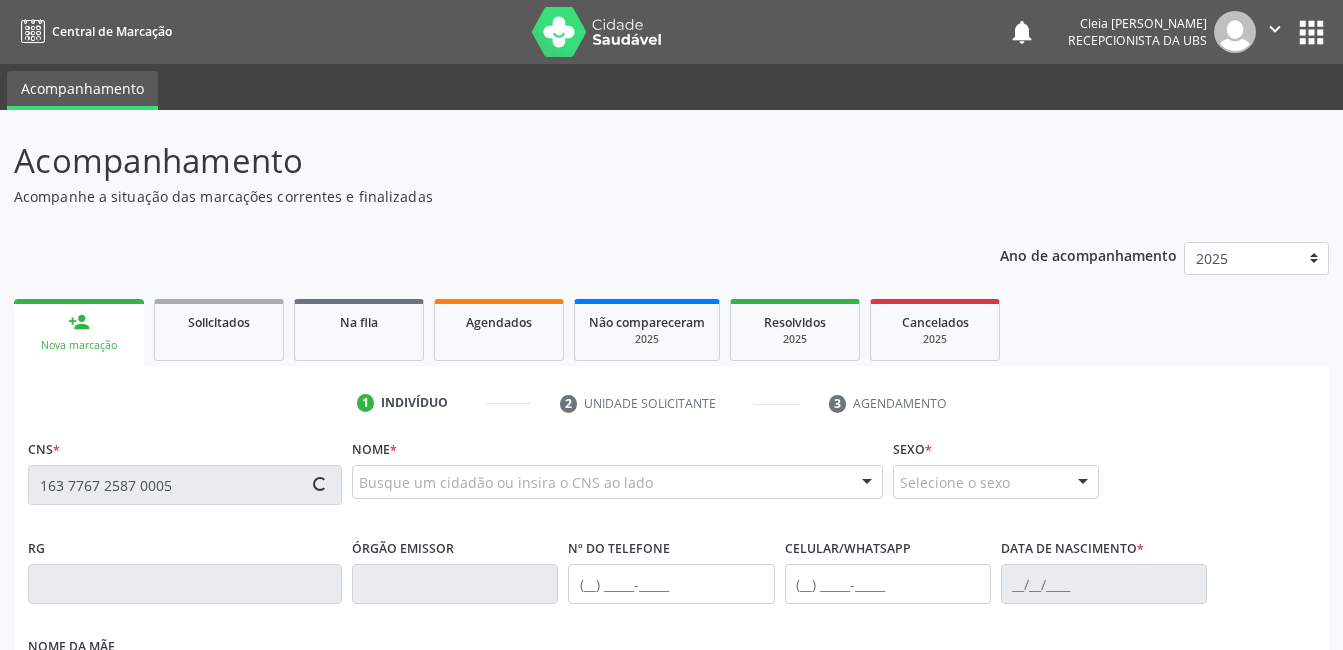 type on "163 7767 2587 0005" 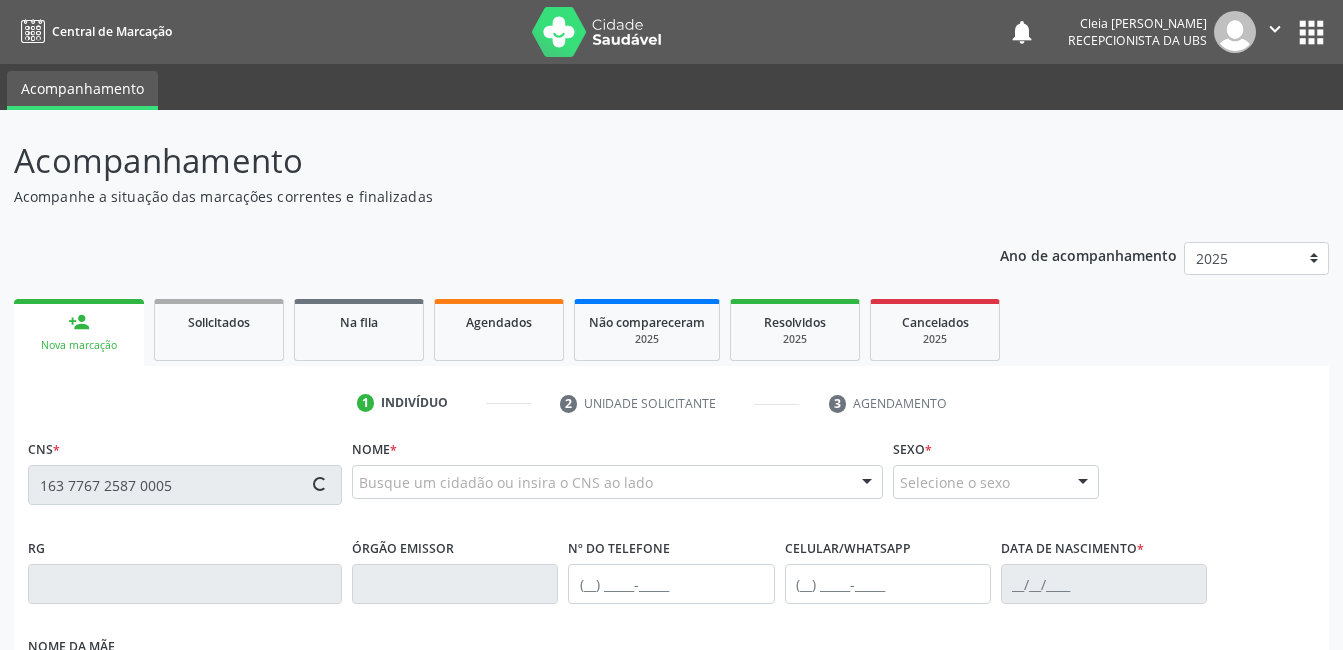 type 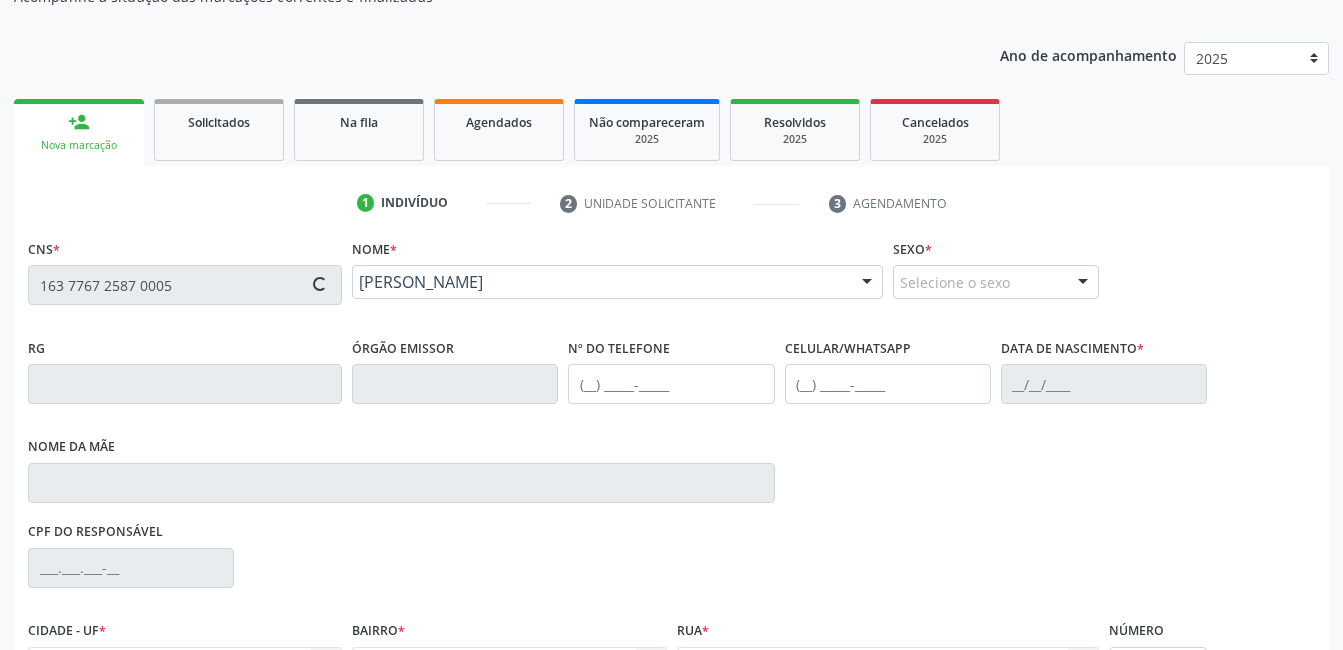 type on "[PHONE_NUMBER]" 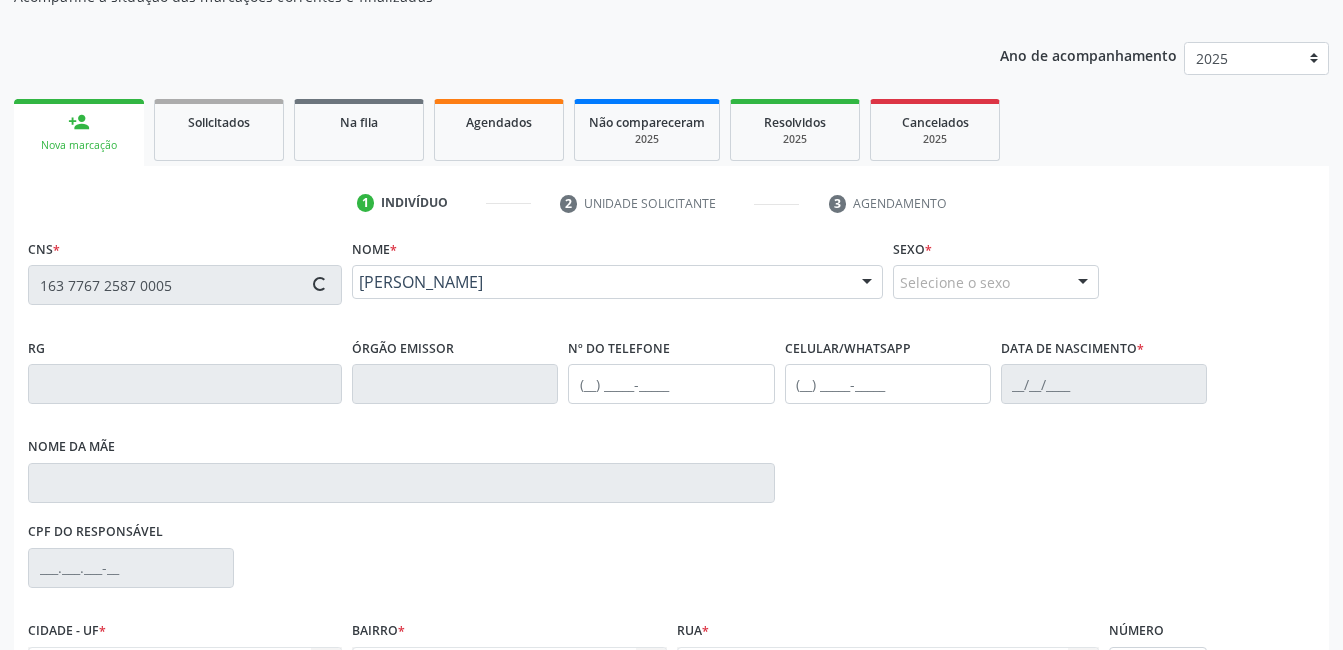 type on "[PHONE_NUMBER]" 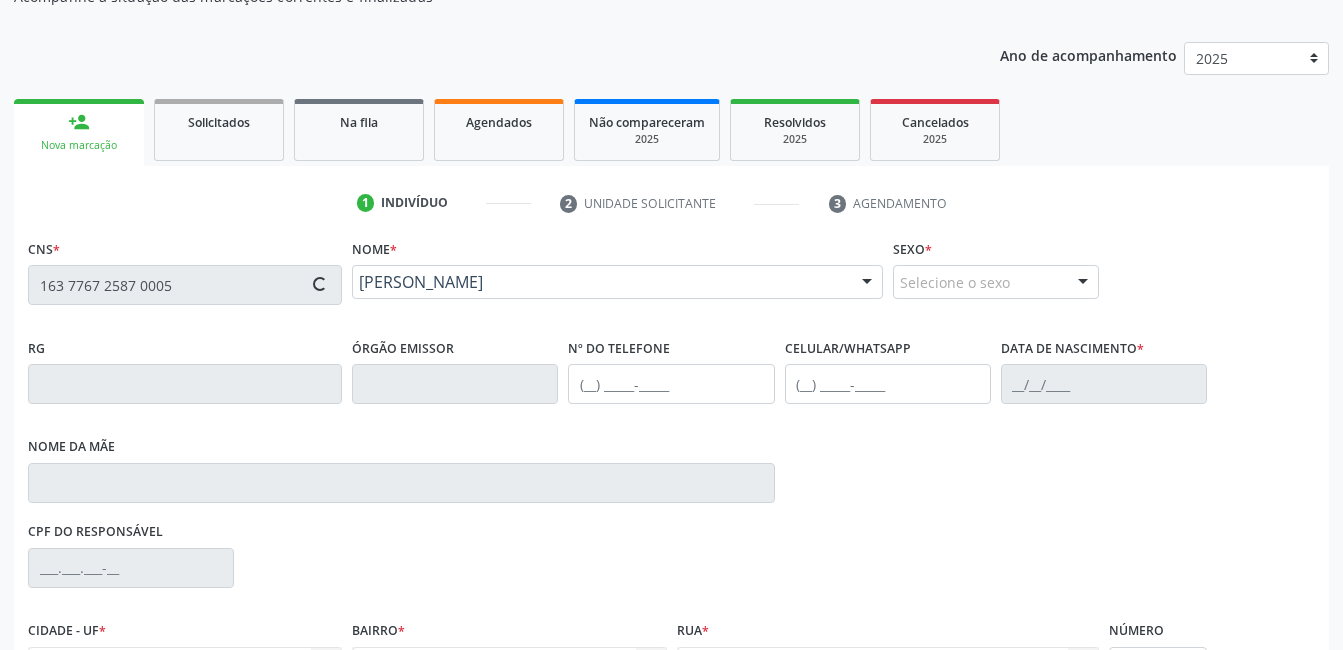 type on "[DATE]" 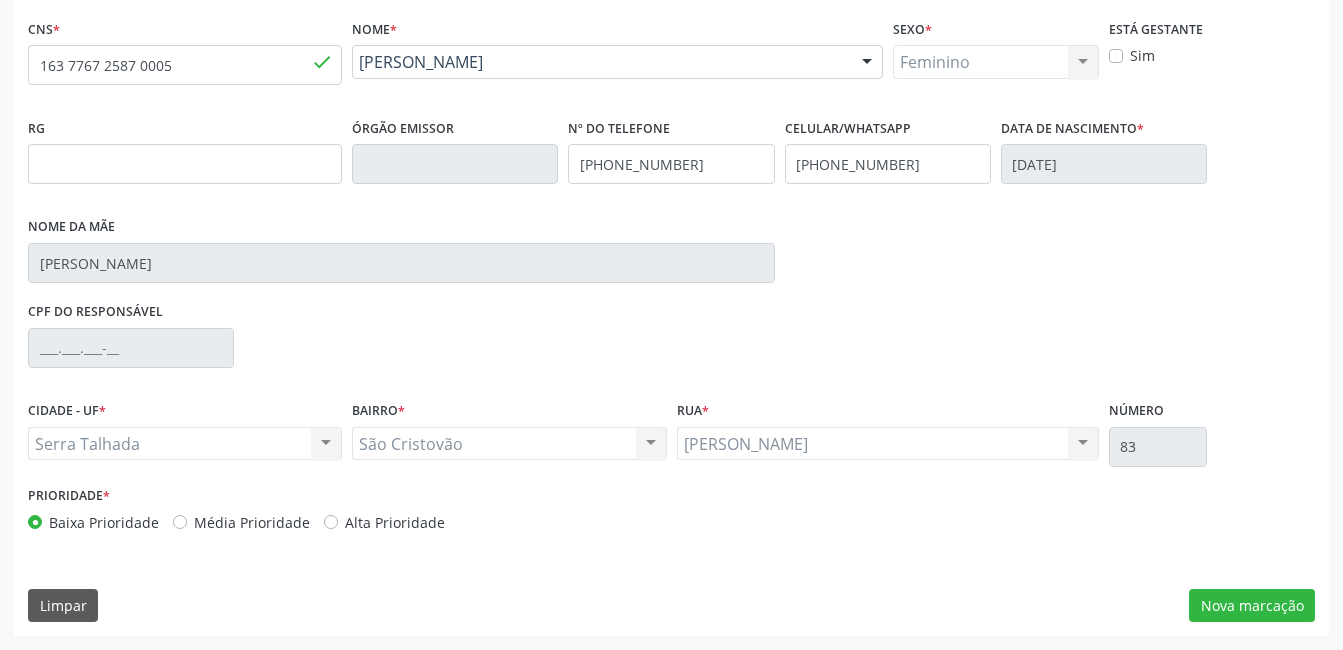 scroll, scrollTop: 0, scrollLeft: 0, axis: both 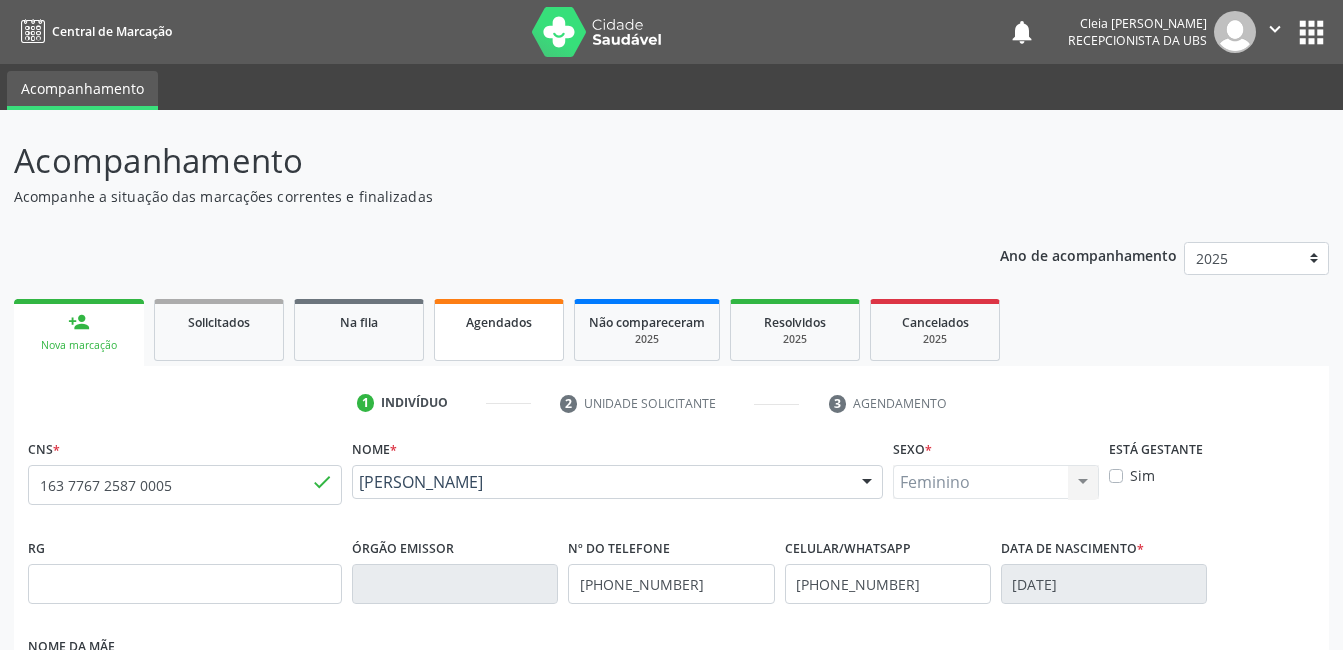 click on "Agendados" at bounding box center (499, 322) 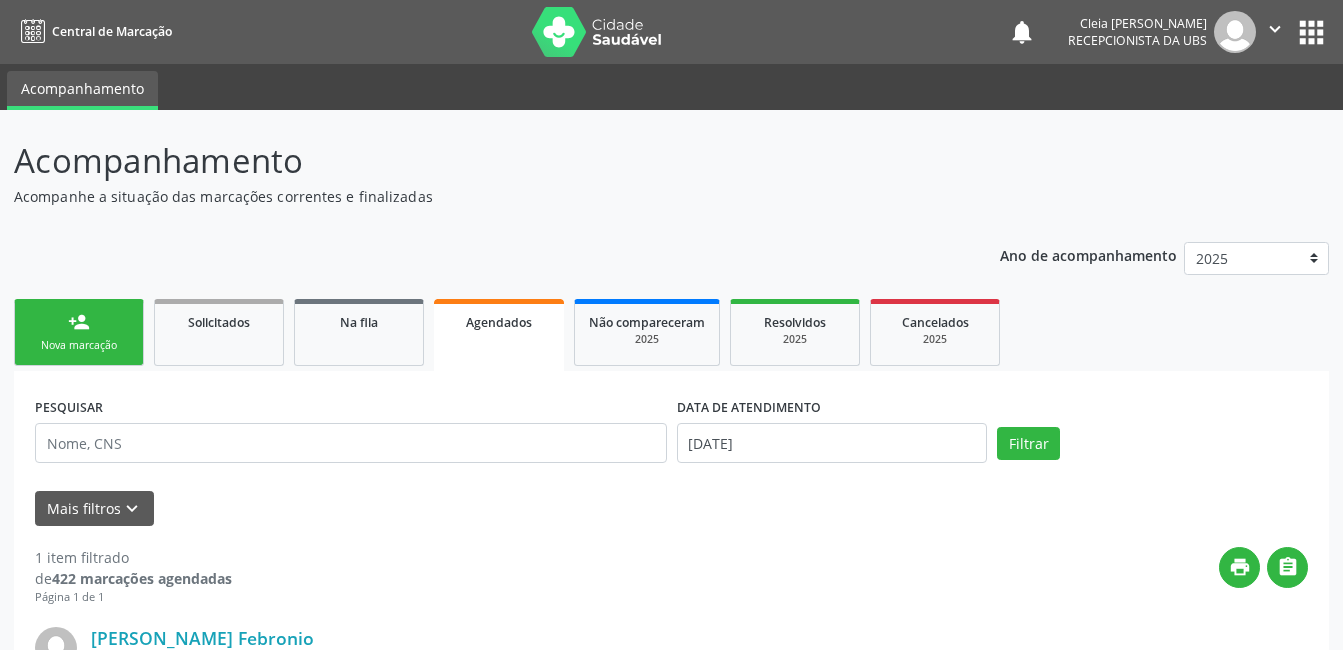 scroll, scrollTop: 100, scrollLeft: 0, axis: vertical 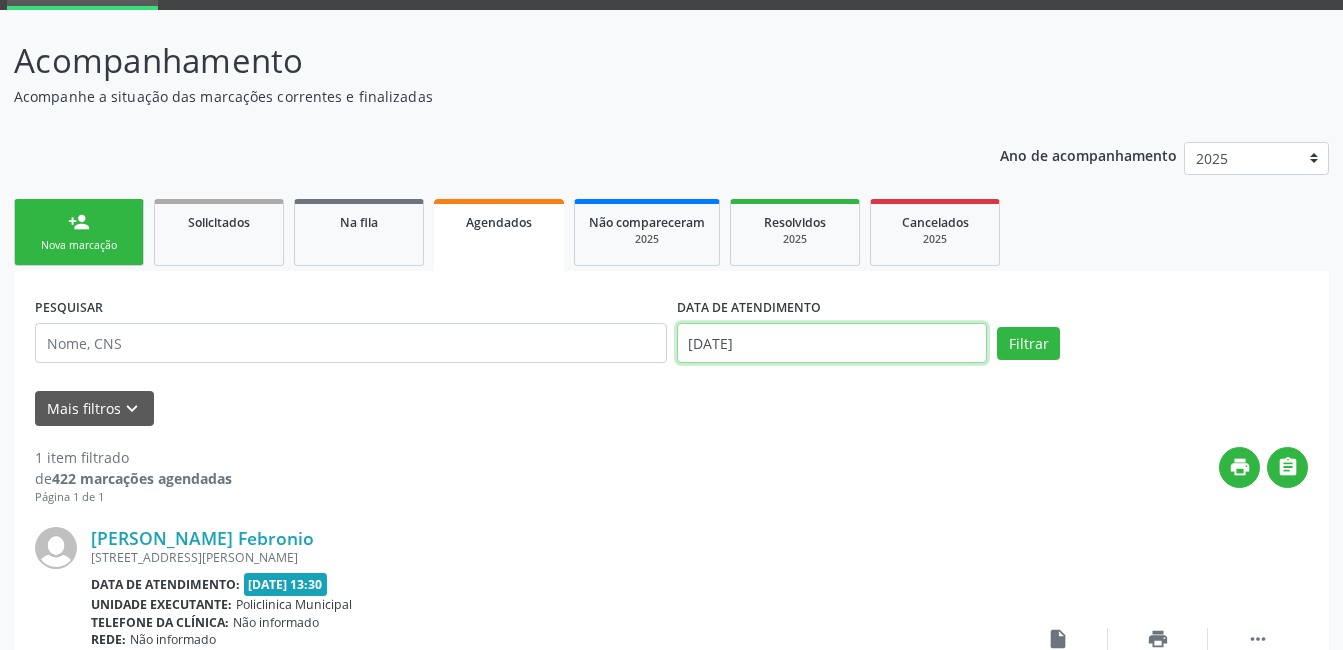 click on "[DATE]" at bounding box center [832, 343] 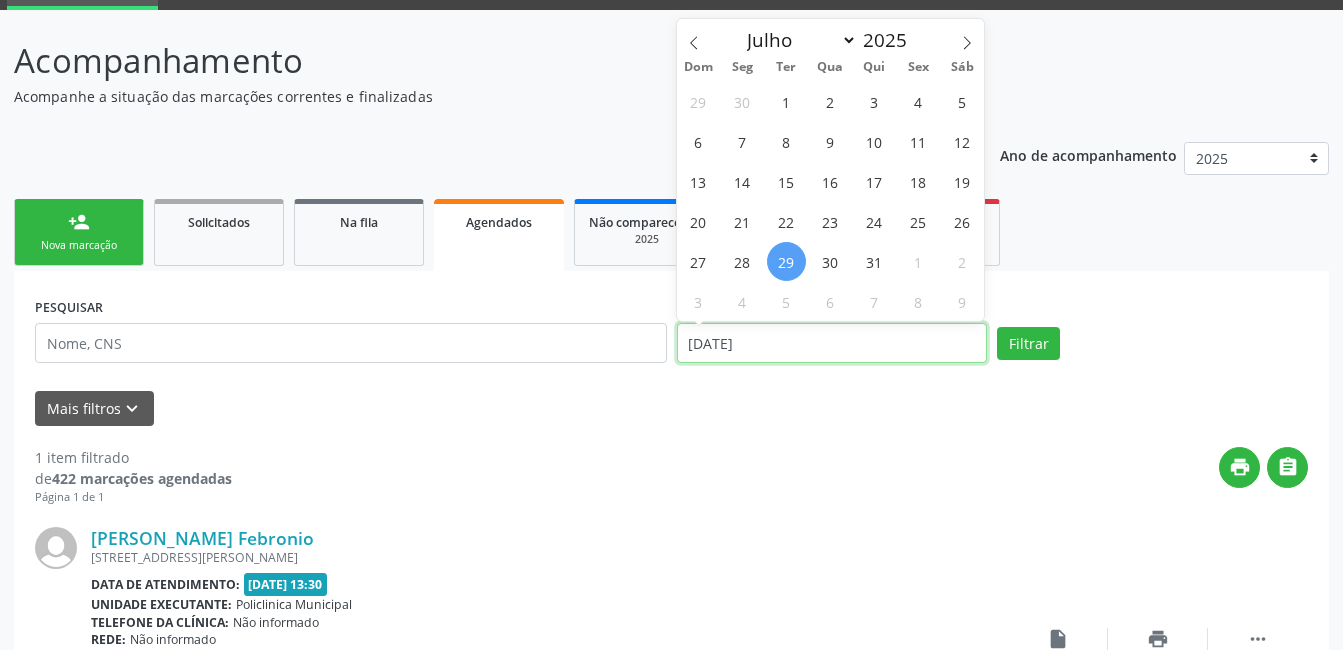 click on "[DATE]" at bounding box center [832, 343] 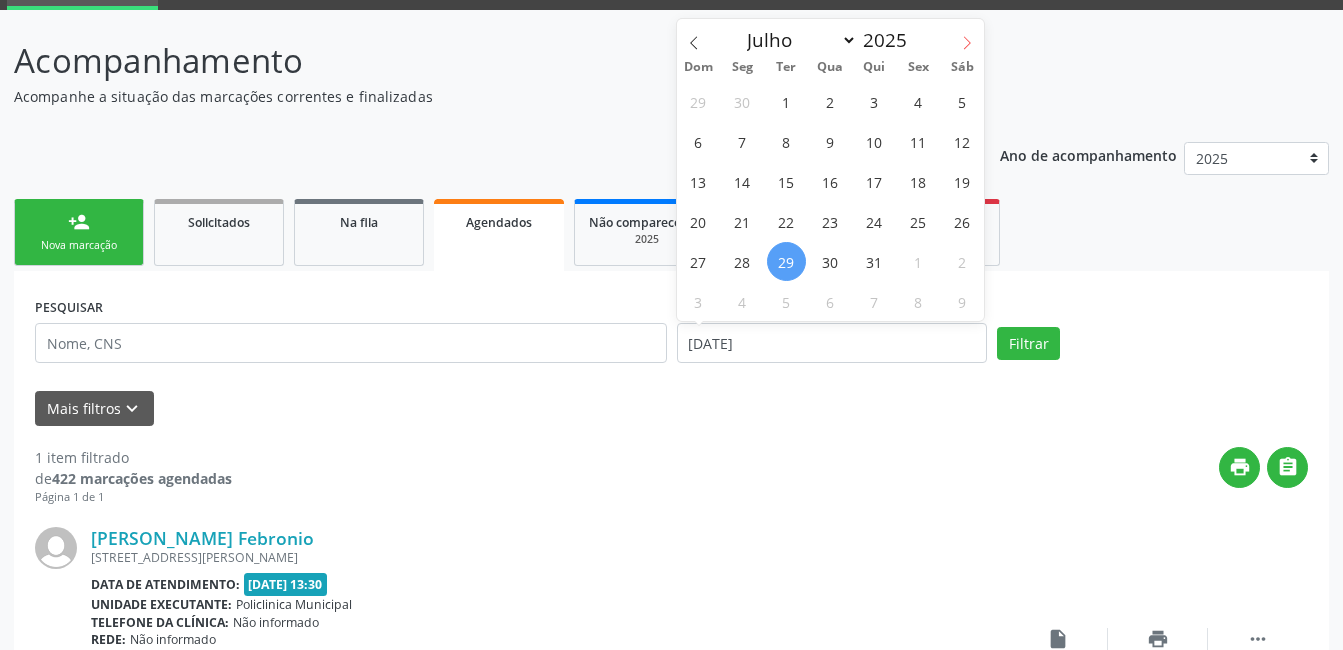 drag, startPoint x: 824, startPoint y: 355, endPoint x: 973, endPoint y: 48, distance: 341.2477 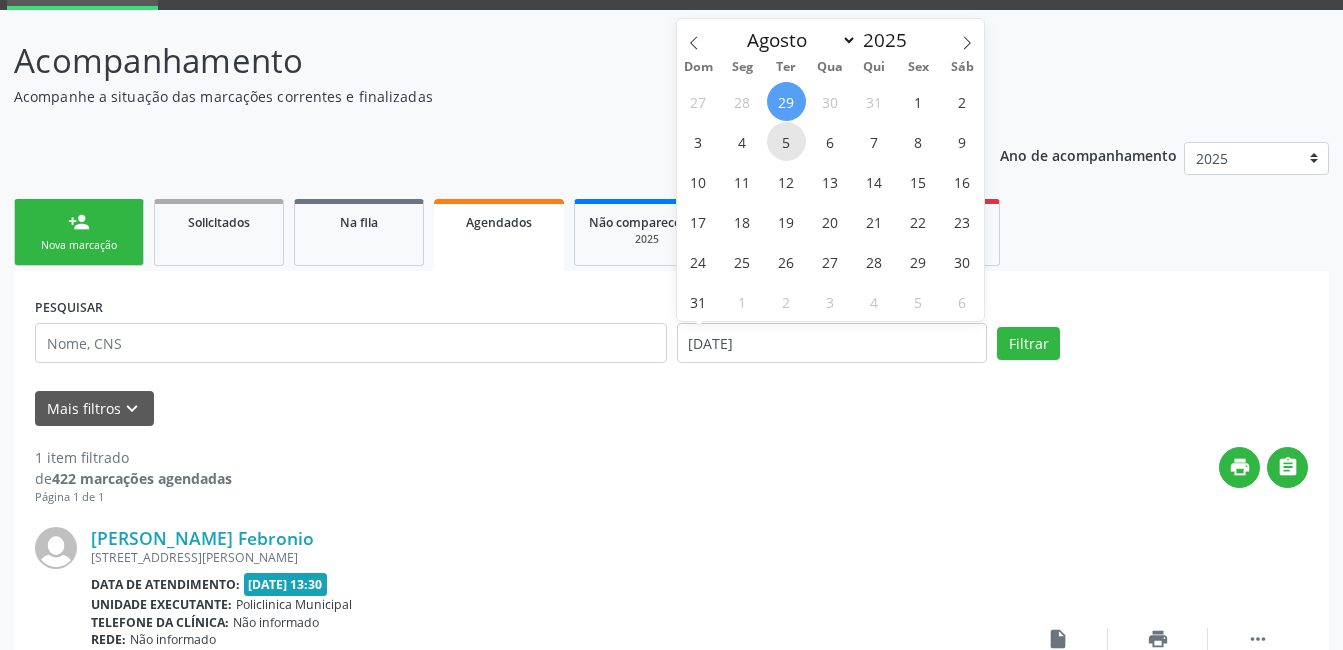 click on "5" at bounding box center (786, 141) 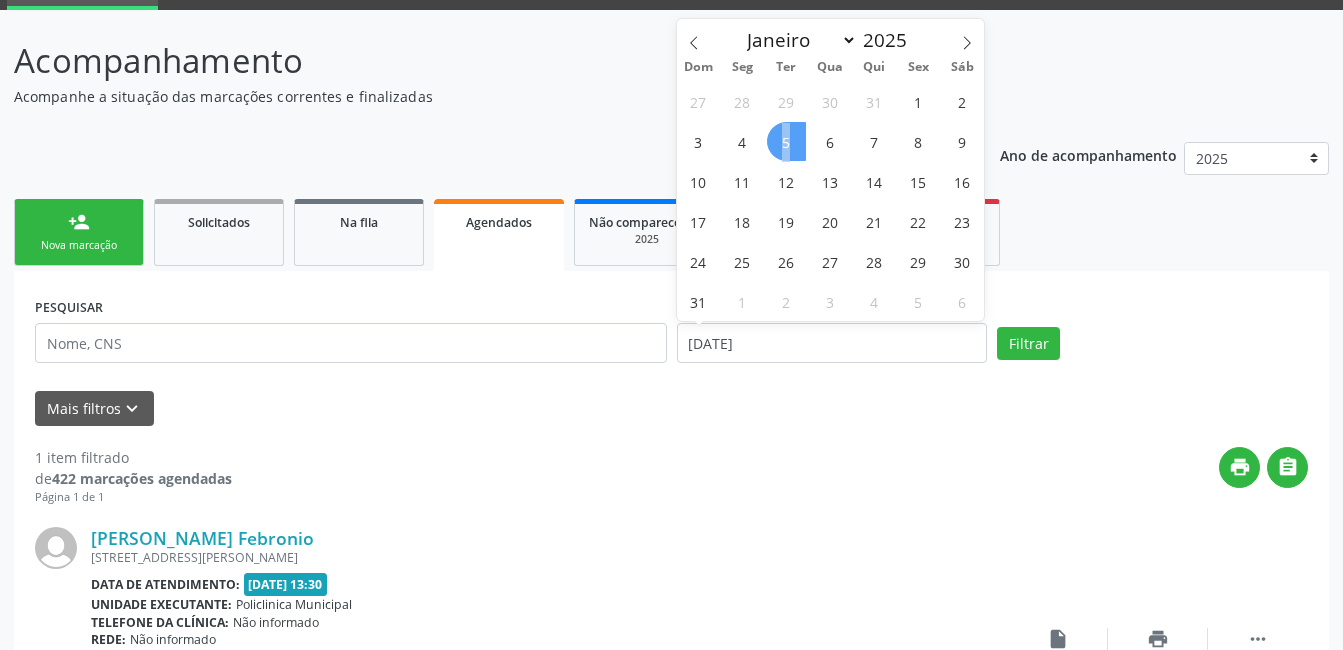 click on "5" at bounding box center [786, 141] 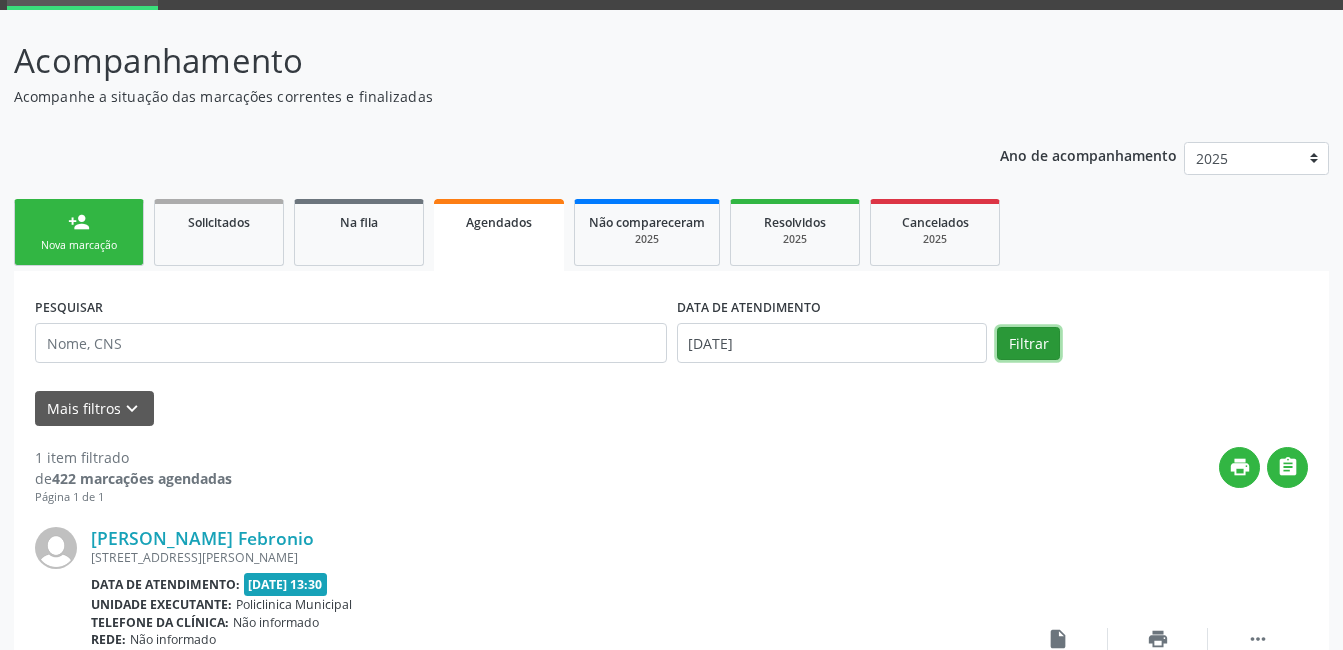 click on "Filtrar" at bounding box center (1028, 344) 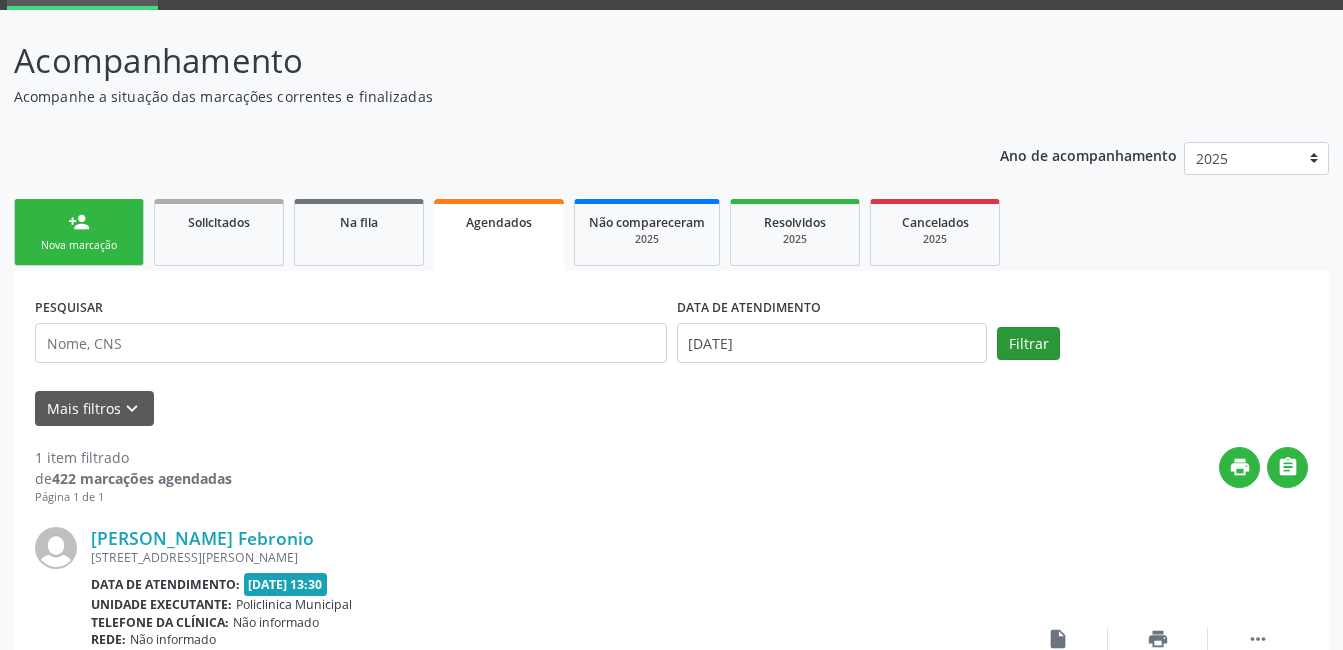 scroll, scrollTop: 38, scrollLeft: 0, axis: vertical 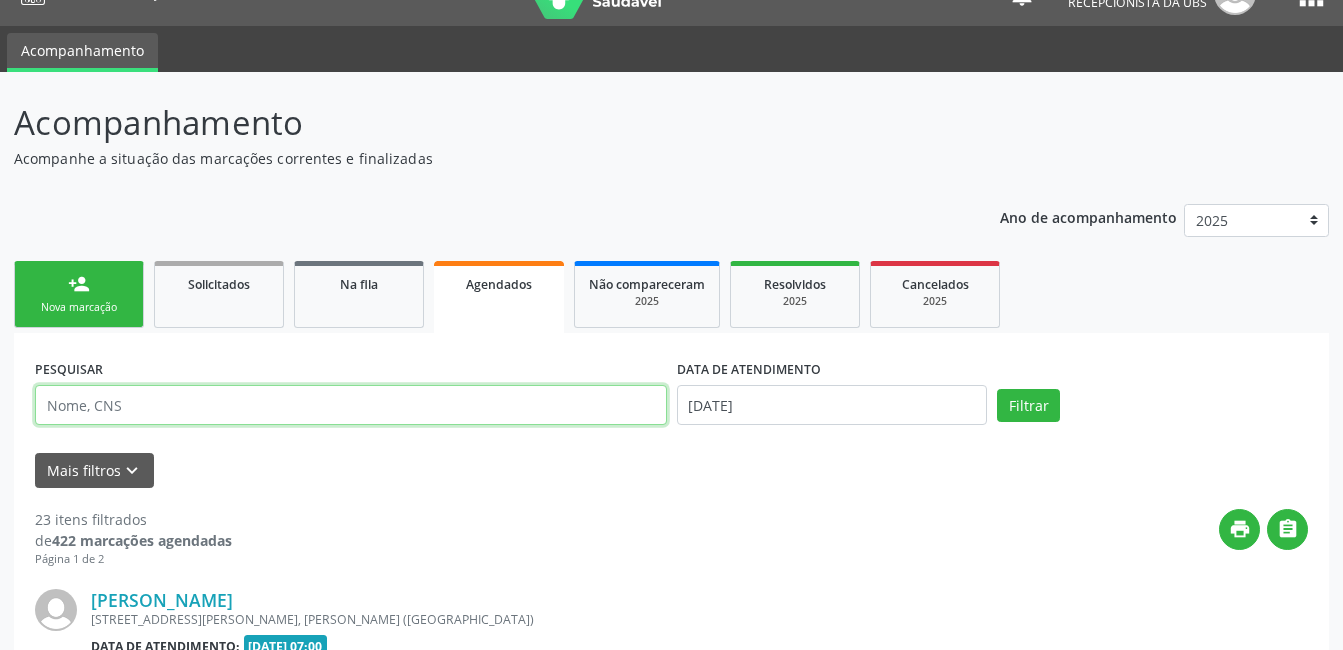 click at bounding box center (351, 405) 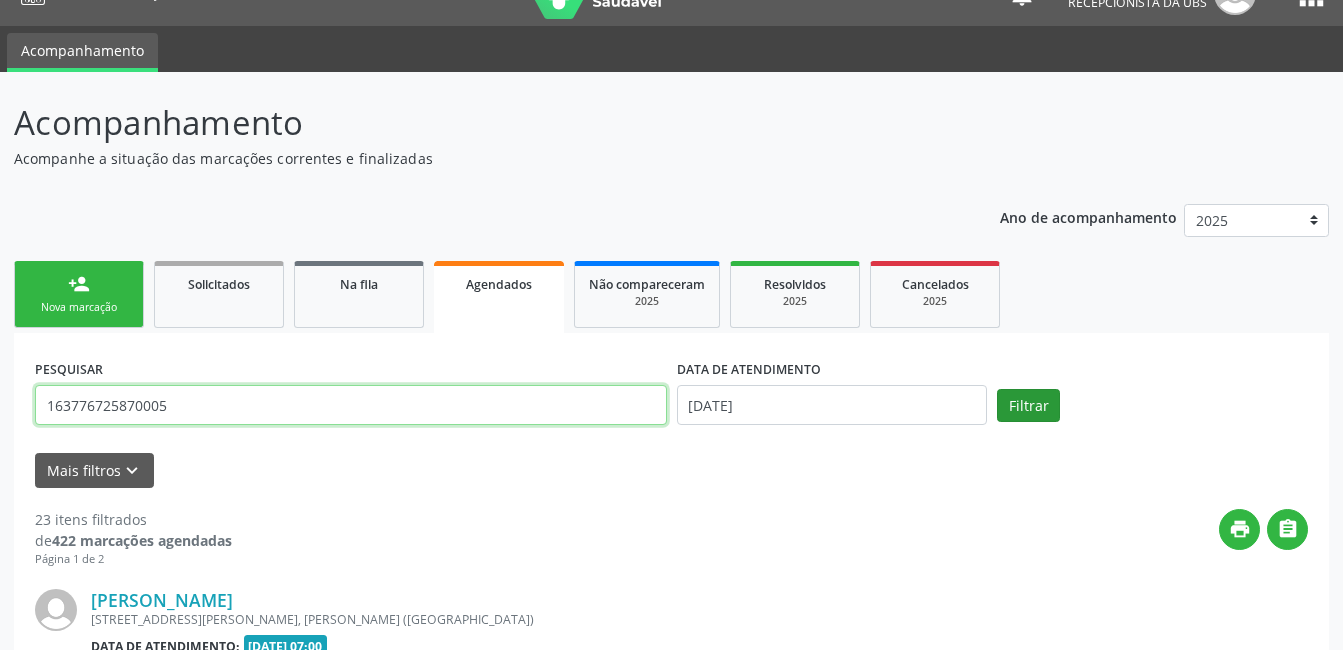 type on "163776725870005" 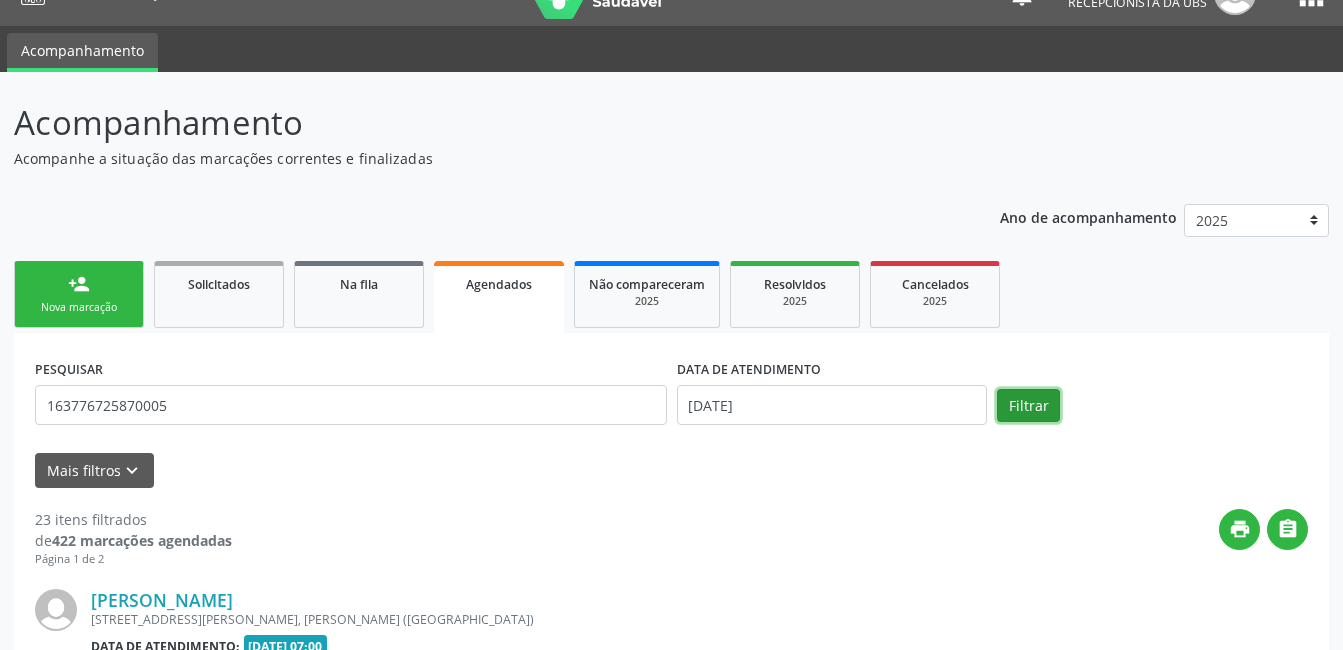 click on "Filtrar" at bounding box center [1028, 406] 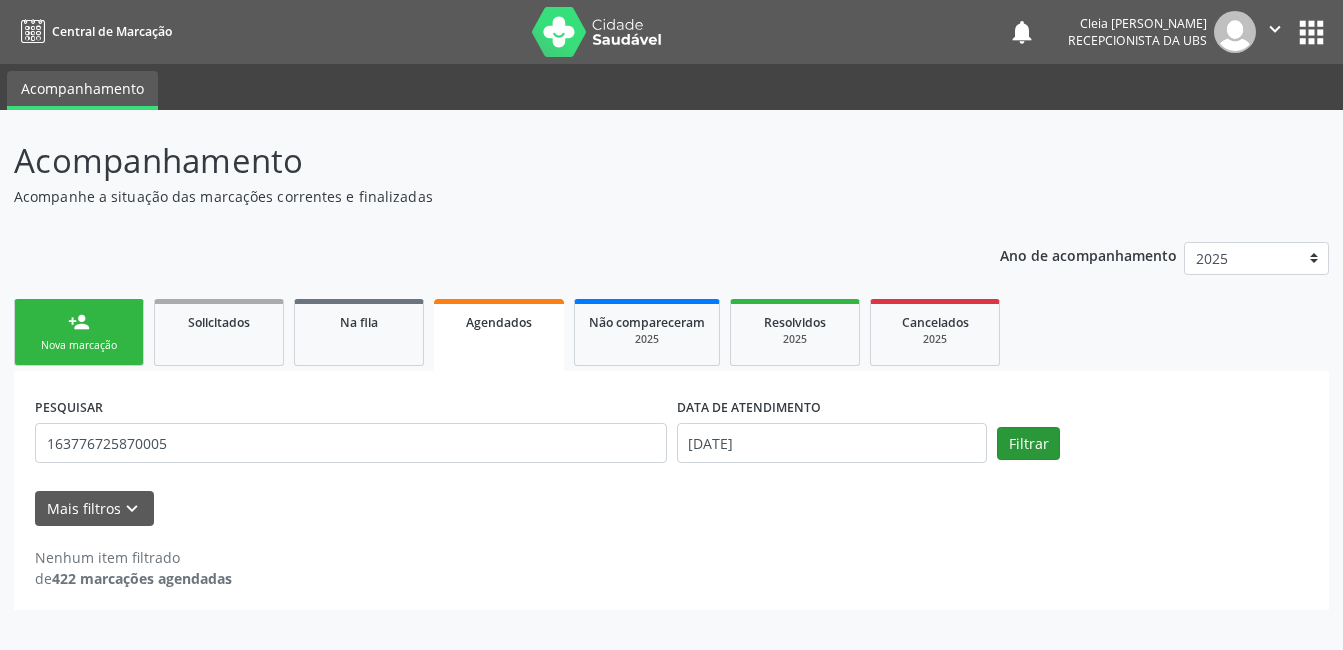 scroll, scrollTop: 0, scrollLeft: 0, axis: both 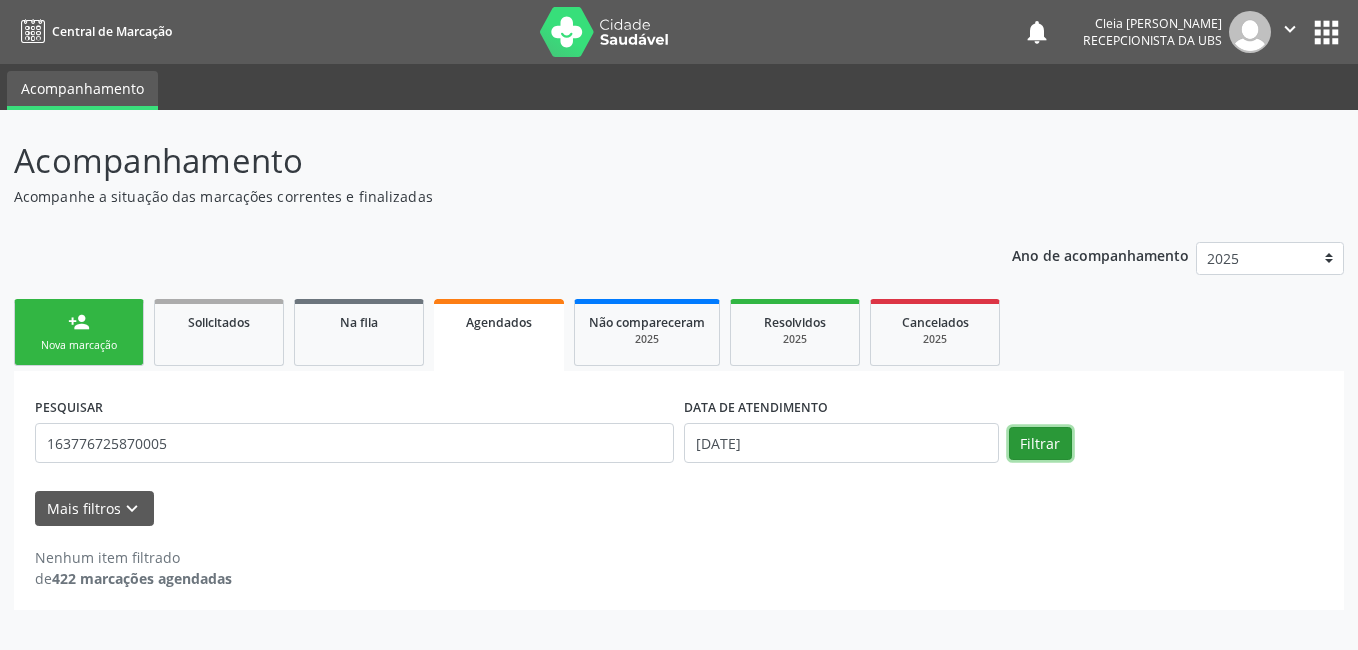 click on "Filtrar" at bounding box center [1040, 444] 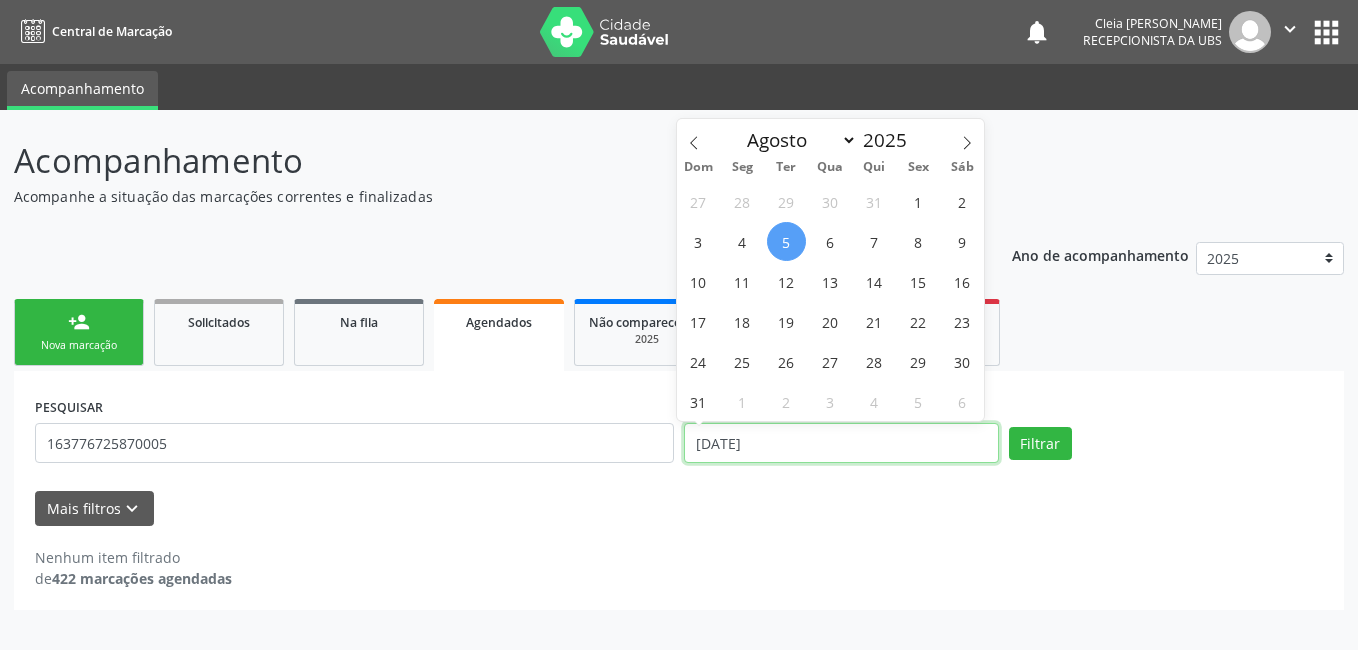 click on "[DATE]" at bounding box center [841, 443] 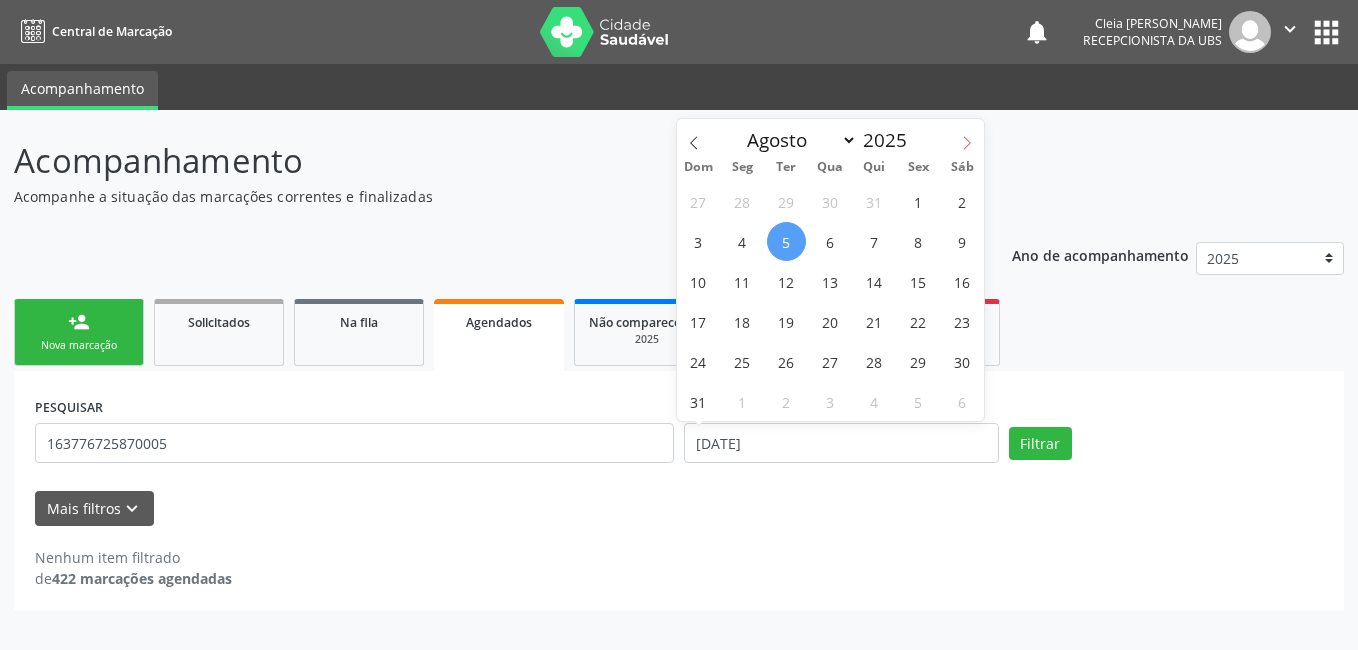 click at bounding box center [967, 136] 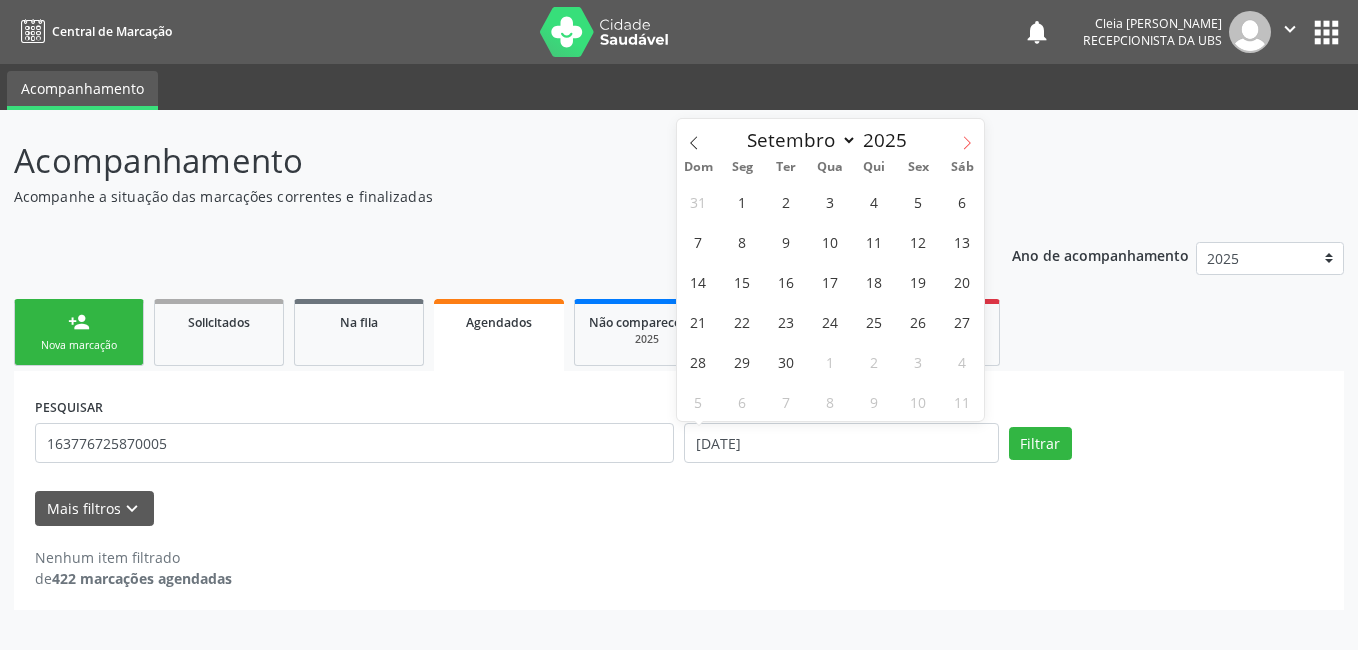 click 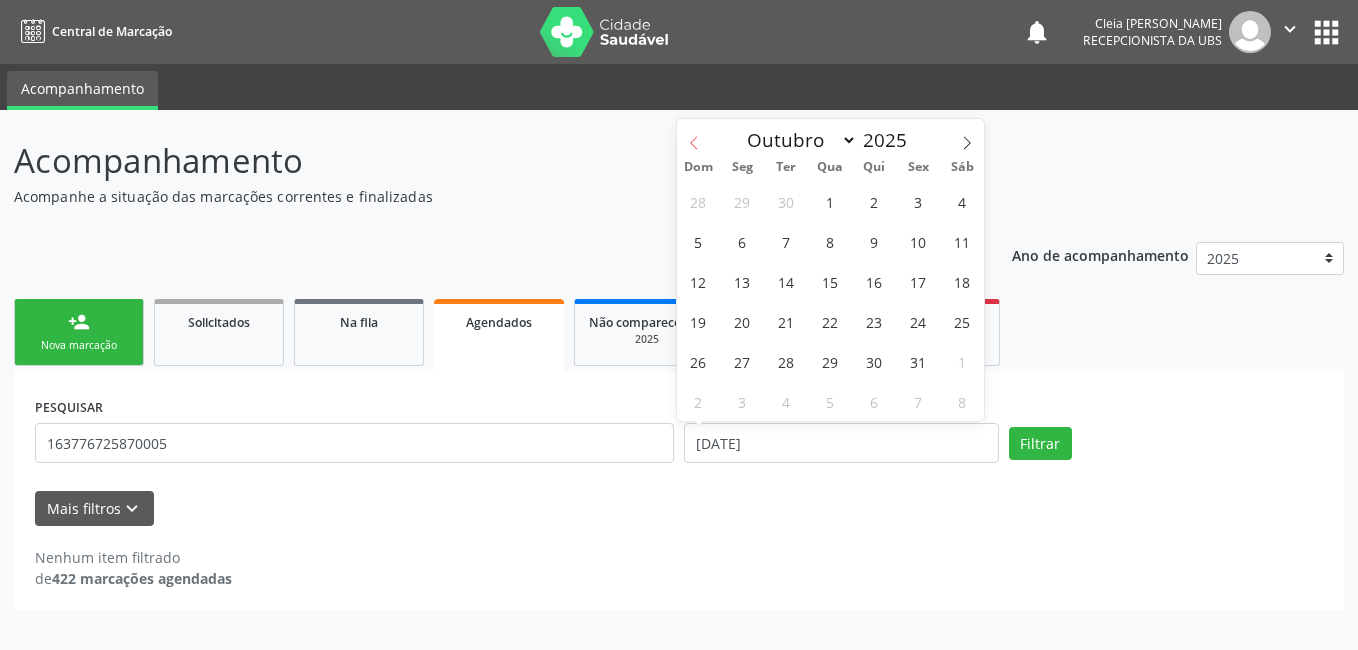 click at bounding box center [694, 136] 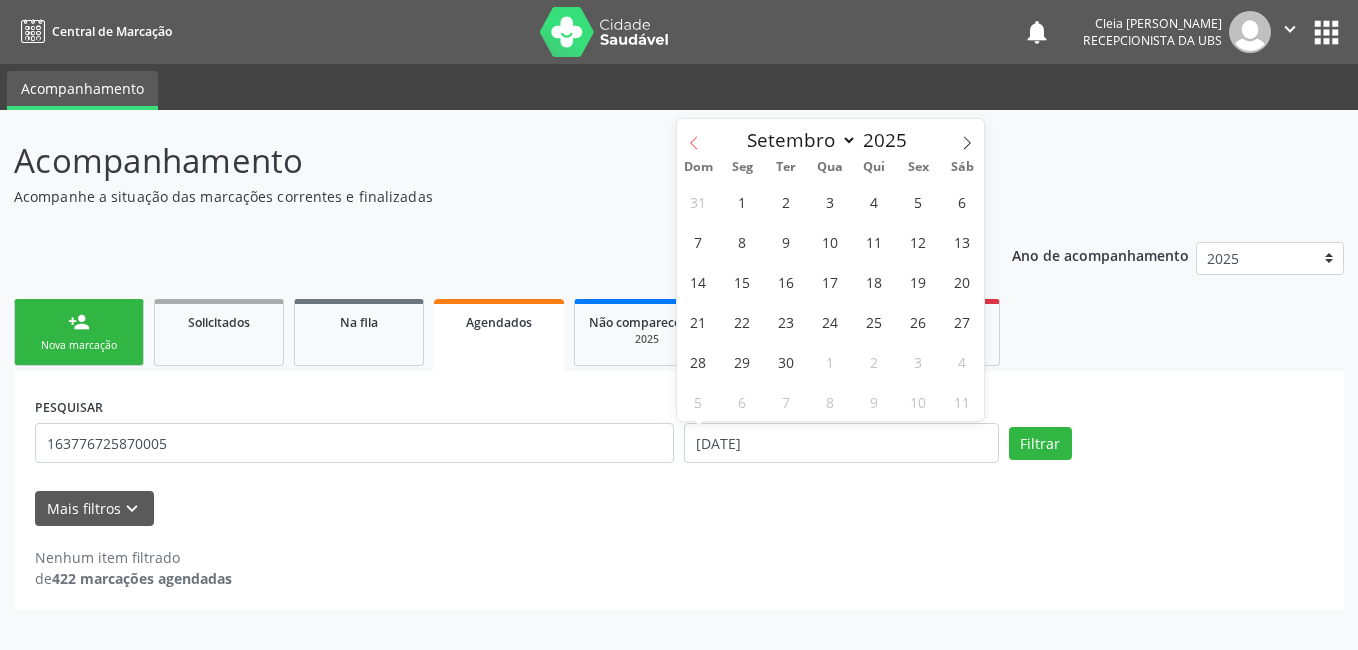 click at bounding box center (694, 136) 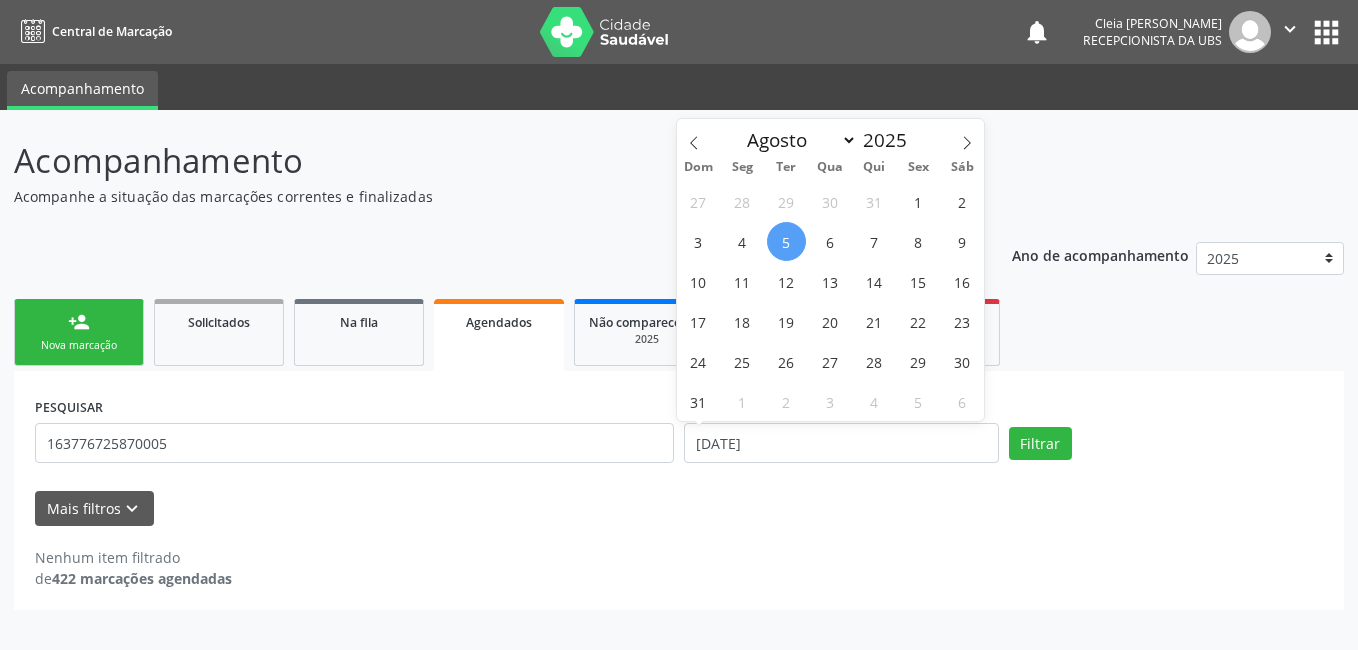 click on "5" at bounding box center (786, 241) 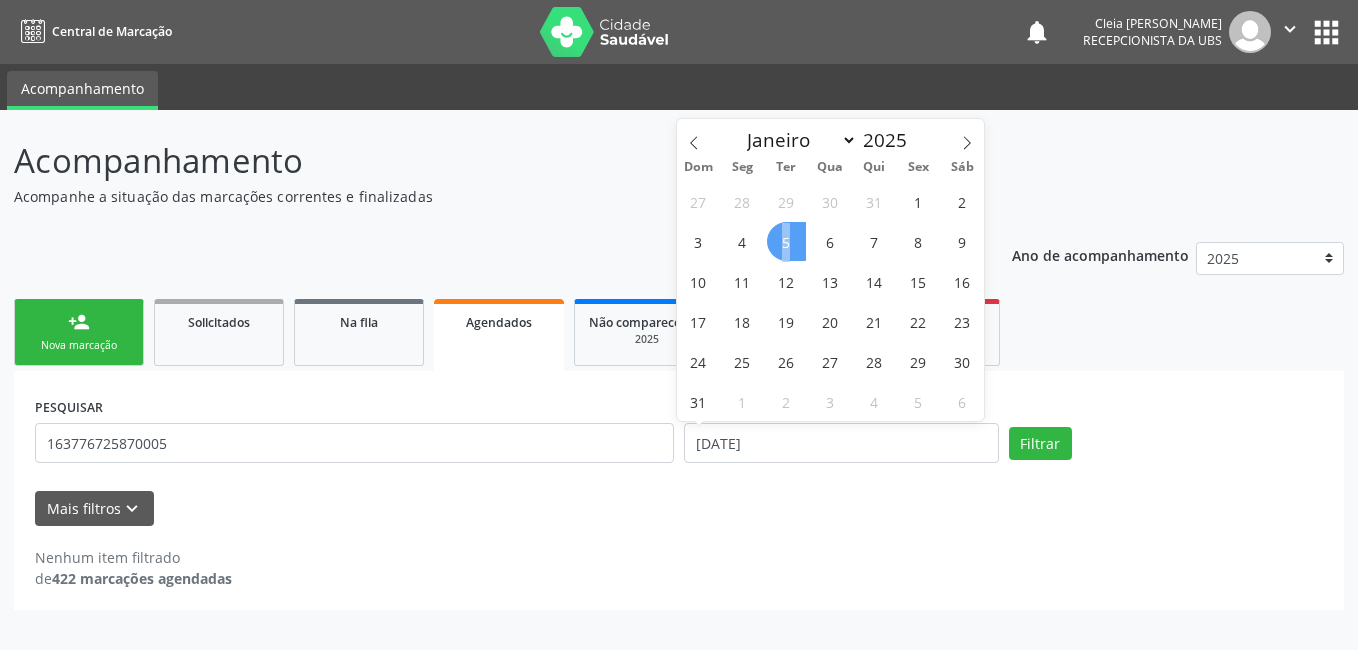 click on "5" at bounding box center (786, 241) 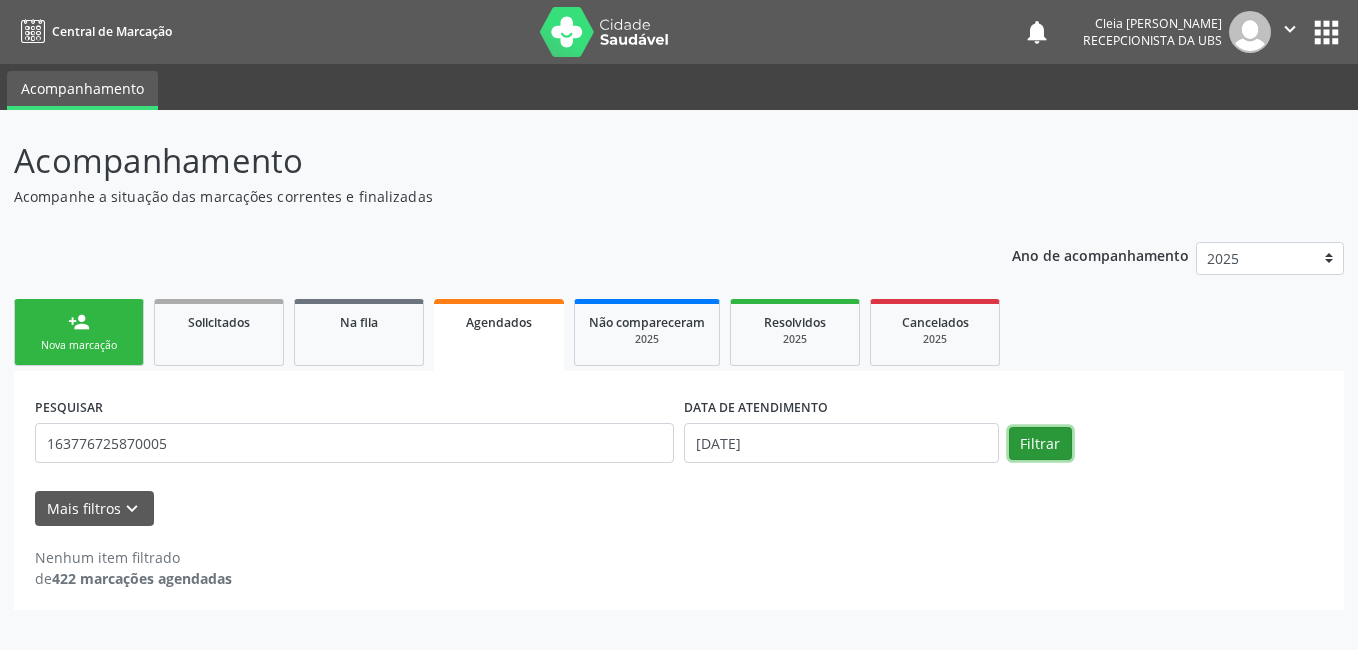 click on "Filtrar" at bounding box center (1040, 444) 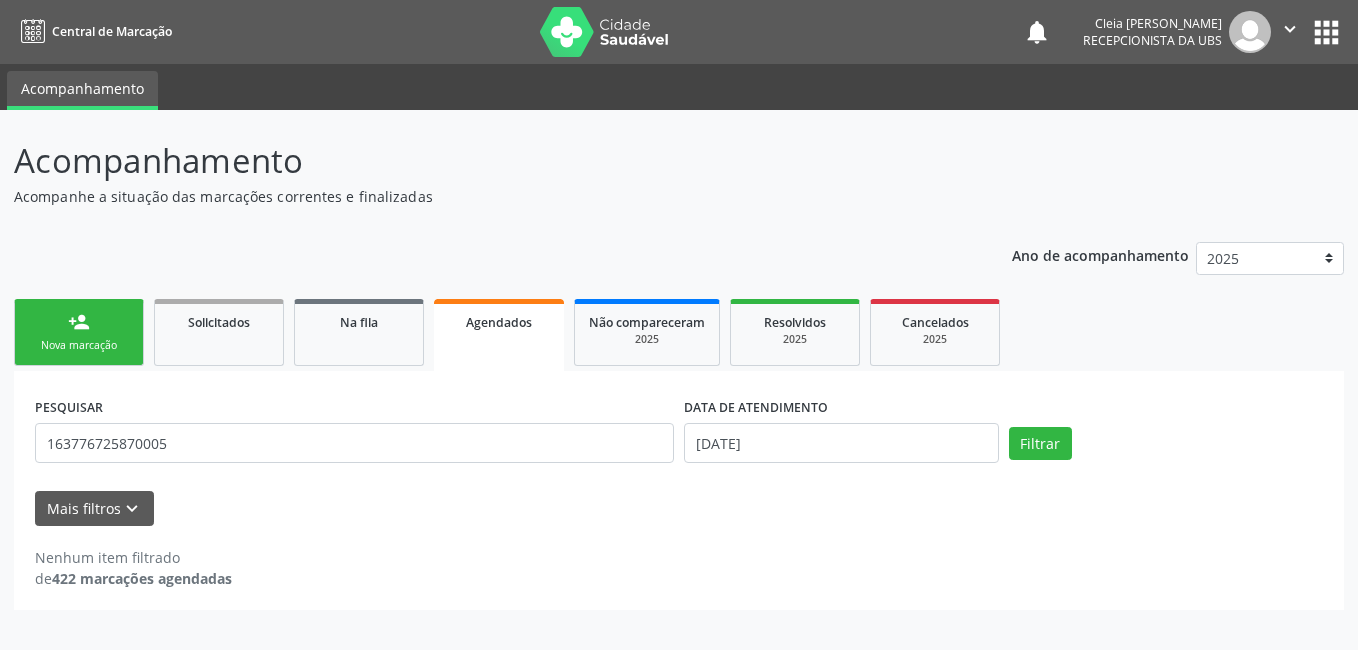 click on "Agendados" at bounding box center [499, 335] 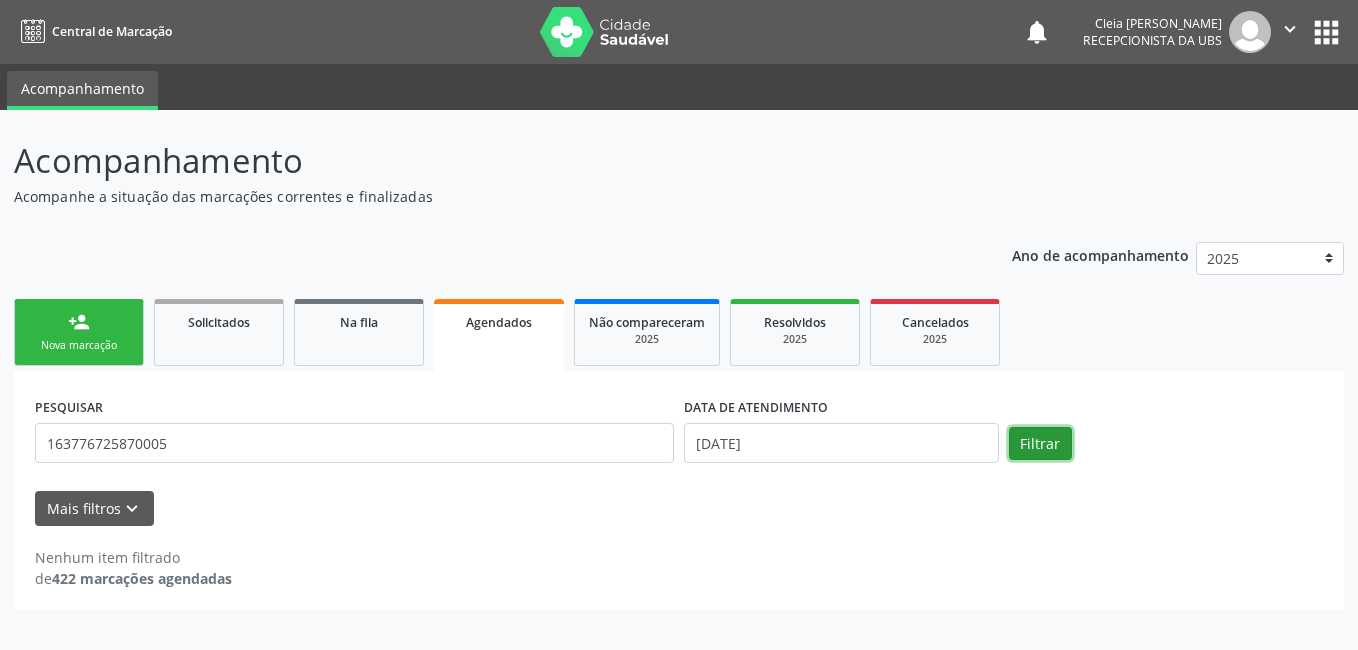 click on "Filtrar" at bounding box center (1040, 444) 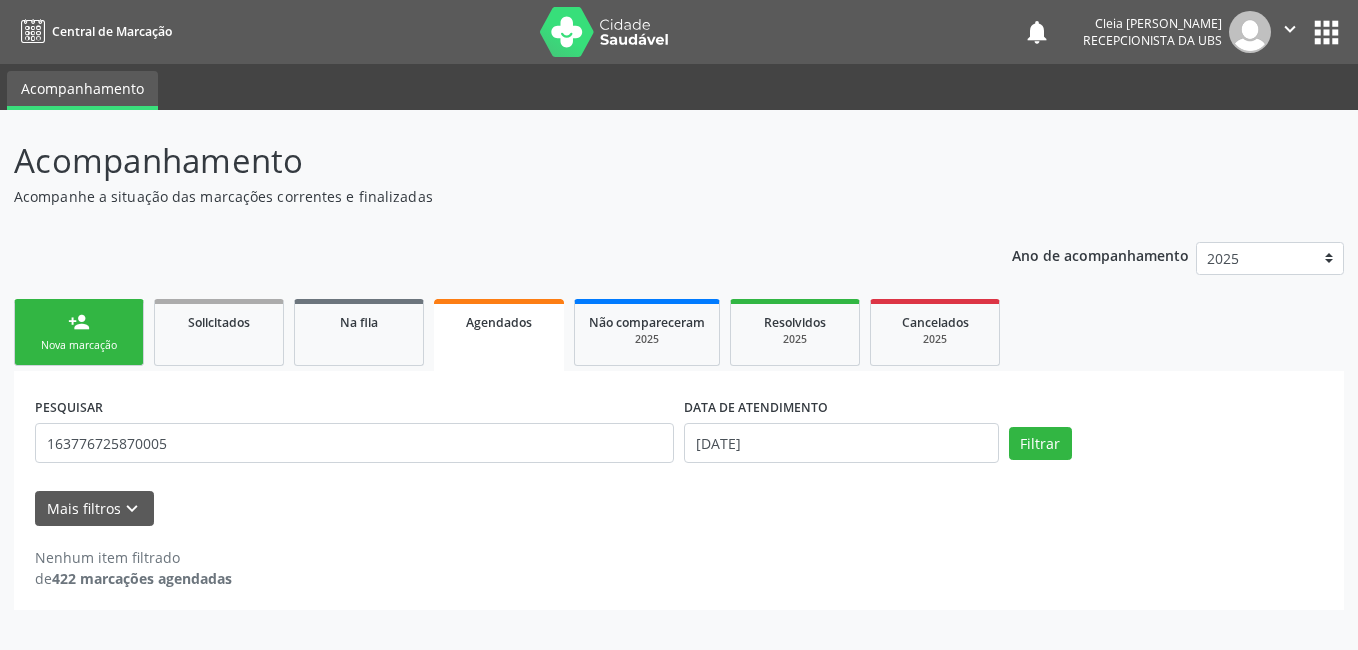 click on "Nova marcação" at bounding box center (79, 345) 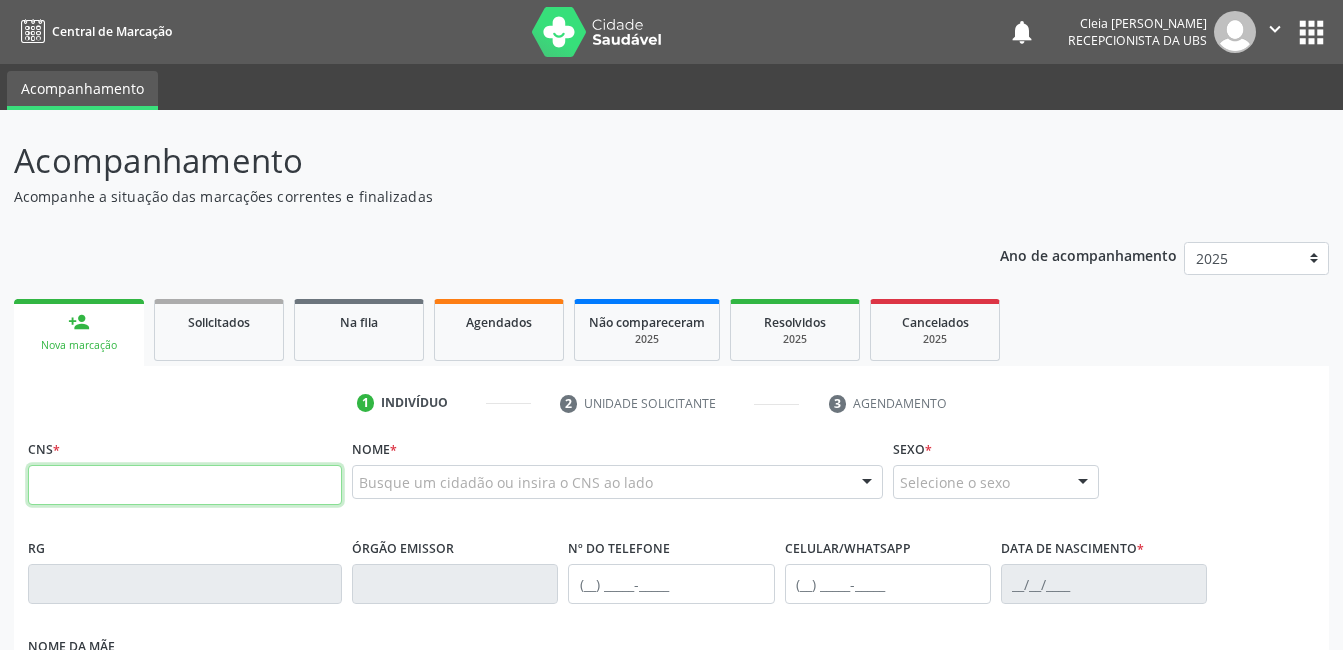 click at bounding box center [185, 485] 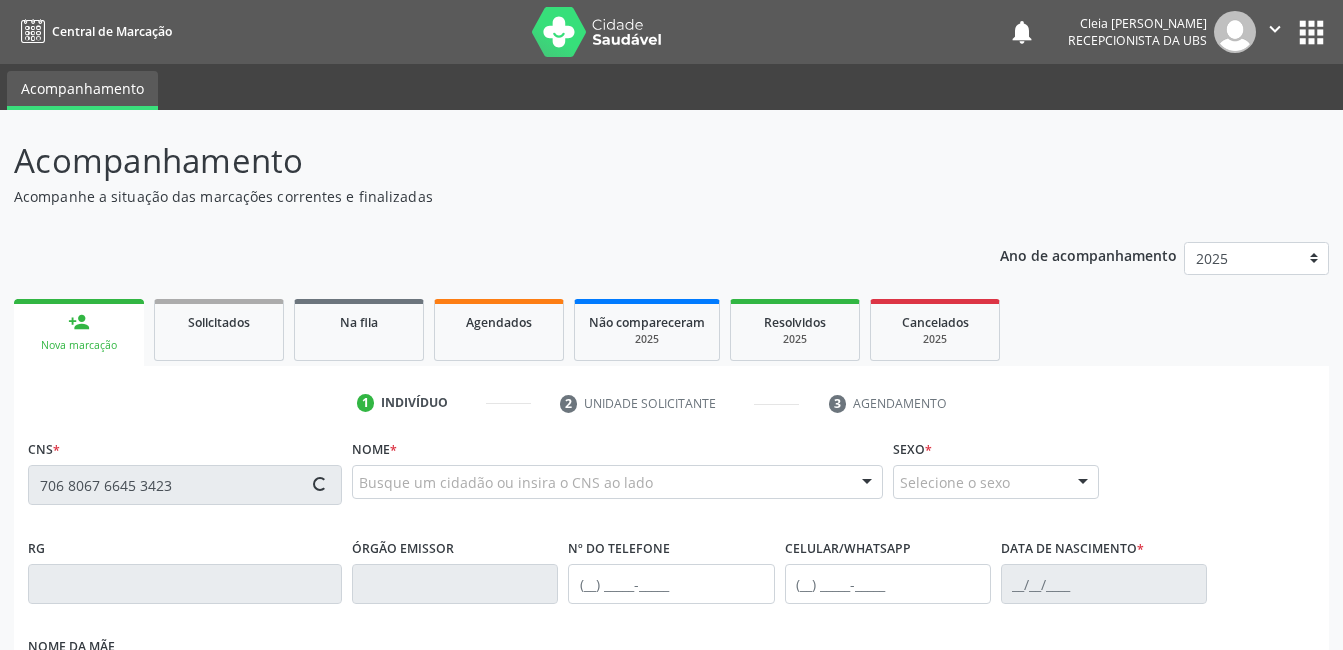 type on "706 8067 6645 3423" 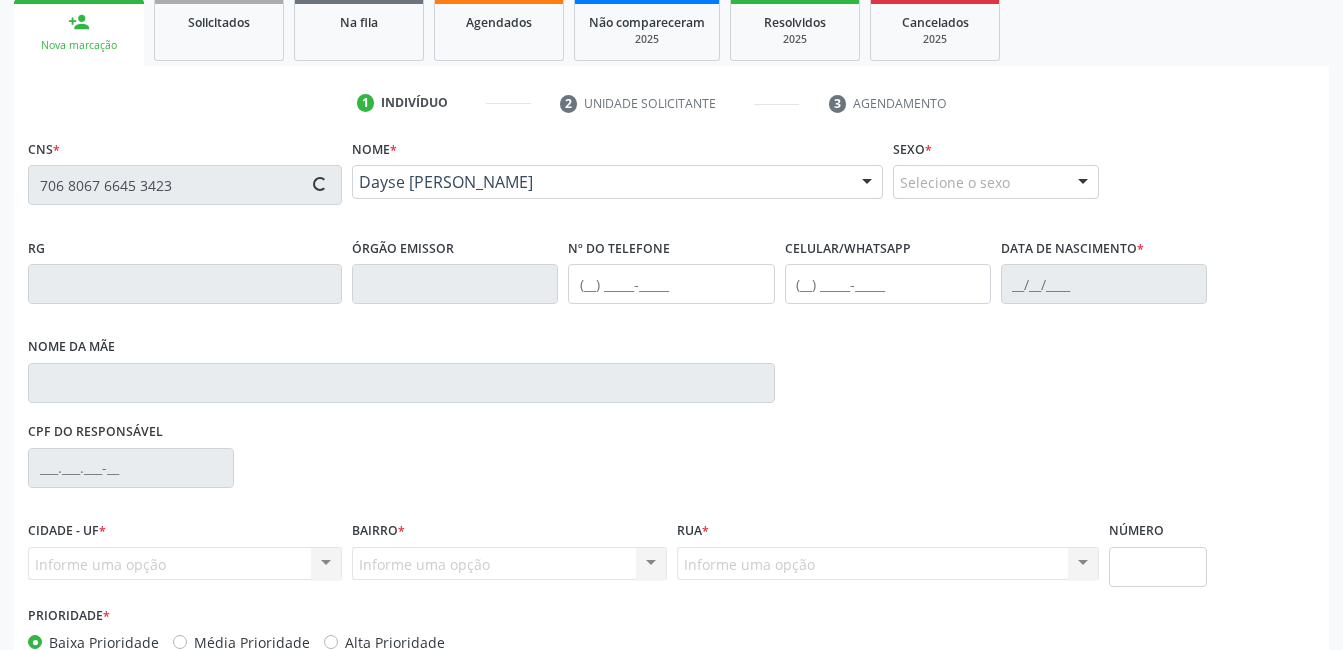 type on "[PHONE_NUMBER]" 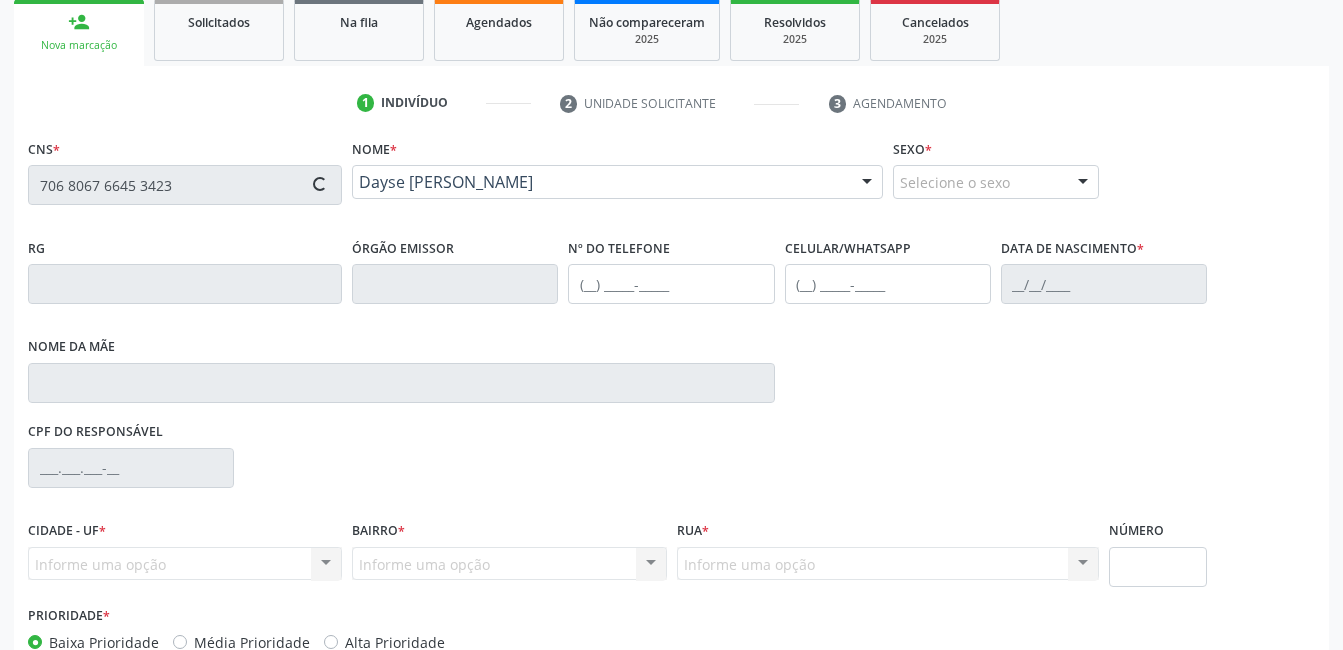 type on "[PHONE_NUMBER]" 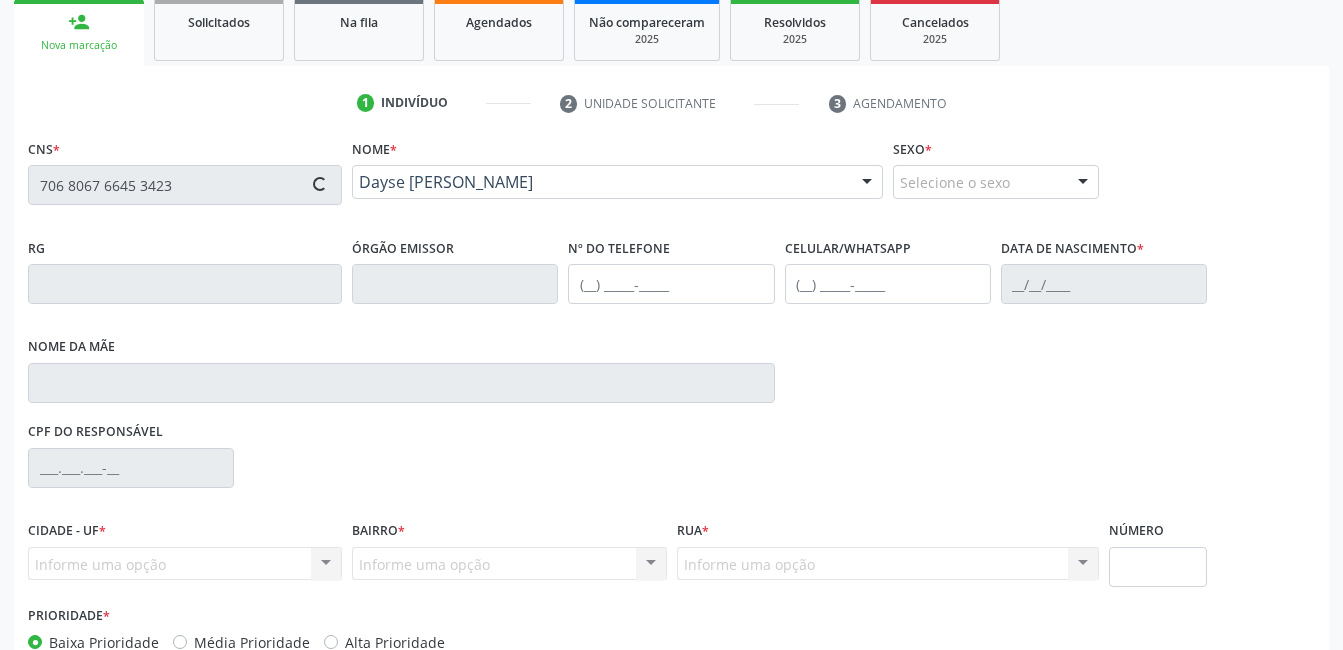 type on "[PERSON_NAME]" 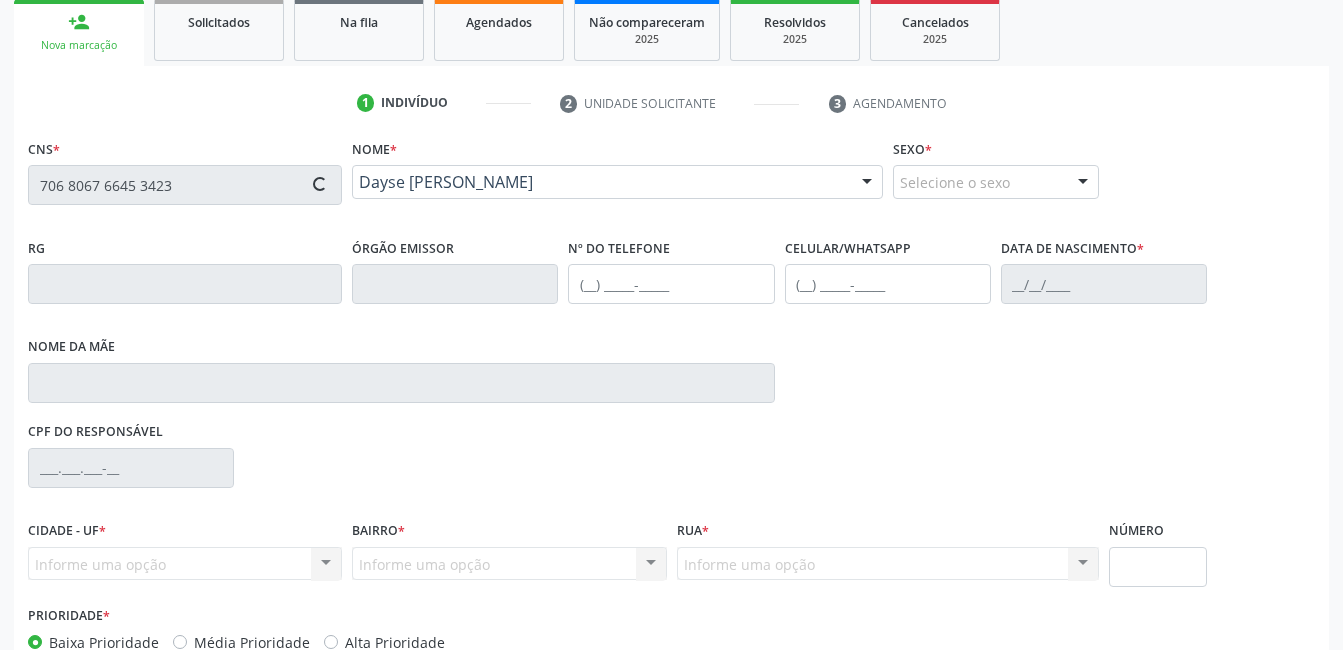 type on "2237" 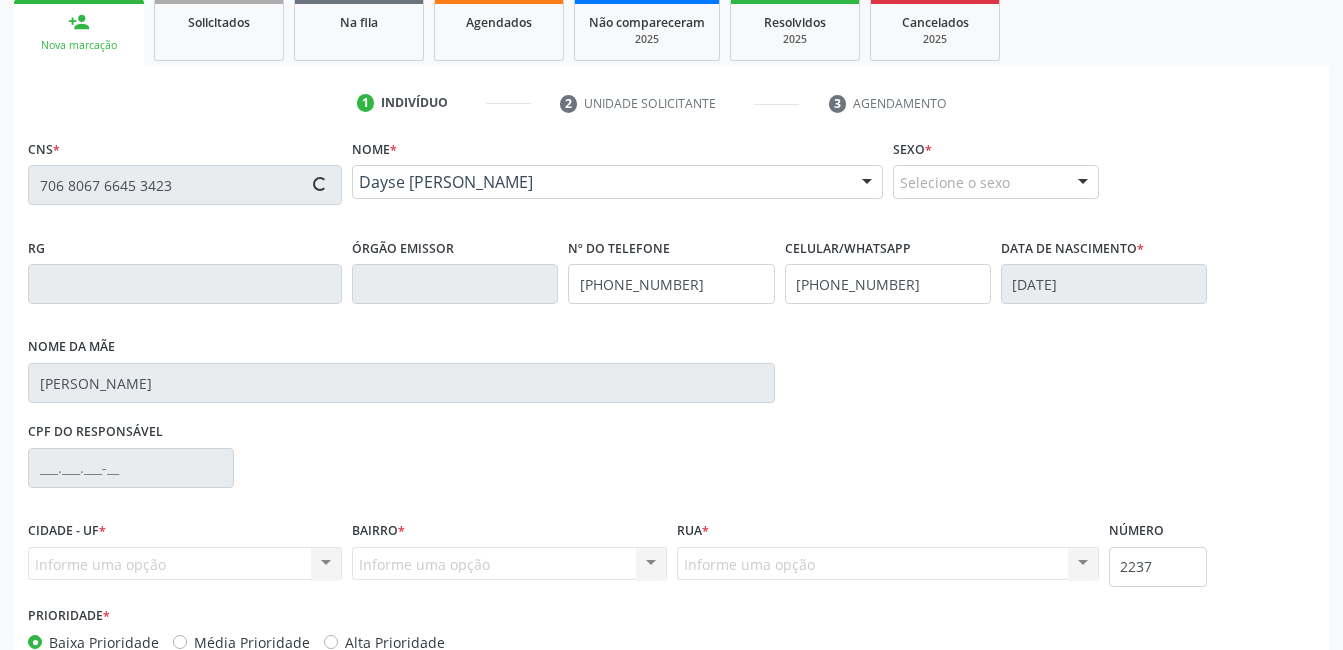 scroll, scrollTop: 420, scrollLeft: 0, axis: vertical 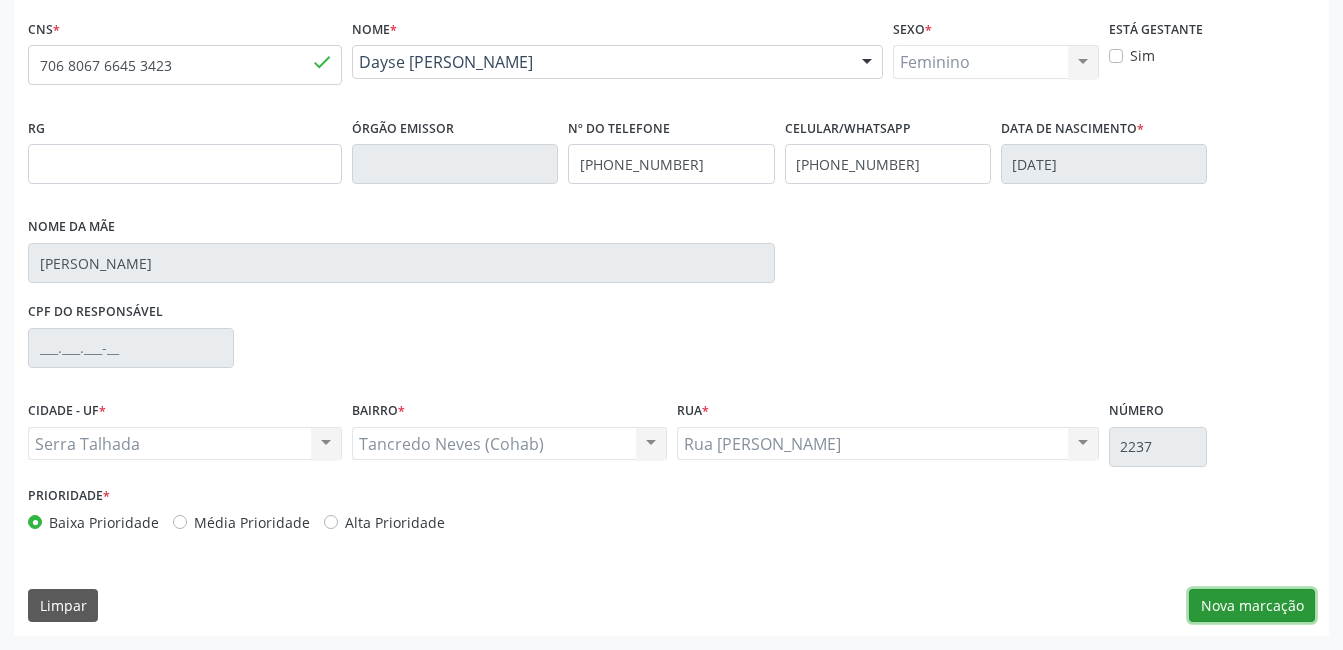 click on "Nova marcação" at bounding box center [1252, 606] 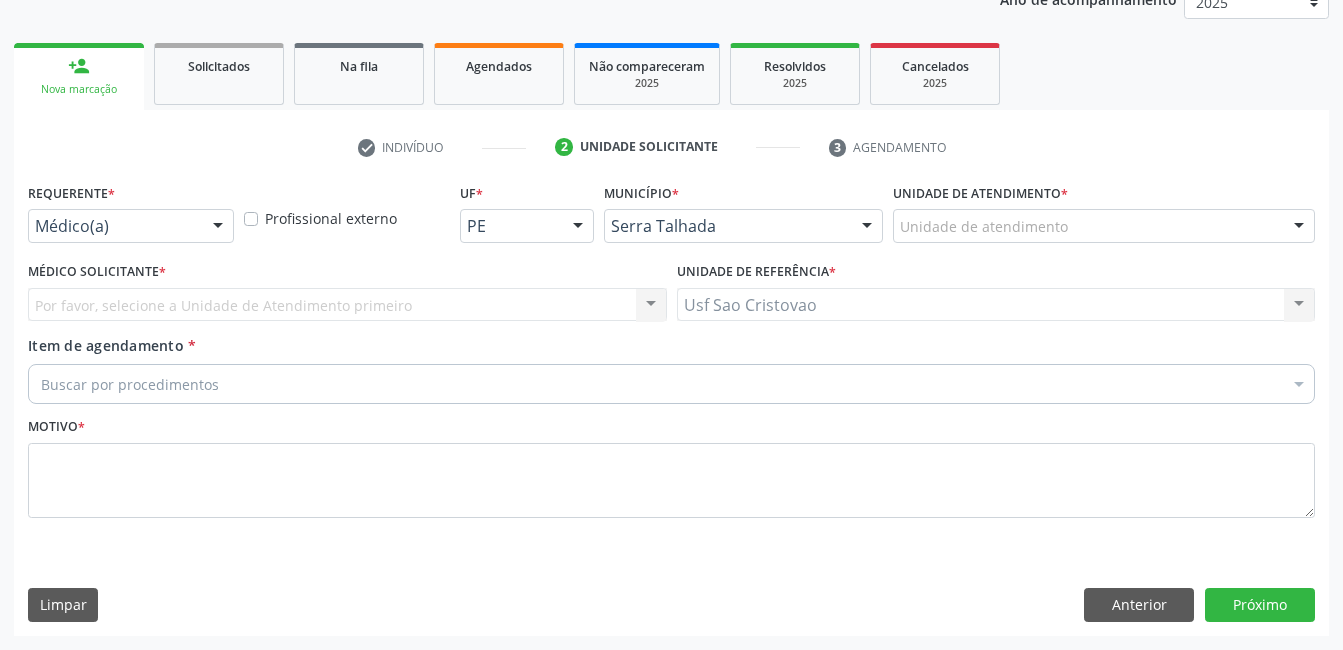 scroll, scrollTop: 256, scrollLeft: 0, axis: vertical 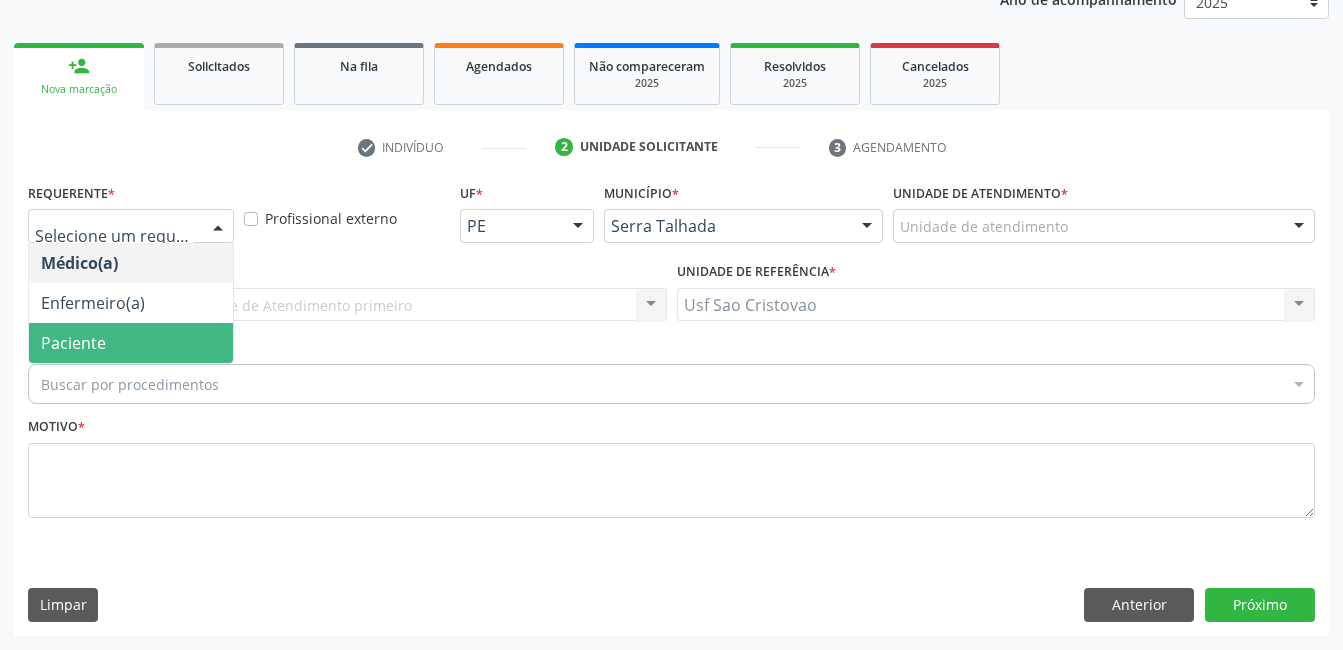 click on "Paciente" at bounding box center (131, 343) 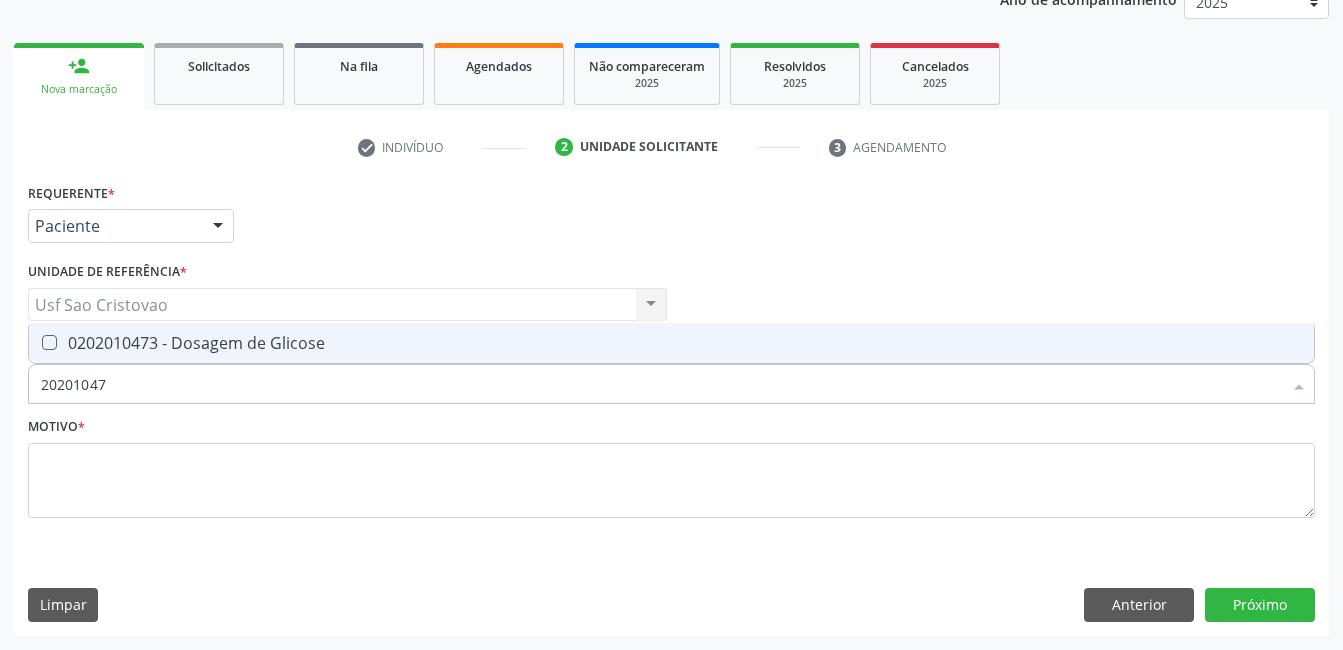 type on "202010473" 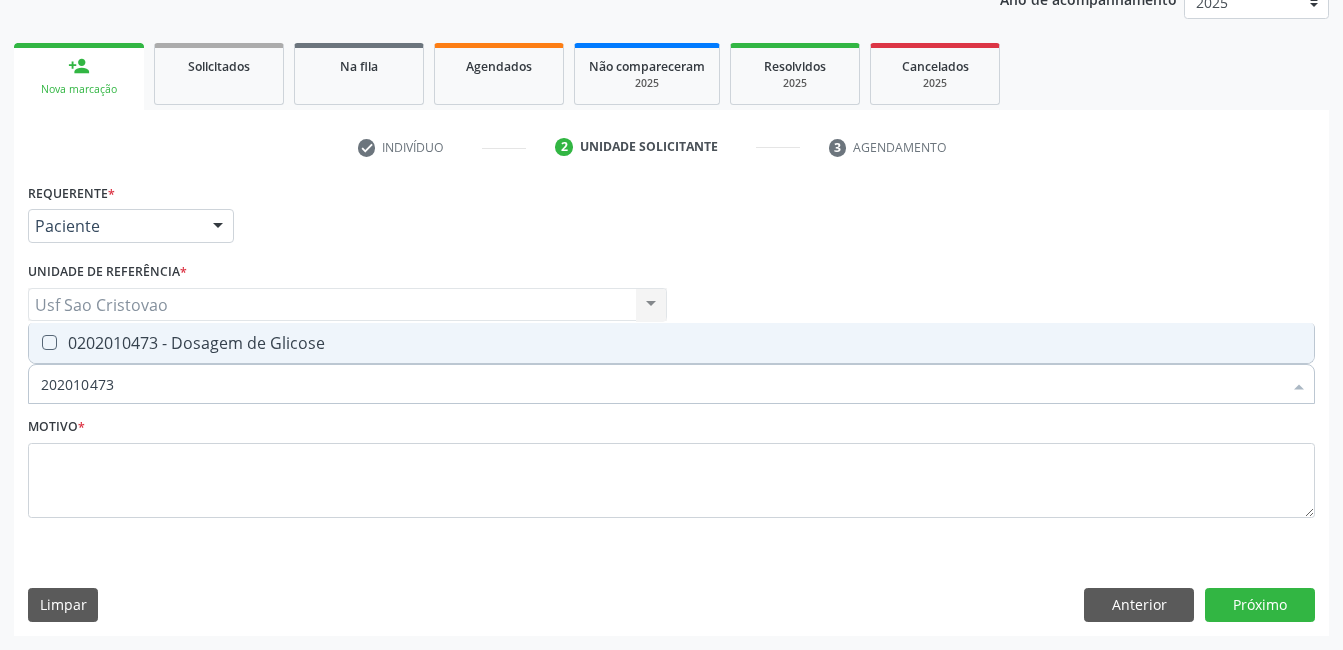 click at bounding box center (49, 342) 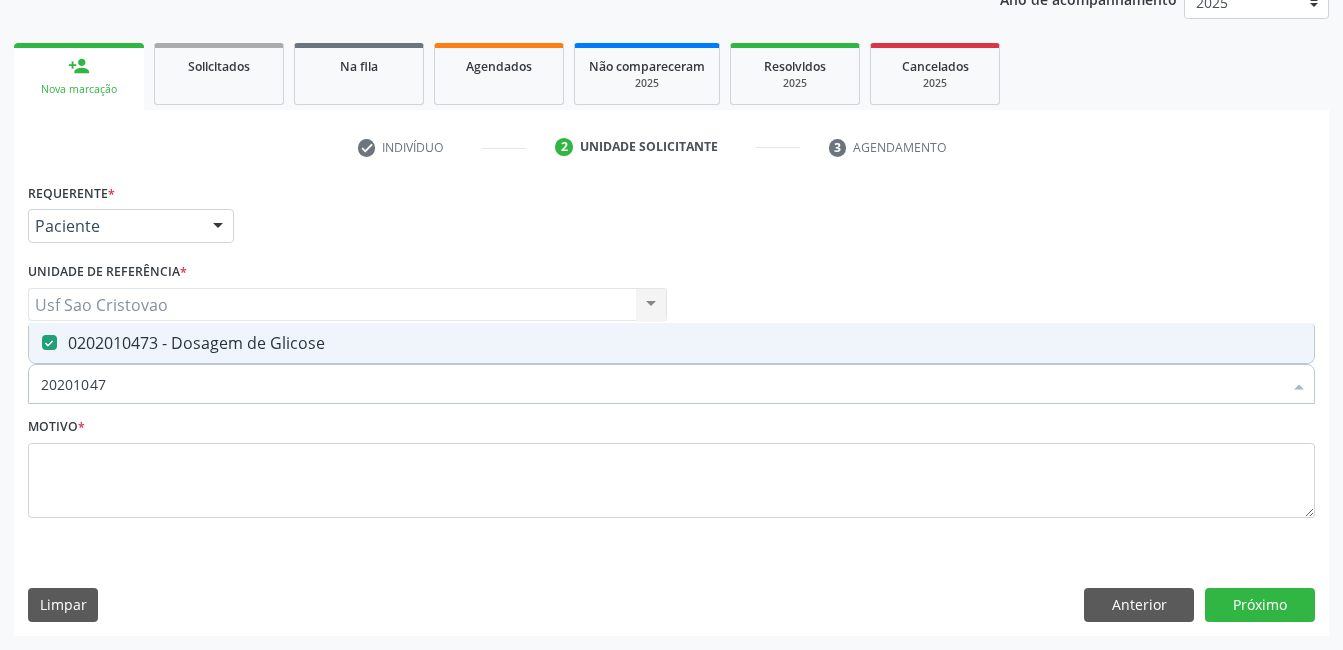 type on "2020104" 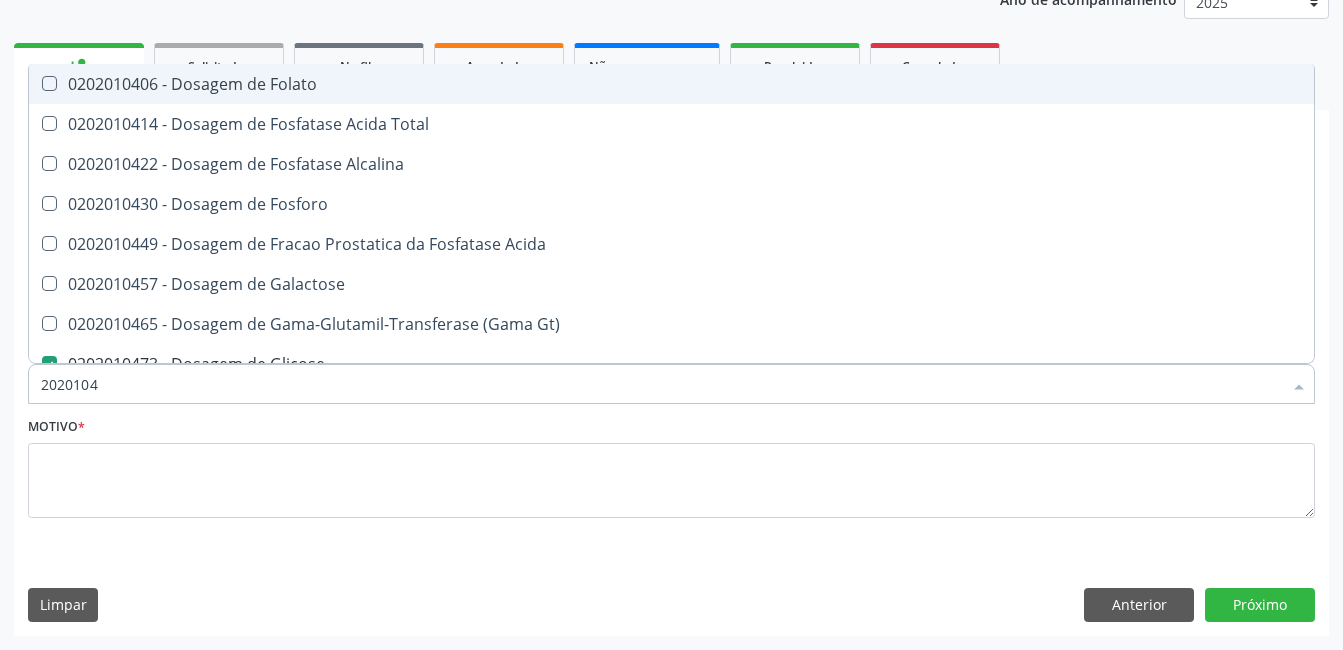 type on "202010" 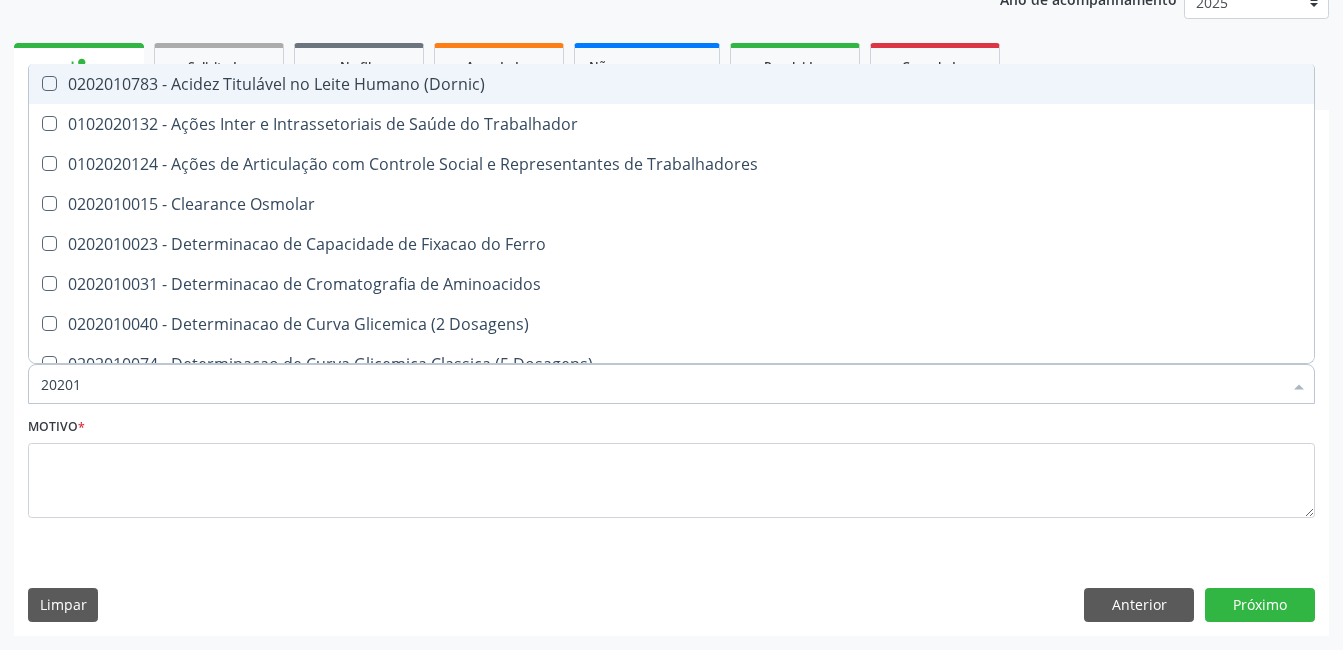 type on "2020" 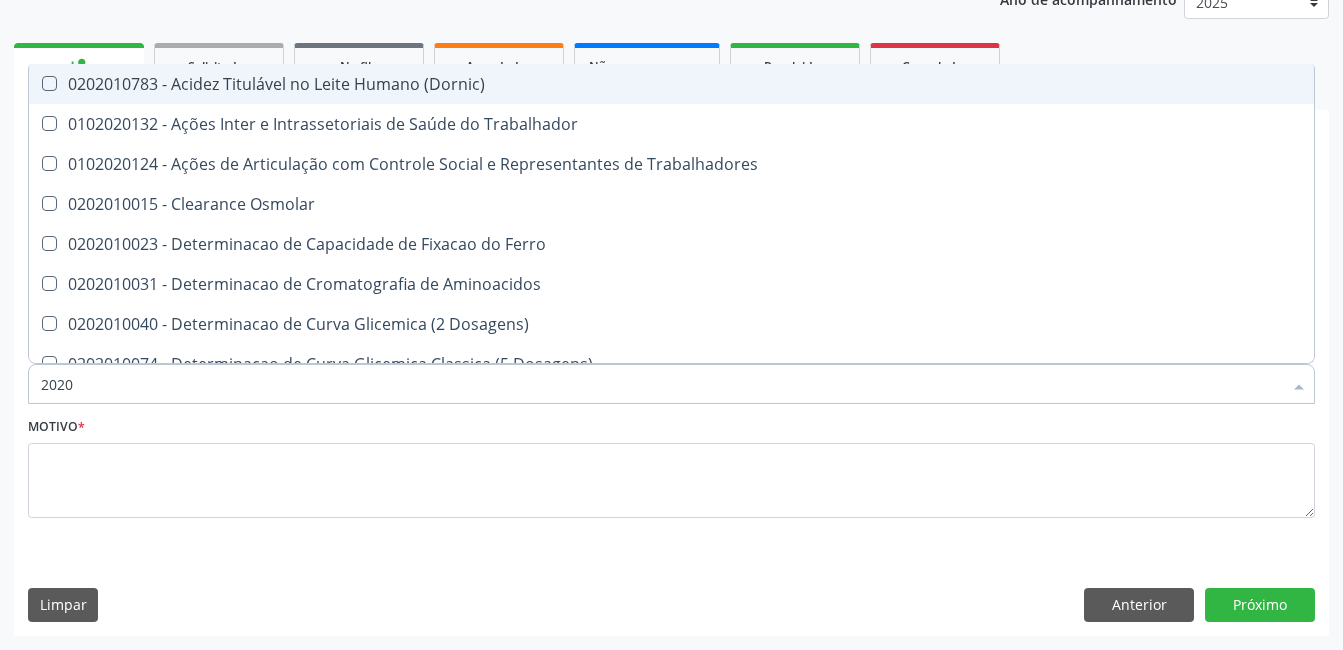 checkbox on "false" 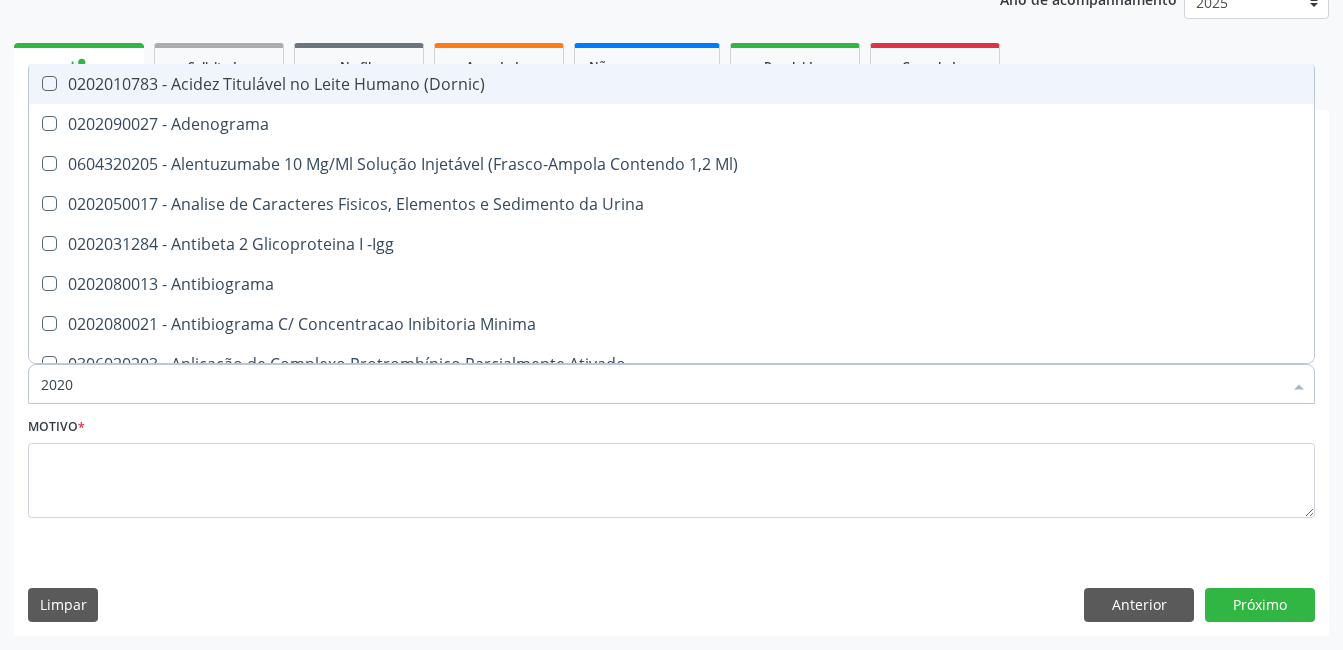 type on "202" 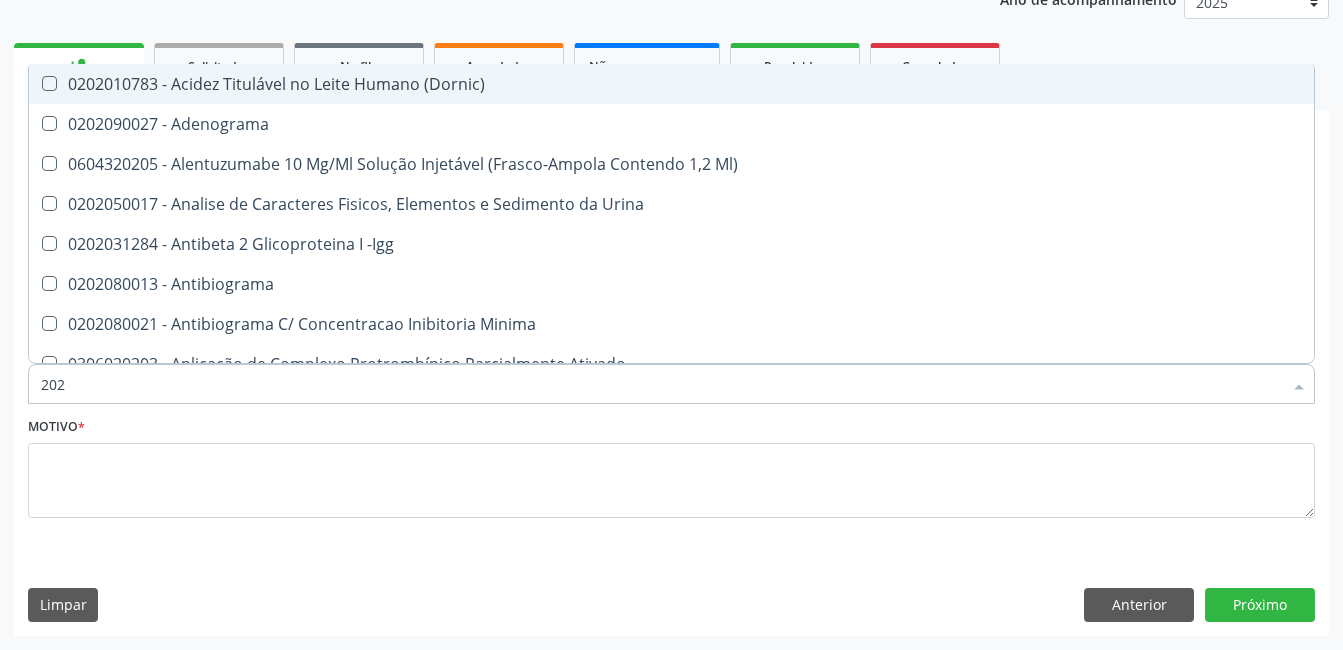 checkbox on "false" 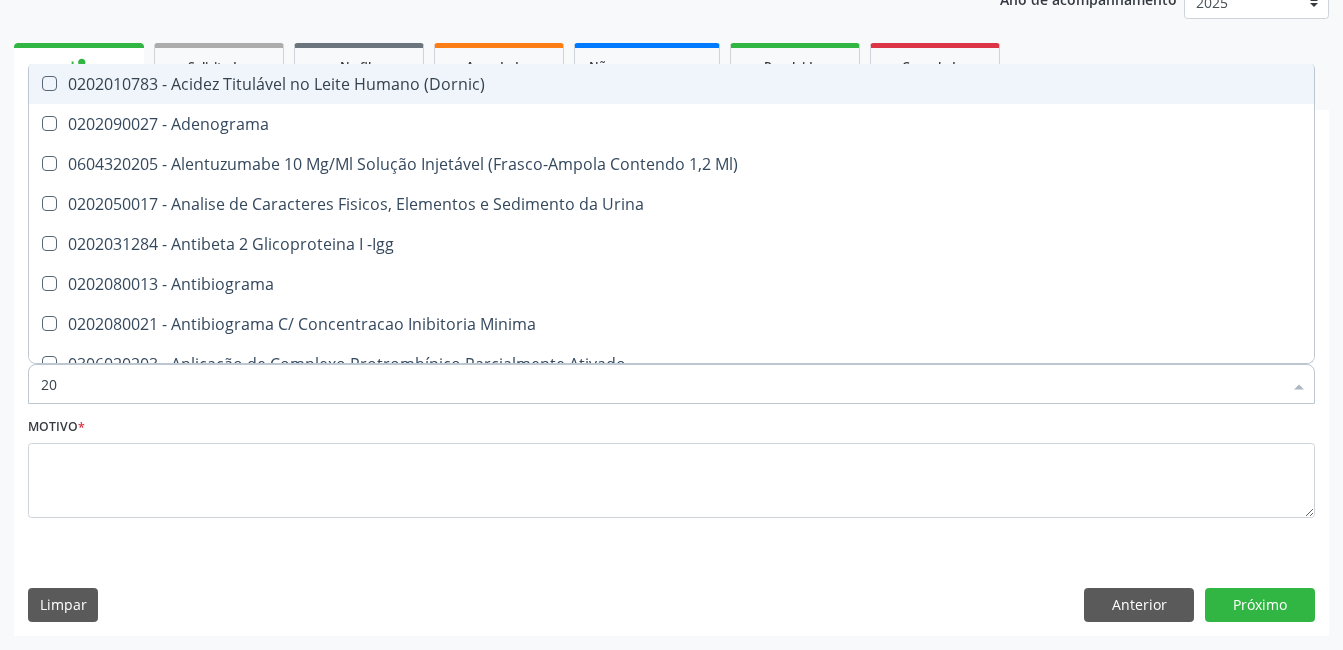 type on "2" 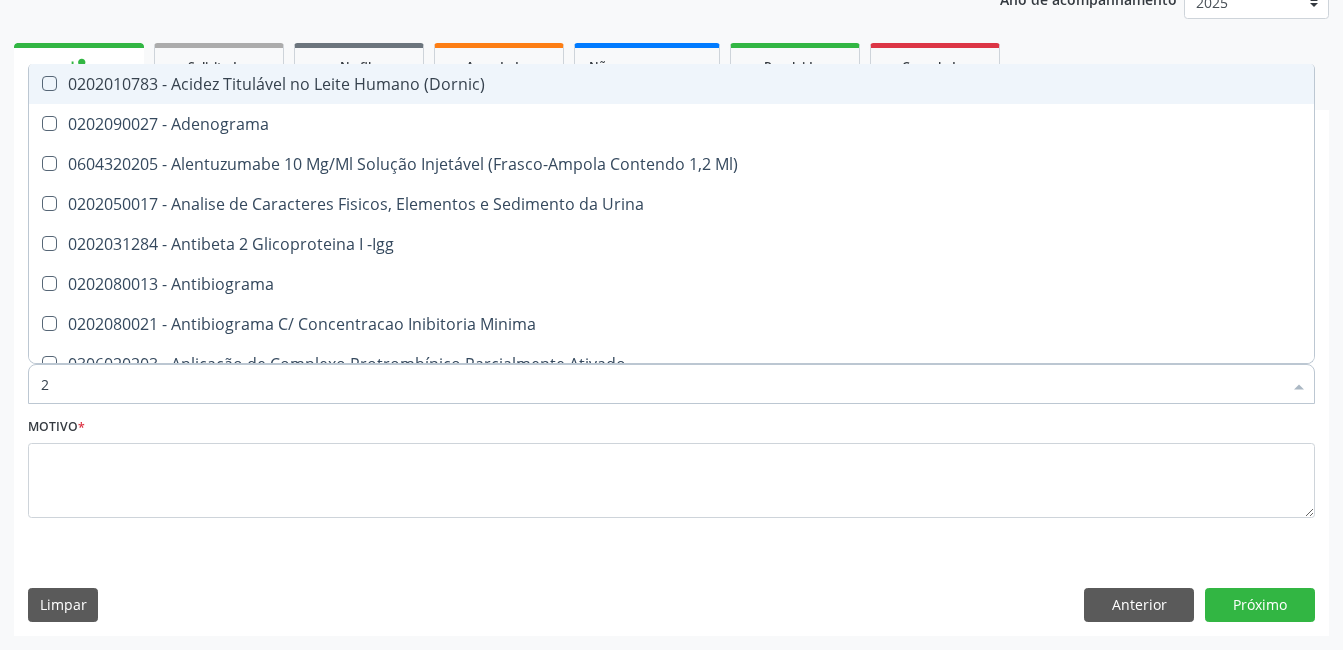 checkbox on "false" 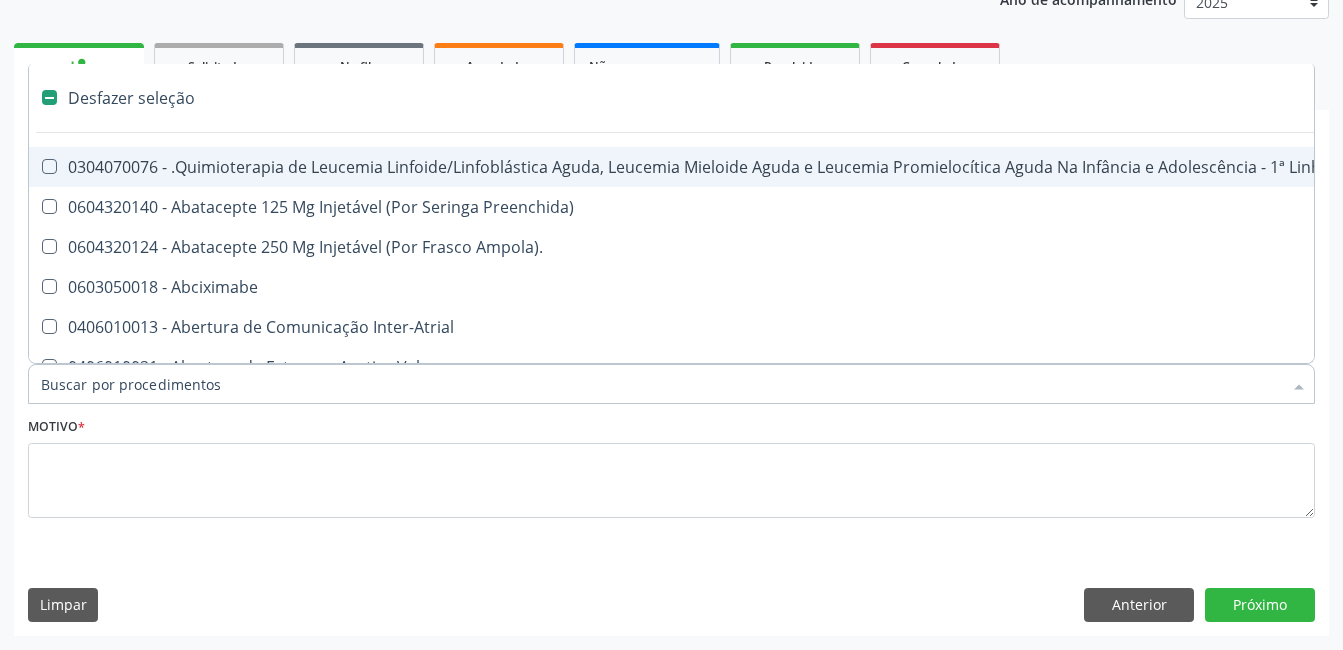 type on "2" 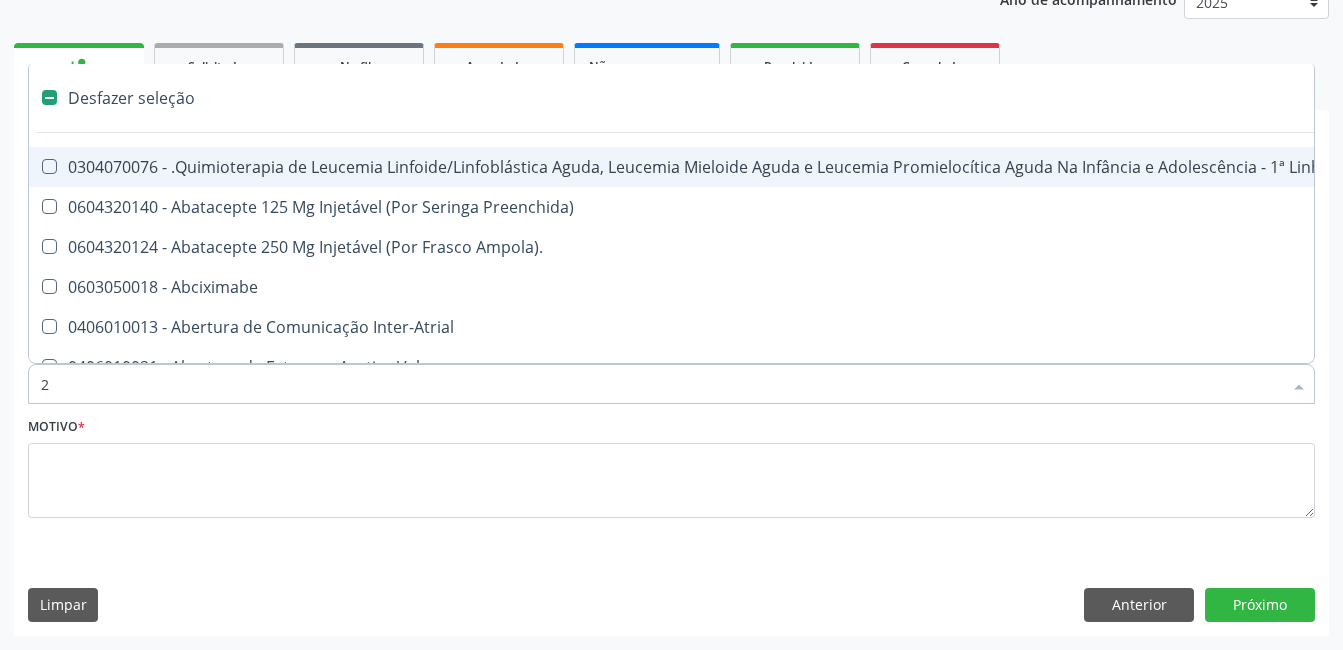 checkbox on "true" 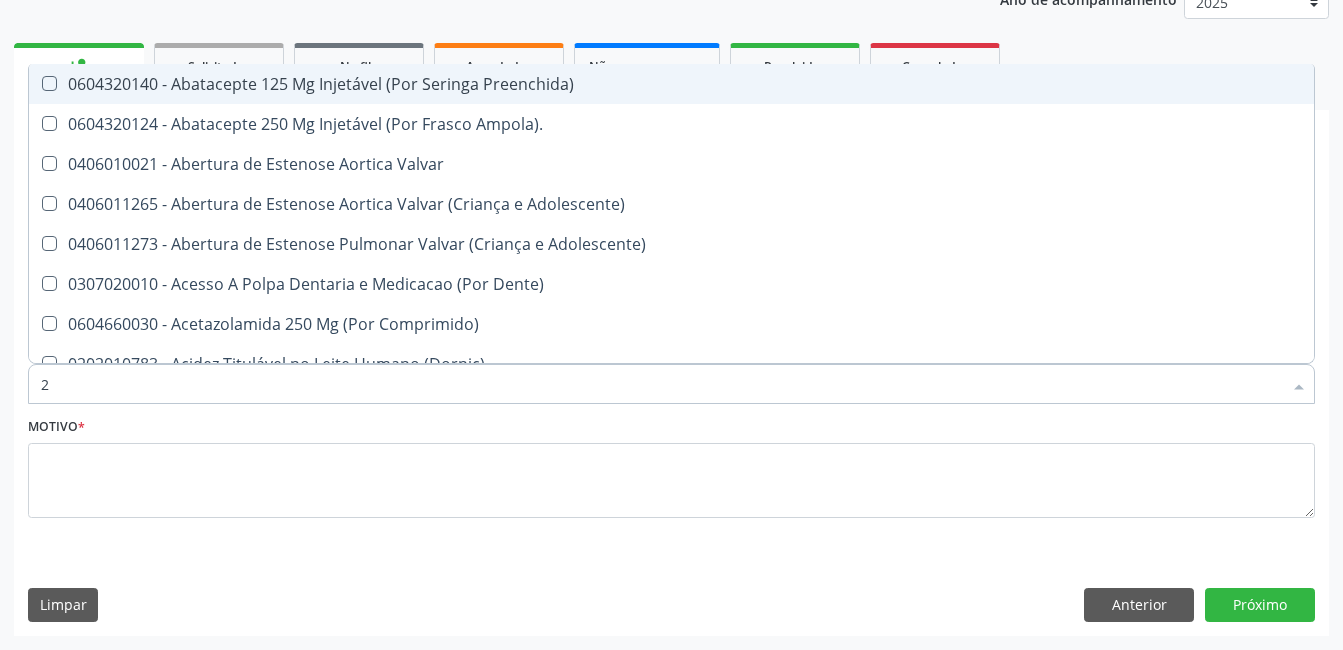 type on "20" 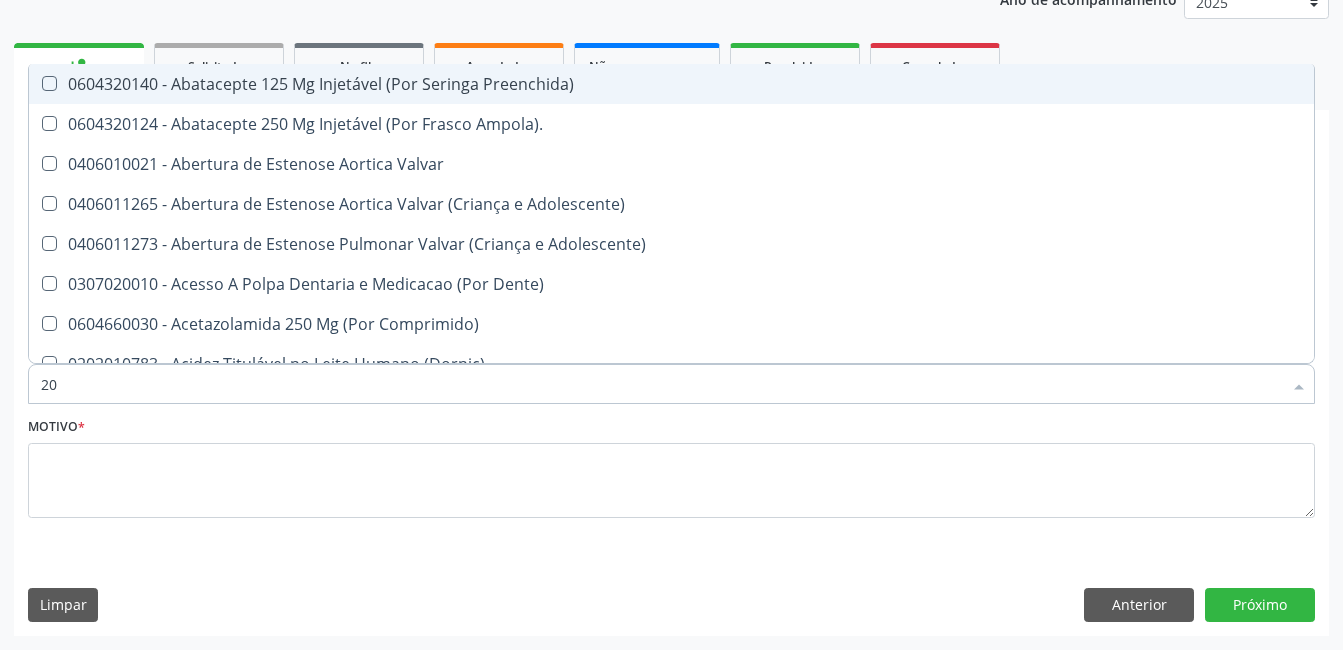 checkbox on "true" 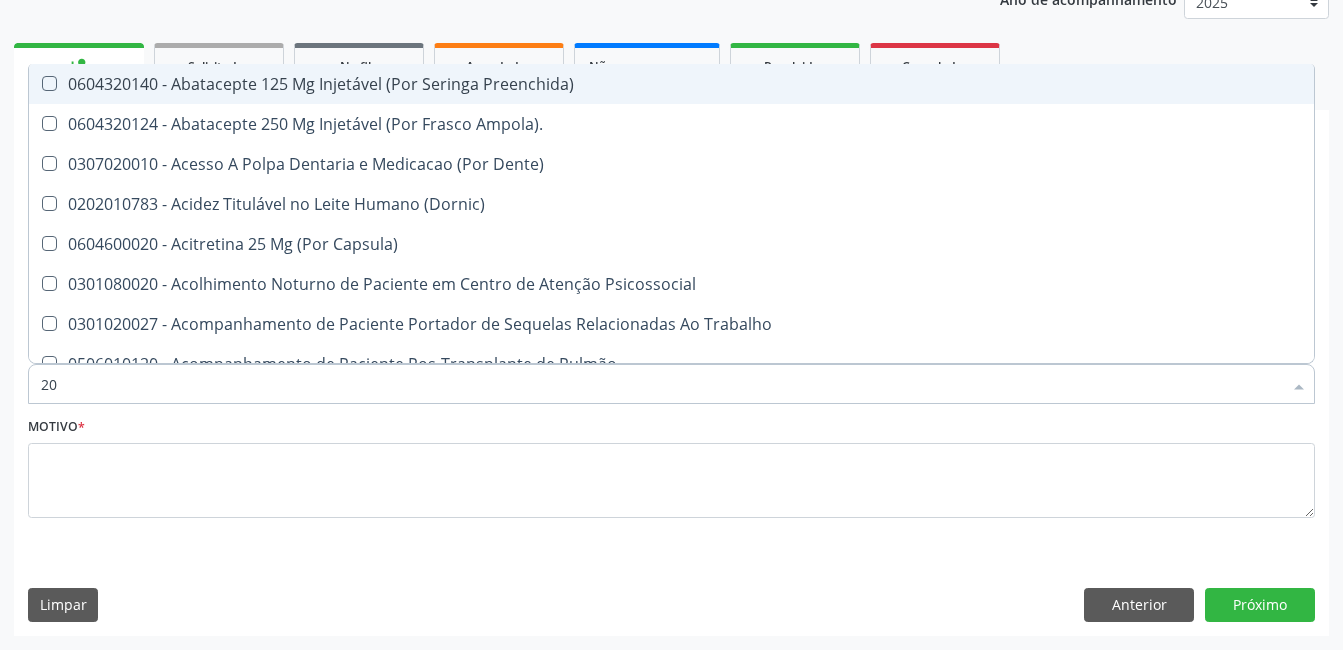 type on "202" 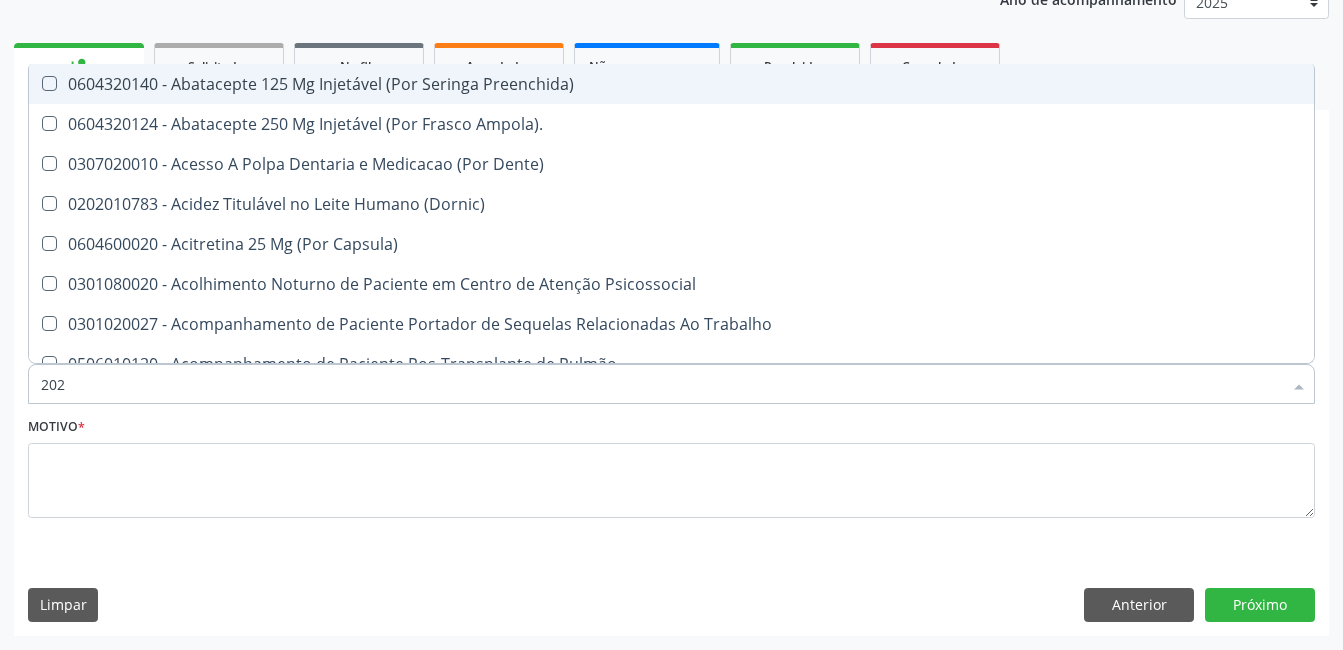 checkbox on "true" 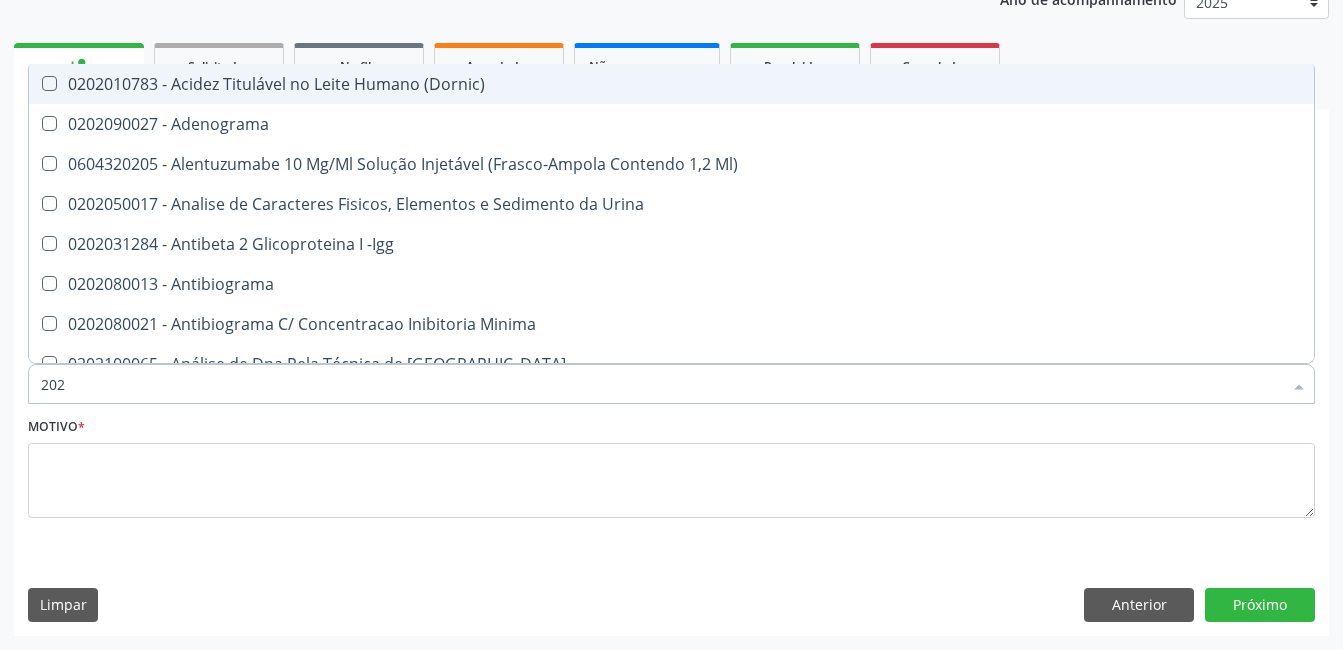 type on "2020" 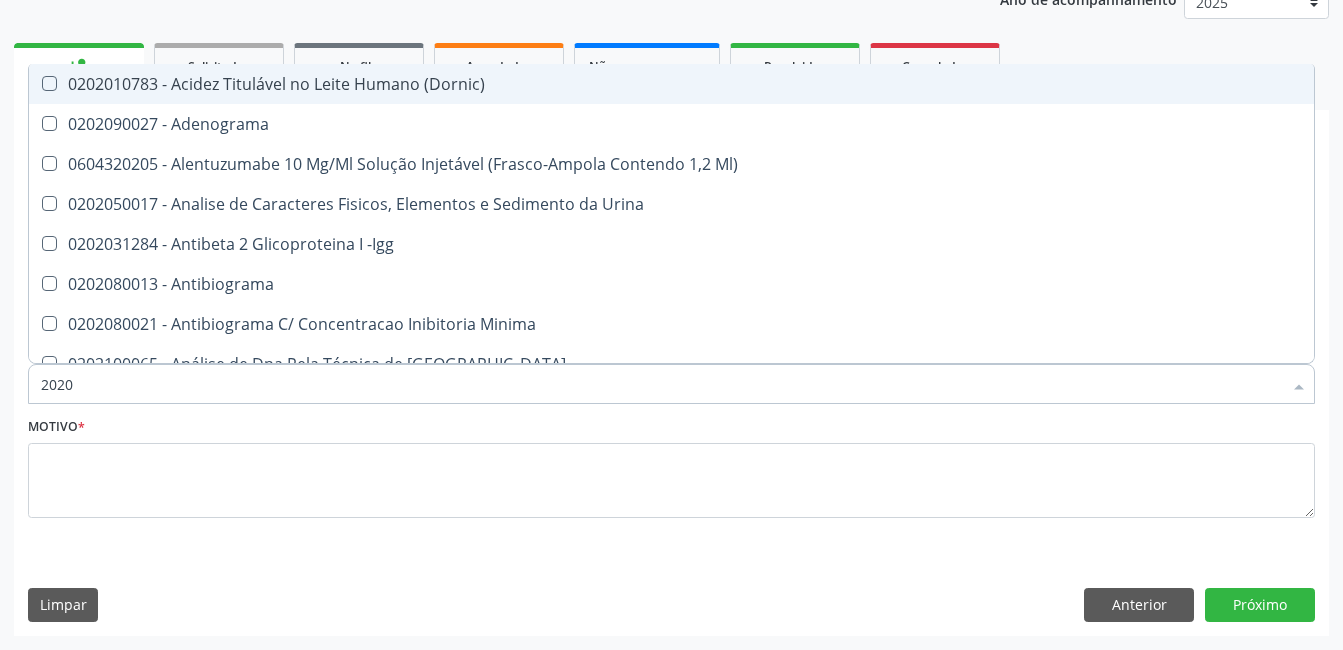 checkbox on "true" 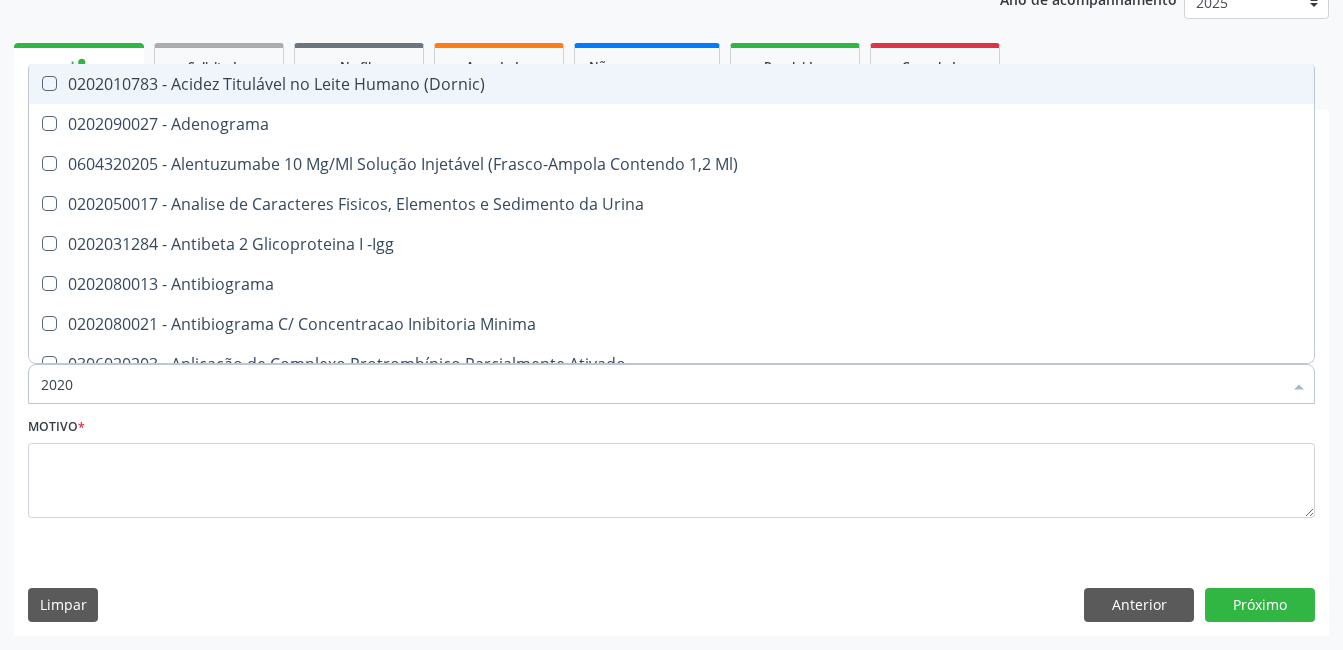 type on "20201" 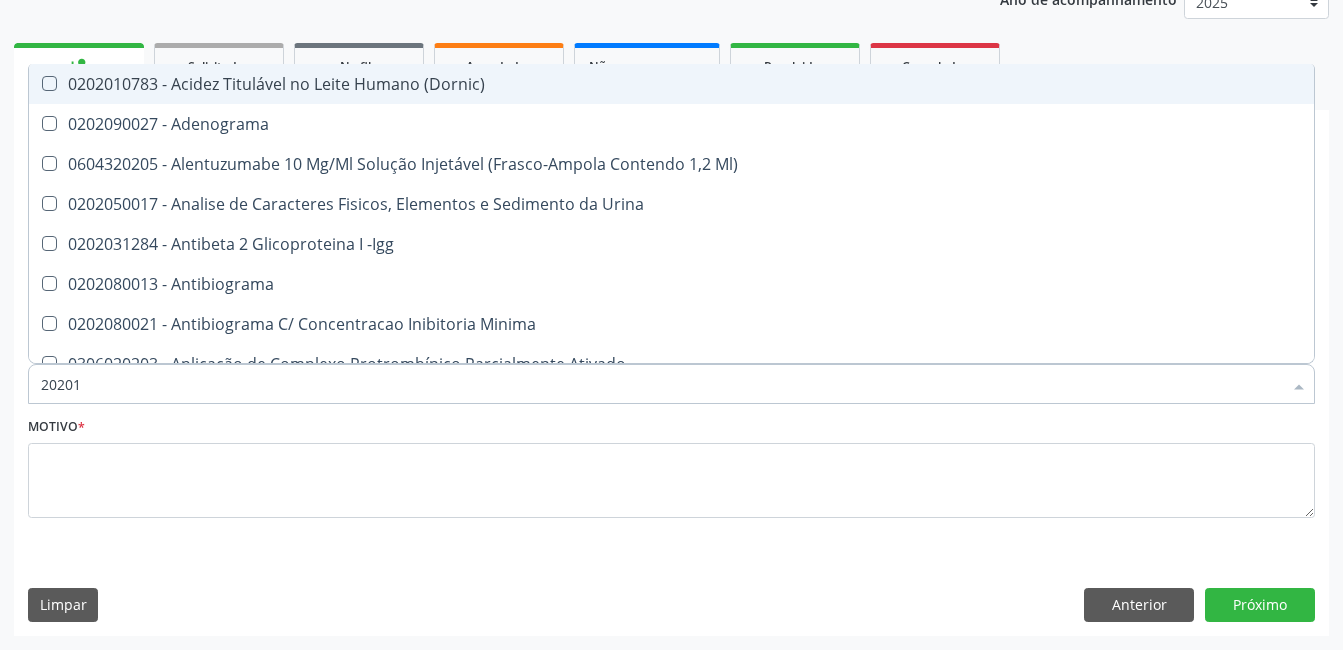 checkbox on "true" 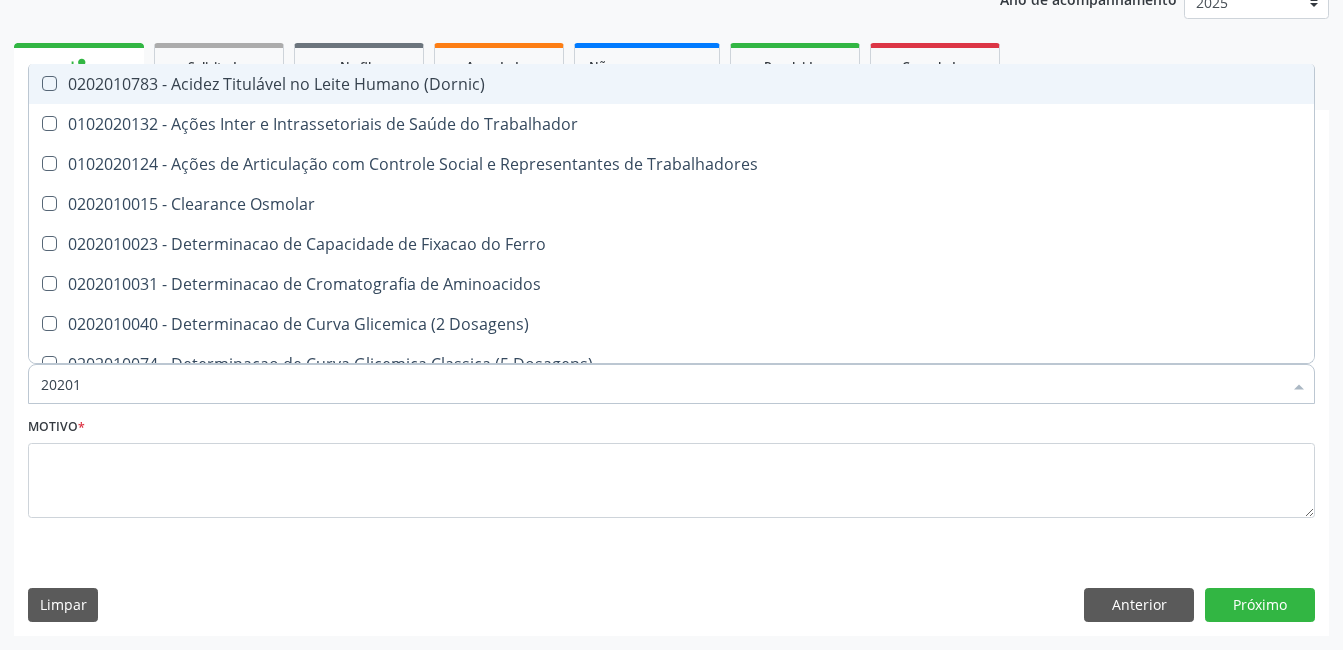 type on "202010" 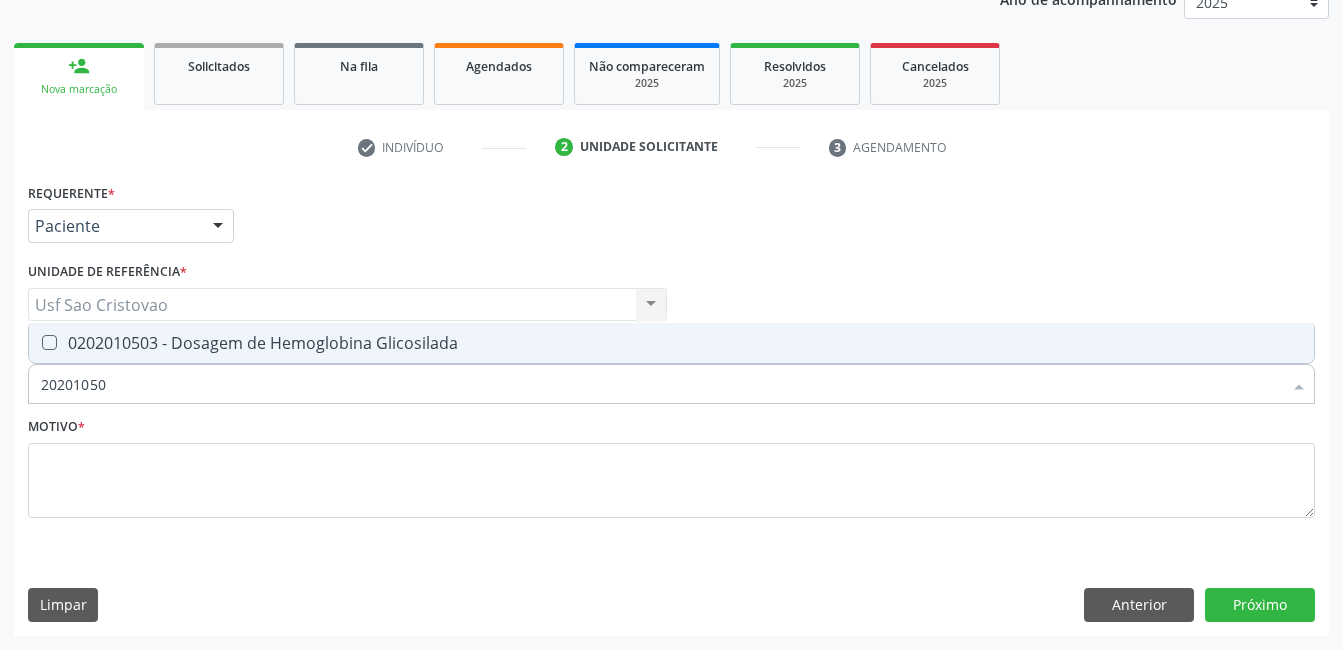 type on "202010503" 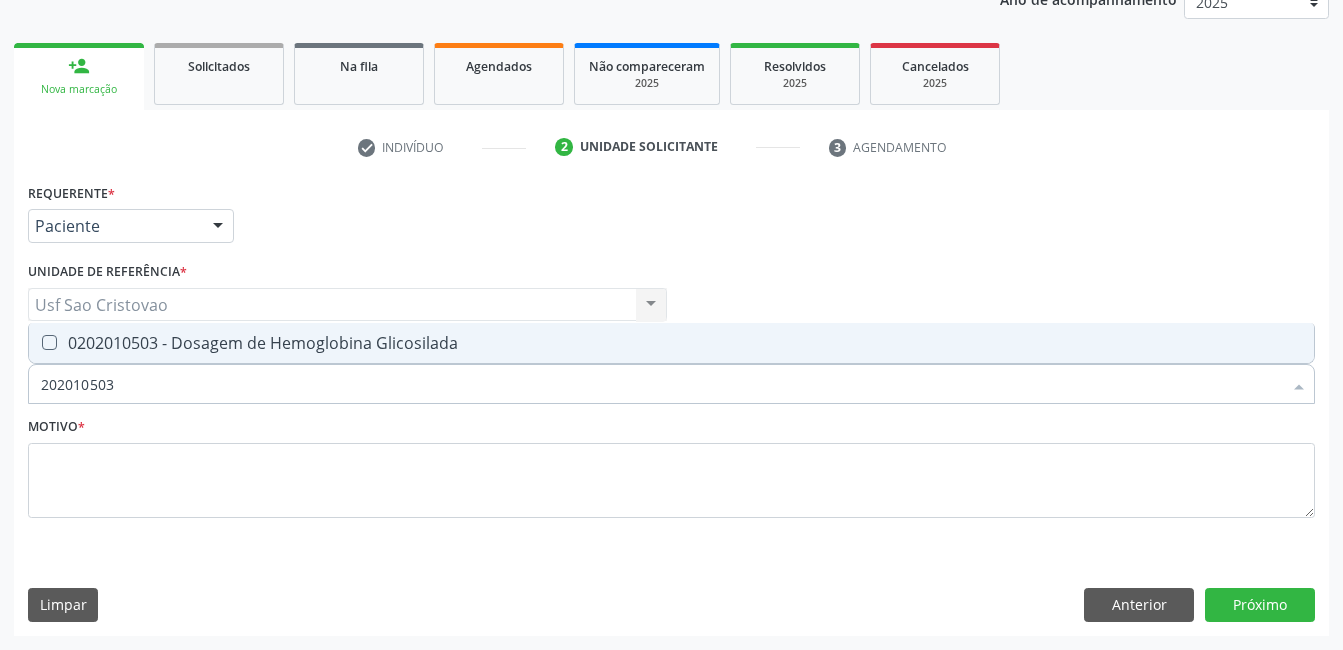 click at bounding box center [49, 342] 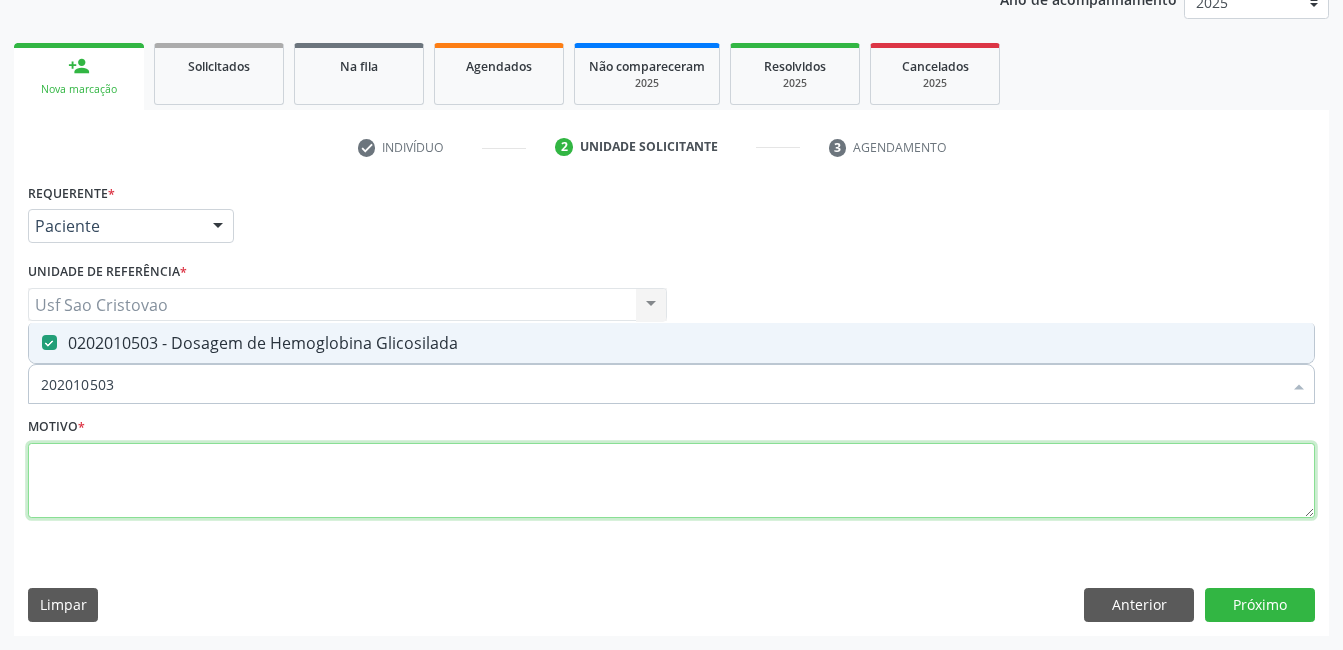 click at bounding box center [671, 481] 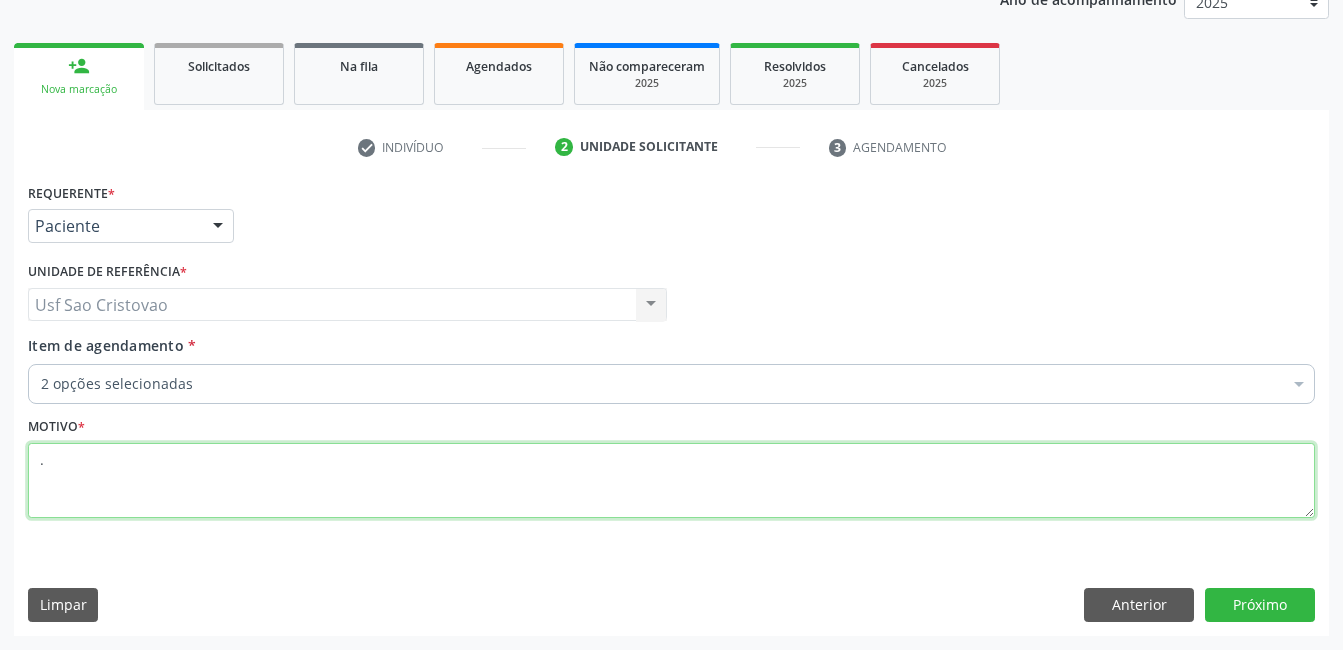 type on "." 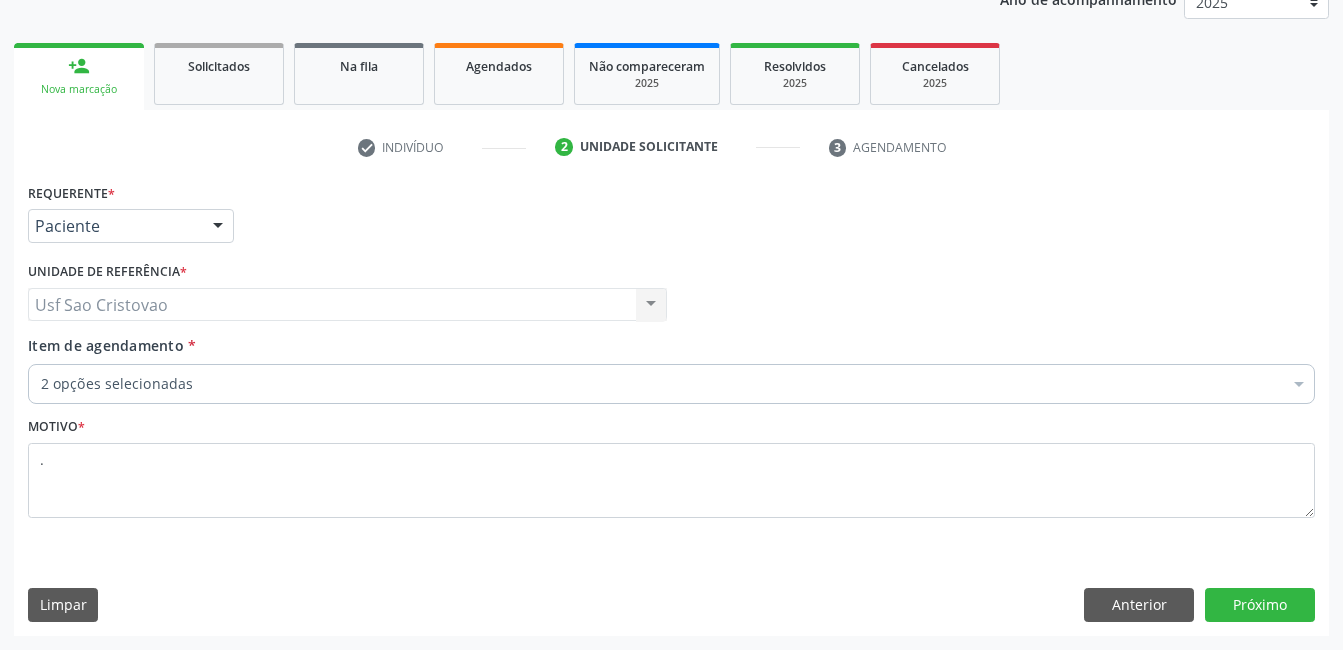 click on "Requerente
*
Paciente         Médico(a)   Enfermeiro(a)   Paciente
Nenhum resultado encontrado para: "   "
Não há nenhuma opção para ser exibida.
UF
PE         PE
Nenhum resultado encontrado para: "   "
Não há nenhuma opção para ser exibida.
Município
Serra Talhada         [GEOGRAPHIC_DATA] resultado encontrado para: "   "
Não há nenhuma opção para ser exibida.
Médico Solicitante
Por favor, selecione a Unidade de Atendimento primeiro
Nenhum resultado encontrado para: "   "
Não há nenhuma opção para ser exibida.
Unidade de referência
*
Usf Sao Cristovao         Usf Sao Cristovao
Nenhum resultado encontrado para: "   "
Não há nenhuma opção para ser exibida.
Item de agendamento
*" at bounding box center [671, 406] 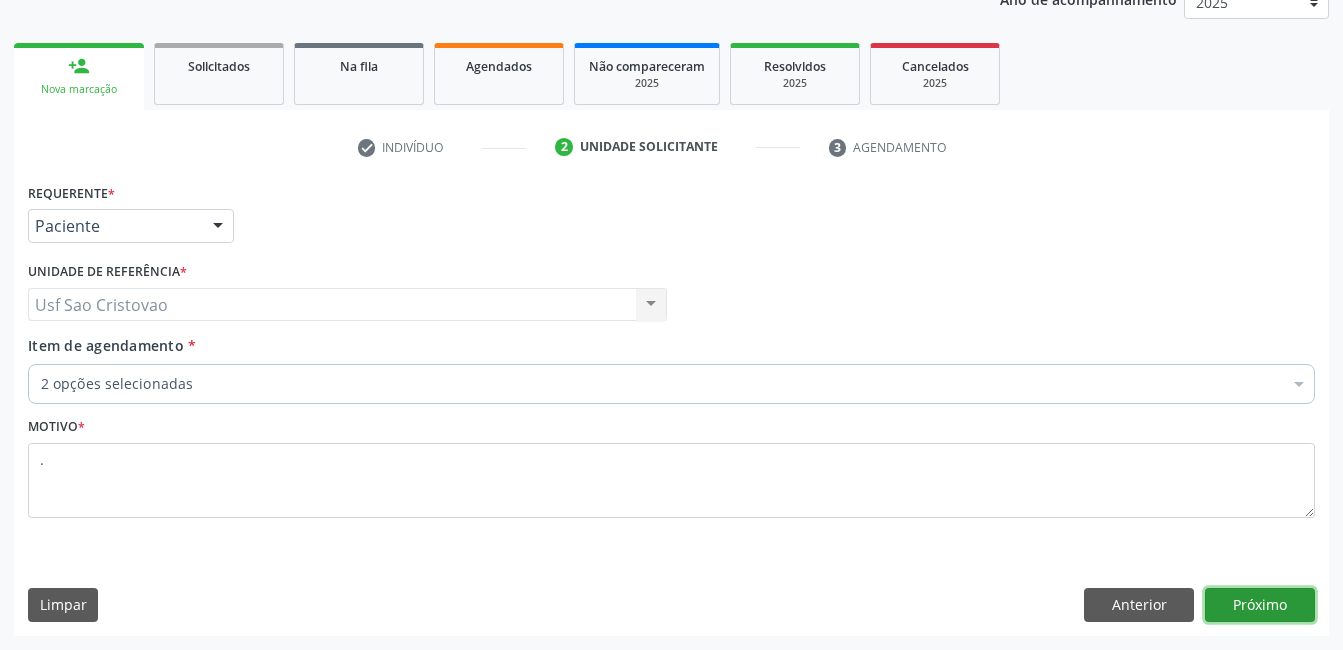 click on "Próximo" at bounding box center (1260, 605) 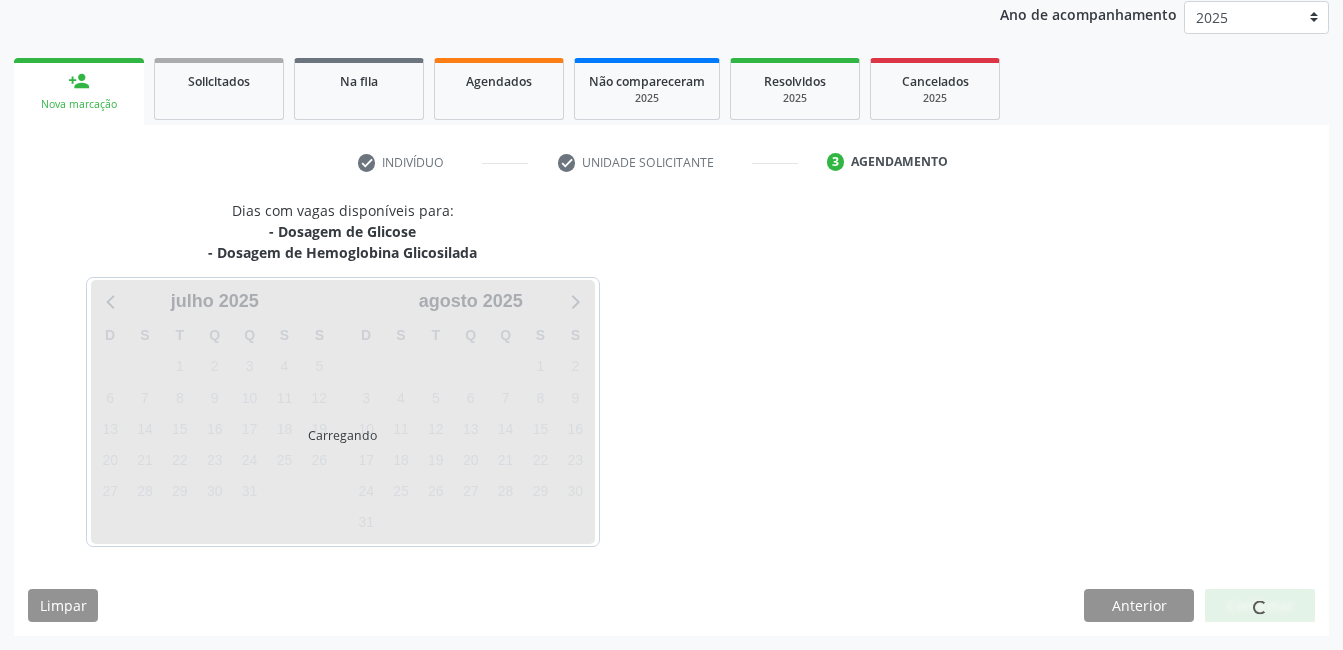 scroll, scrollTop: 241, scrollLeft: 0, axis: vertical 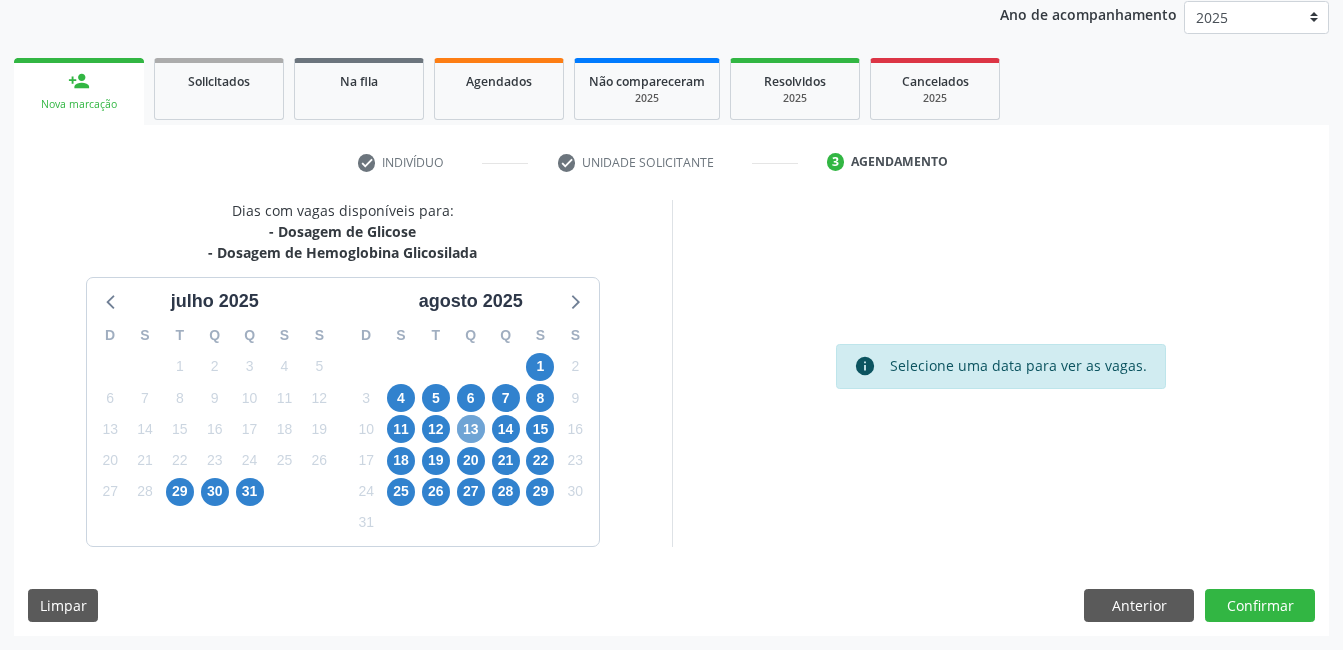 click on "13" at bounding box center (471, 429) 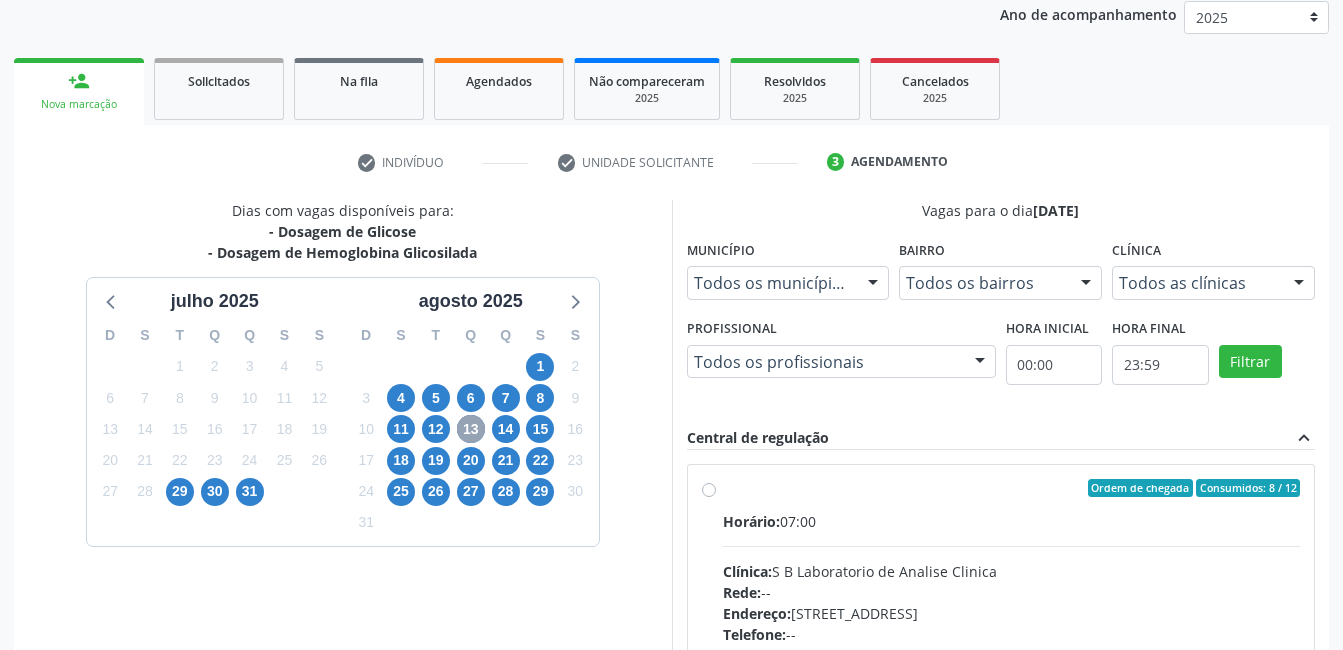 scroll, scrollTop: 341, scrollLeft: 0, axis: vertical 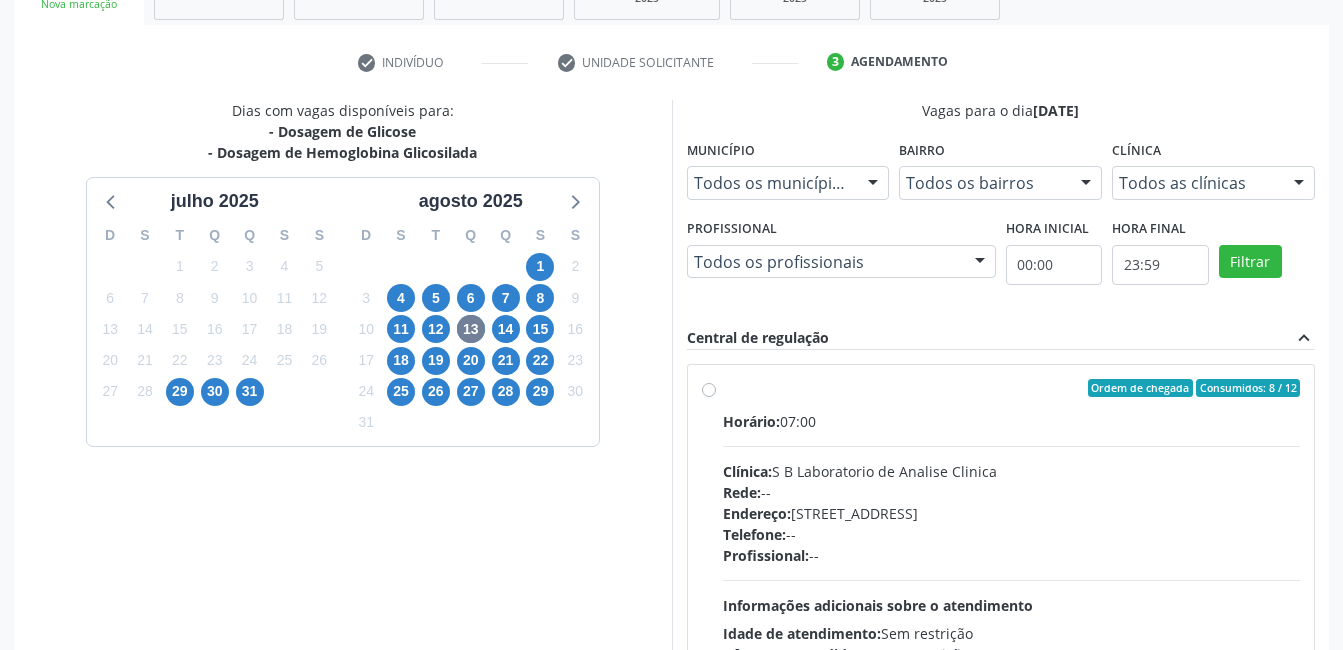 click on "Ordem de chegada
Consumidos: 8 / 12
Horário:   07:00
Clínica:  S B Laboratorio de Analise Clinica
Rede:
--
Endereço:   [STREET_ADDRESS]
Telefone:   --
Profissional:
--
Informações adicionais sobre o atendimento
Idade de atendimento:
Sem restrição
Gênero(s) atendido(s):
Sem restrição
Informações adicionais:
--" at bounding box center (1012, 532) 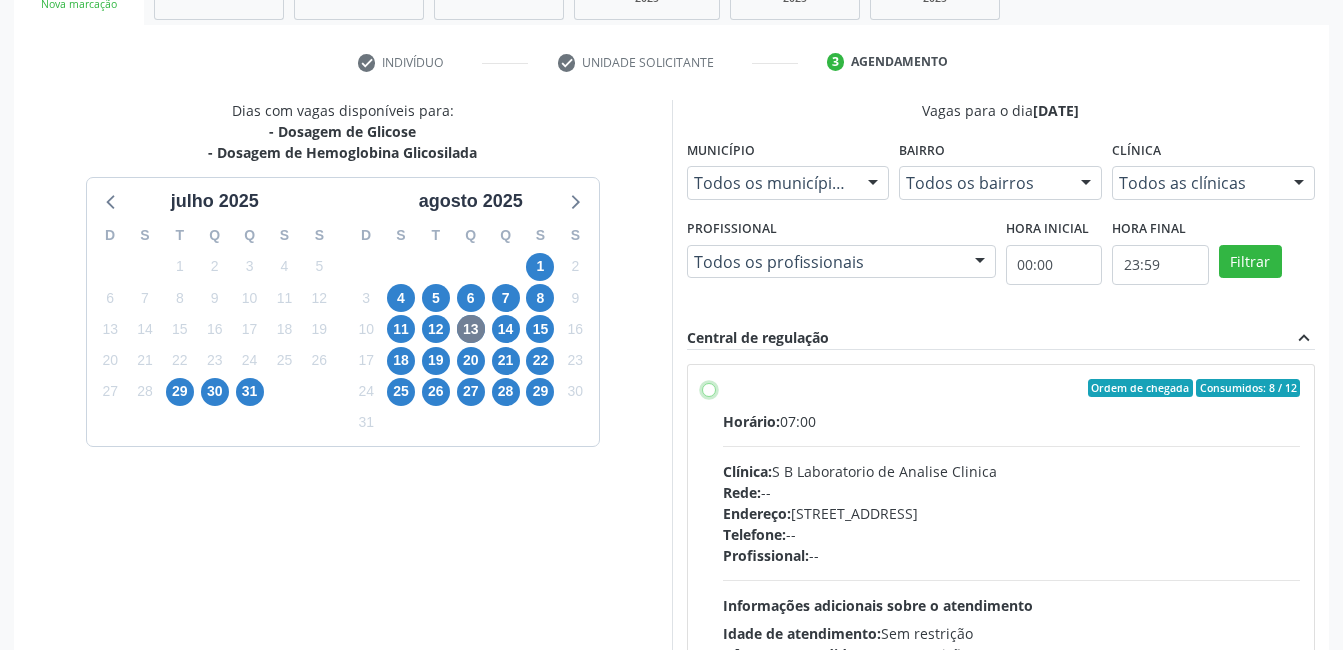 click on "Ordem de chegada
Consumidos: 8 / 12
Horário:   07:00
Clínica:  S B Laboratorio de Analise Clinica
Rede:
--
Endereço:   [STREET_ADDRESS]
Telefone:   --
Profissional:
--
Informações adicionais sobre o atendimento
Idade de atendimento:
Sem restrição
Gênero(s) atendido(s):
Sem restrição
Informações adicionais:
--" at bounding box center [709, 388] 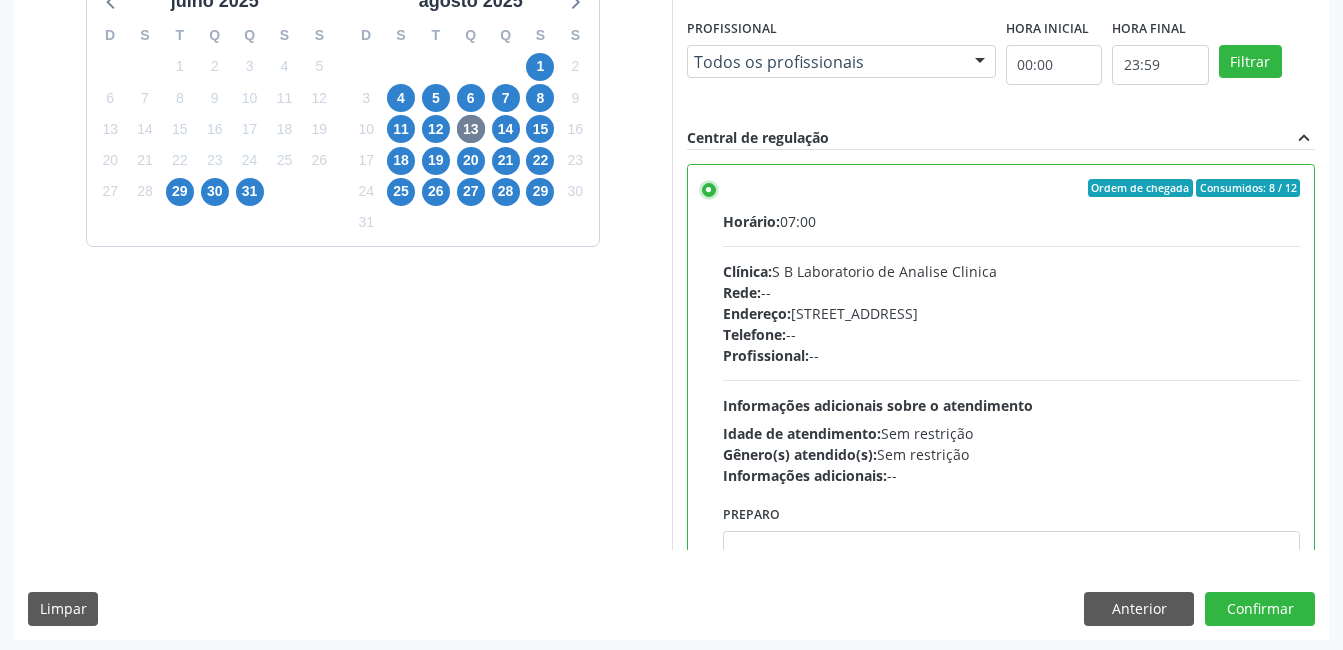 scroll, scrollTop: 545, scrollLeft: 0, axis: vertical 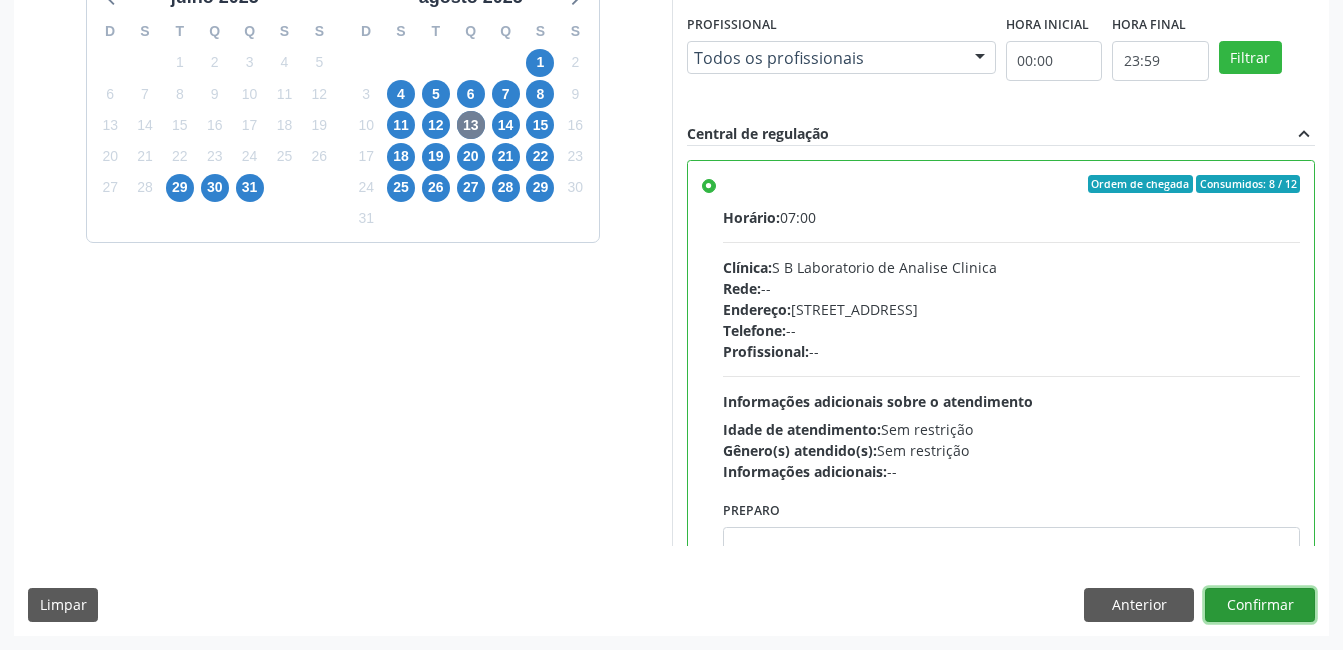 click on "Confirmar" at bounding box center [1260, 605] 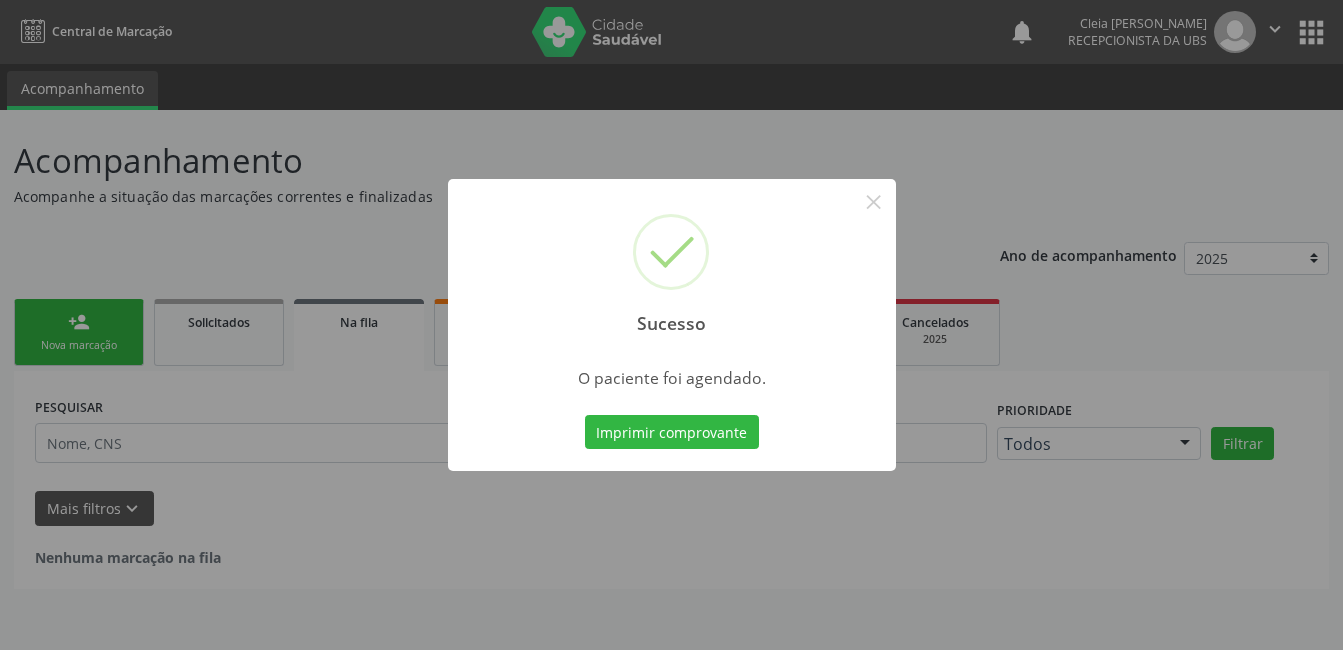 scroll, scrollTop: 0, scrollLeft: 0, axis: both 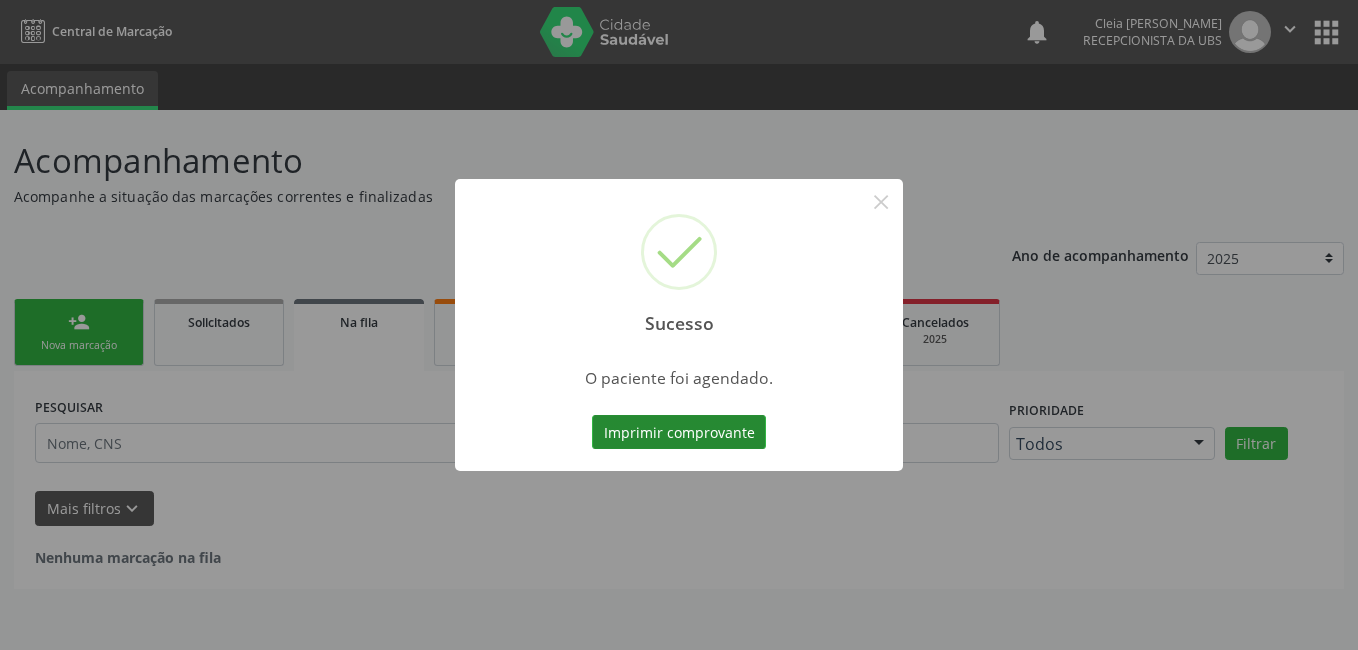 click on "Imprimir comprovante" at bounding box center (679, 432) 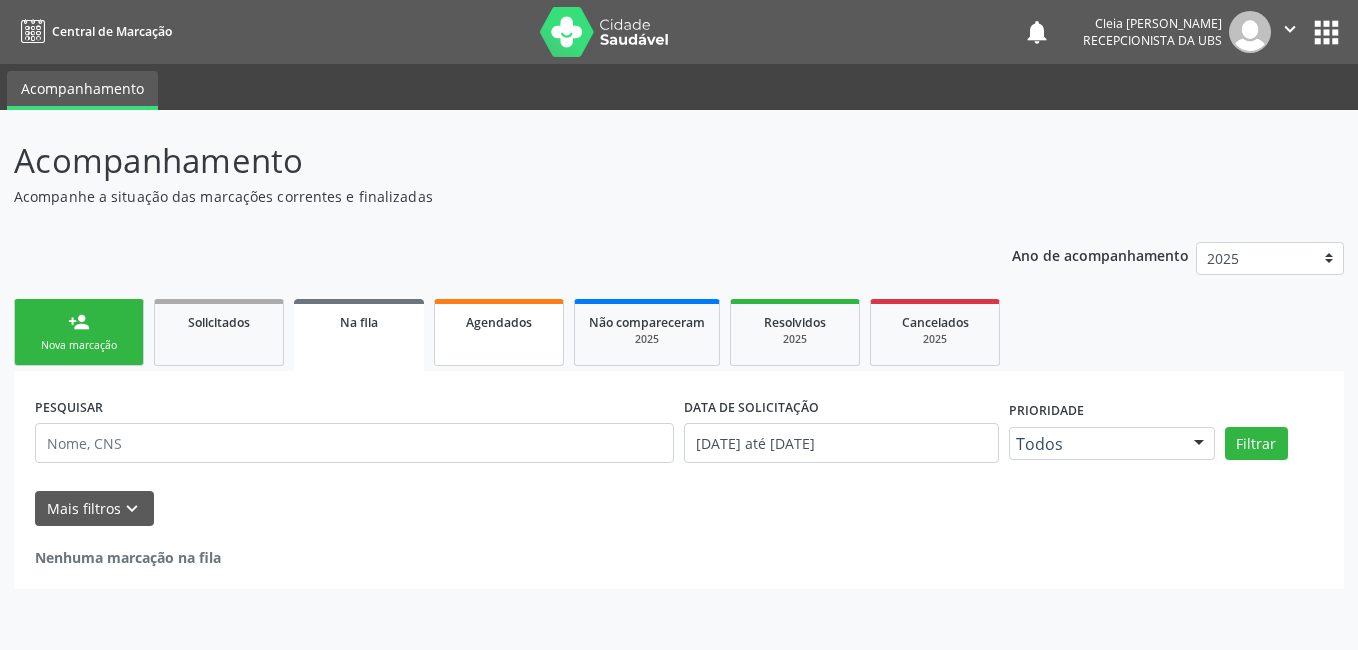 click on "Agendados" at bounding box center (499, 332) 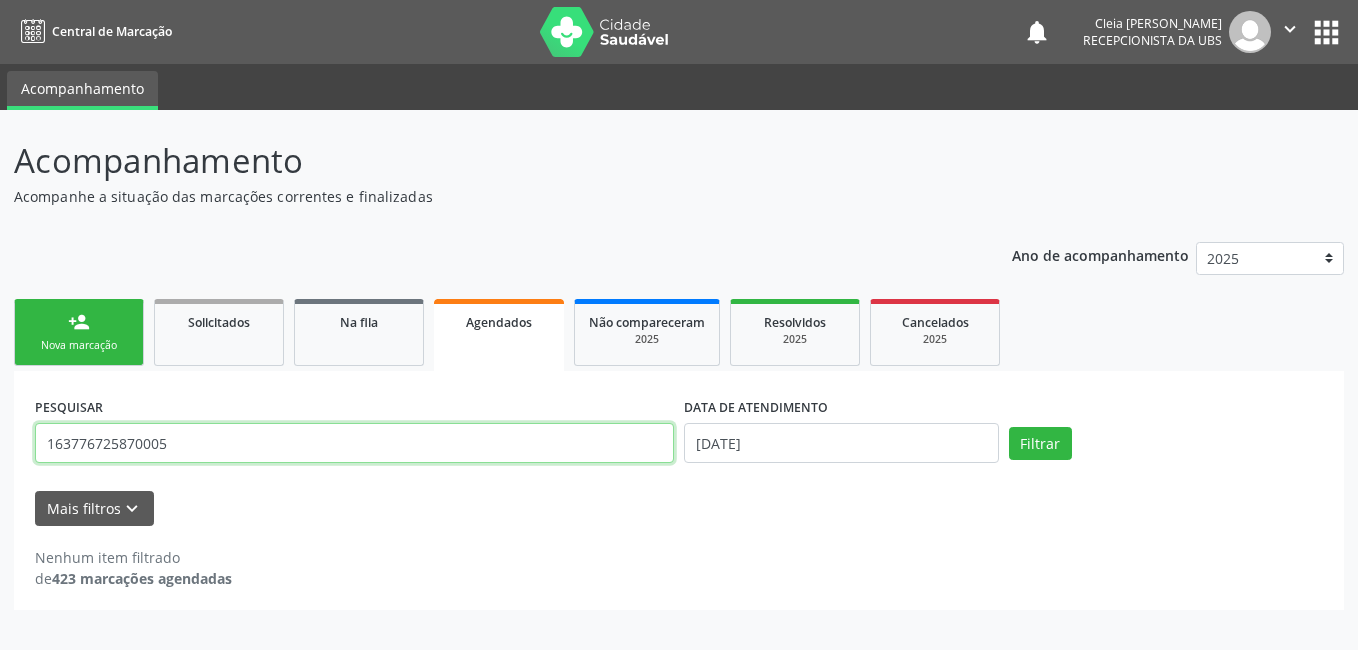 drag, startPoint x: 182, startPoint y: 441, endPoint x: 3, endPoint y: 491, distance: 185.8521 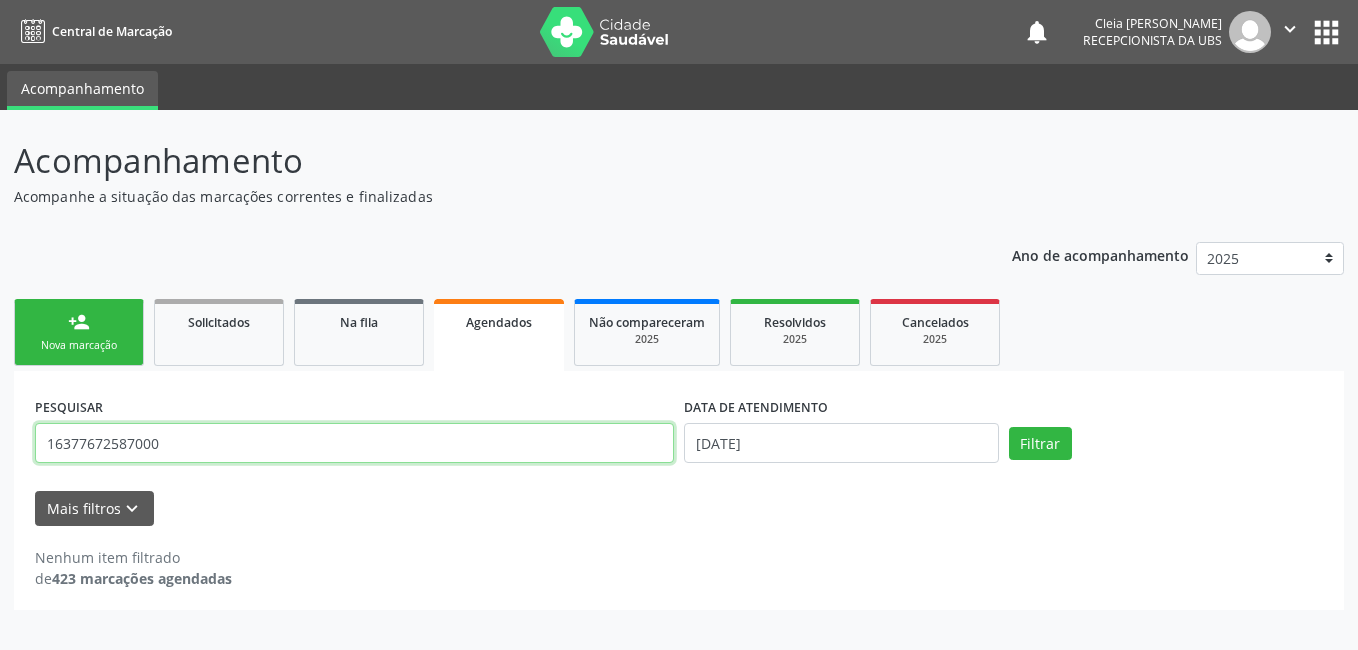type on "163776725870005" 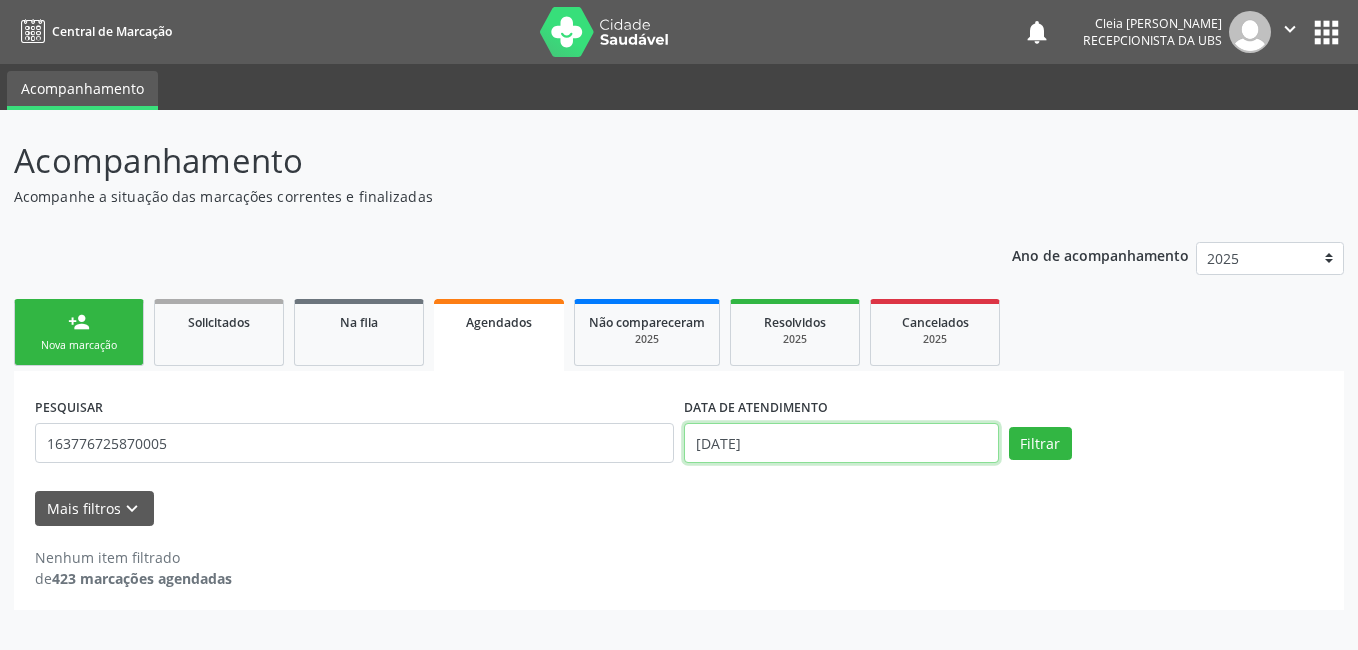 click on "[DATE]" at bounding box center (841, 443) 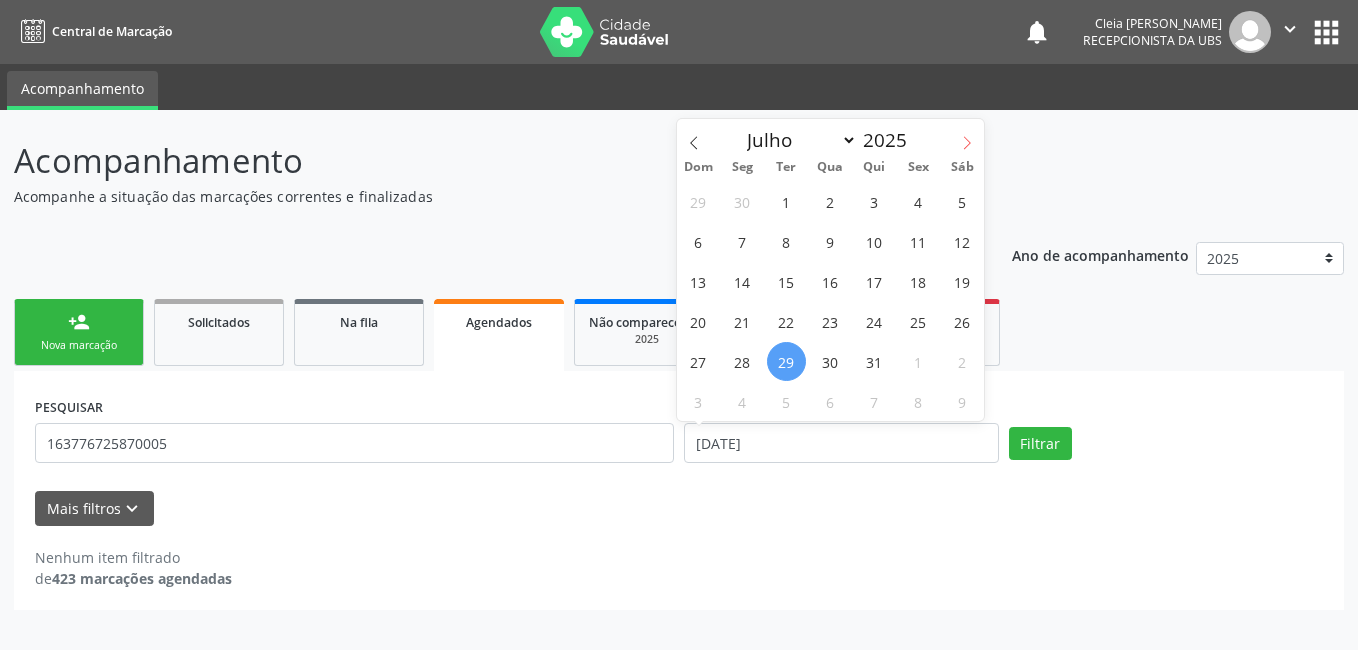 click at bounding box center (967, 136) 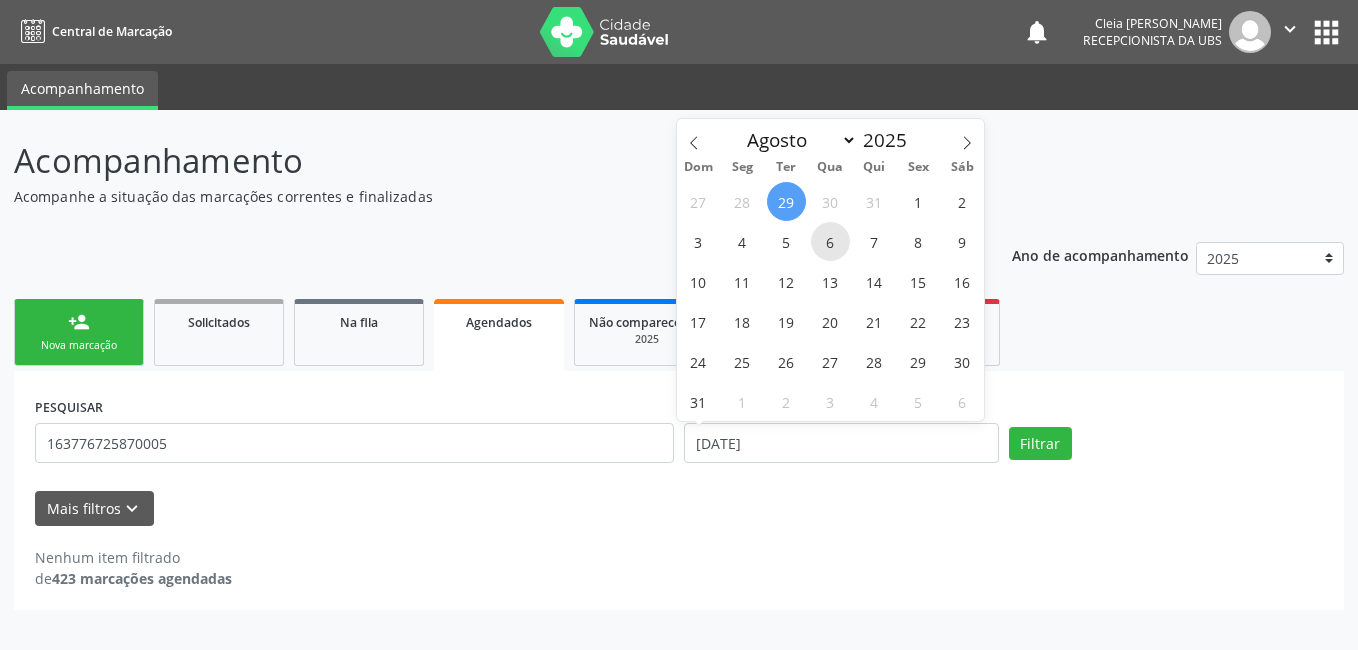 click on "6" at bounding box center [830, 241] 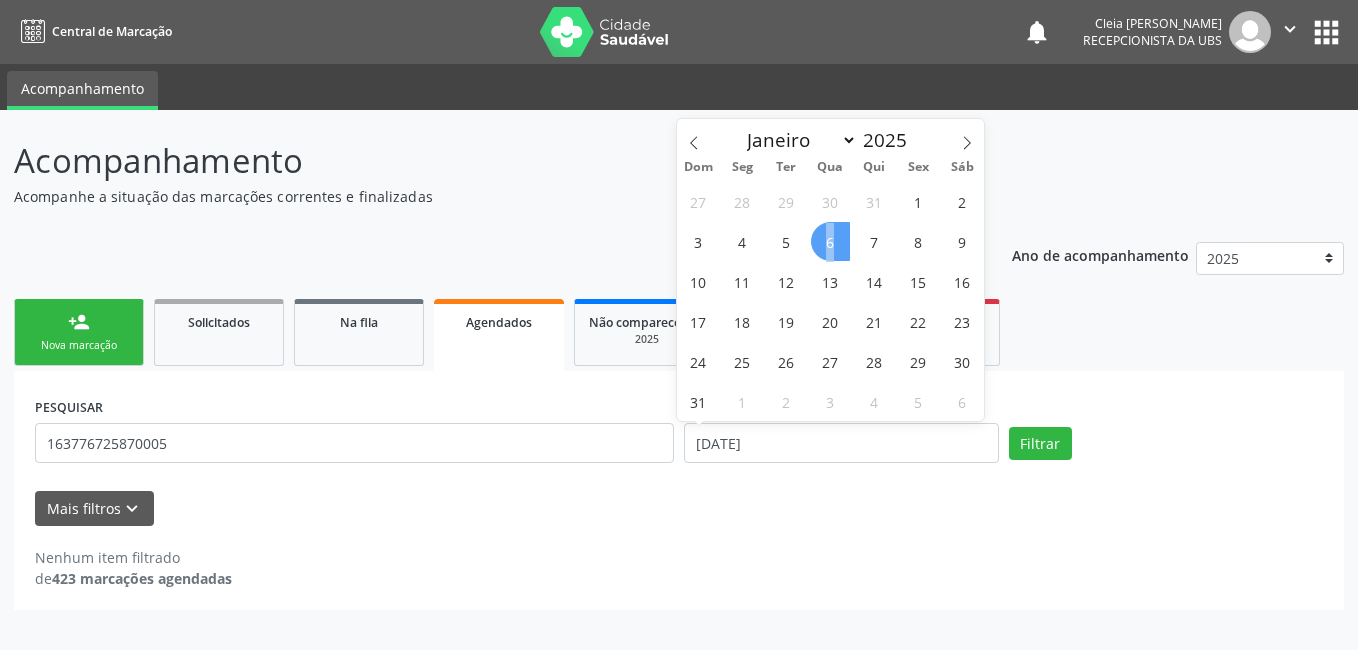 click on "6" at bounding box center (830, 241) 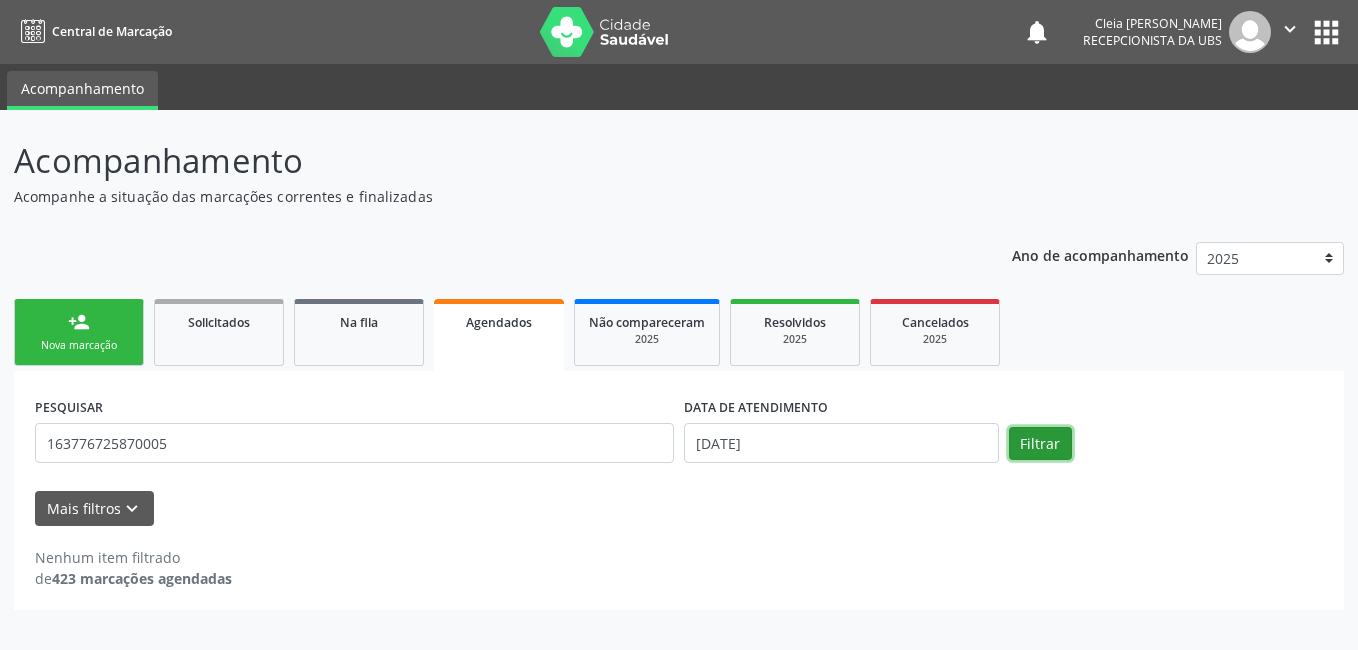 click on "Filtrar" at bounding box center (1040, 444) 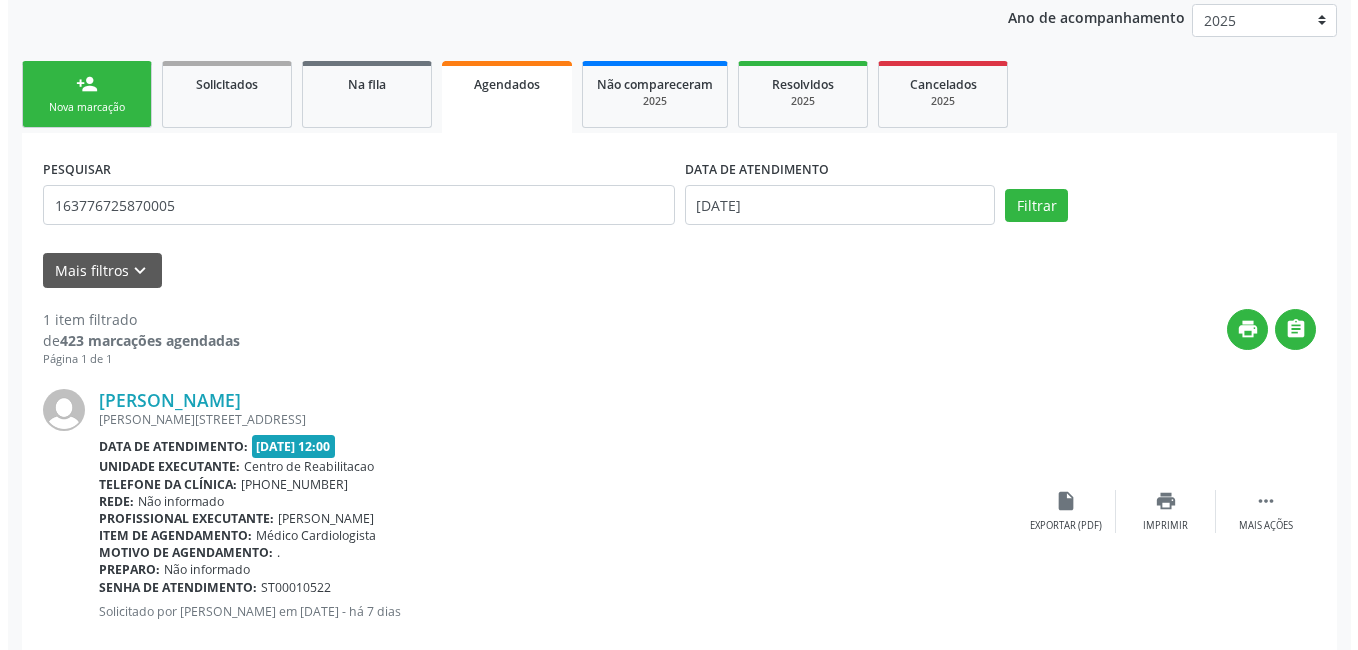 scroll, scrollTop: 278, scrollLeft: 0, axis: vertical 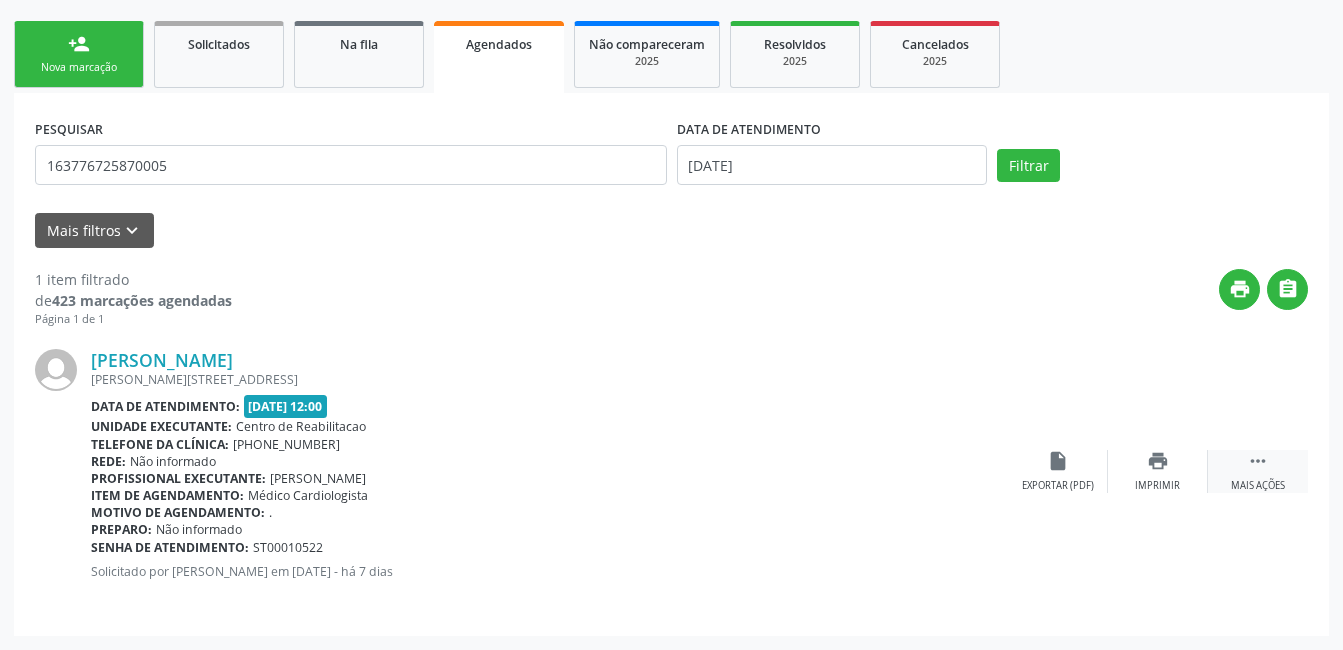 click on "Mais ações" at bounding box center [1258, 486] 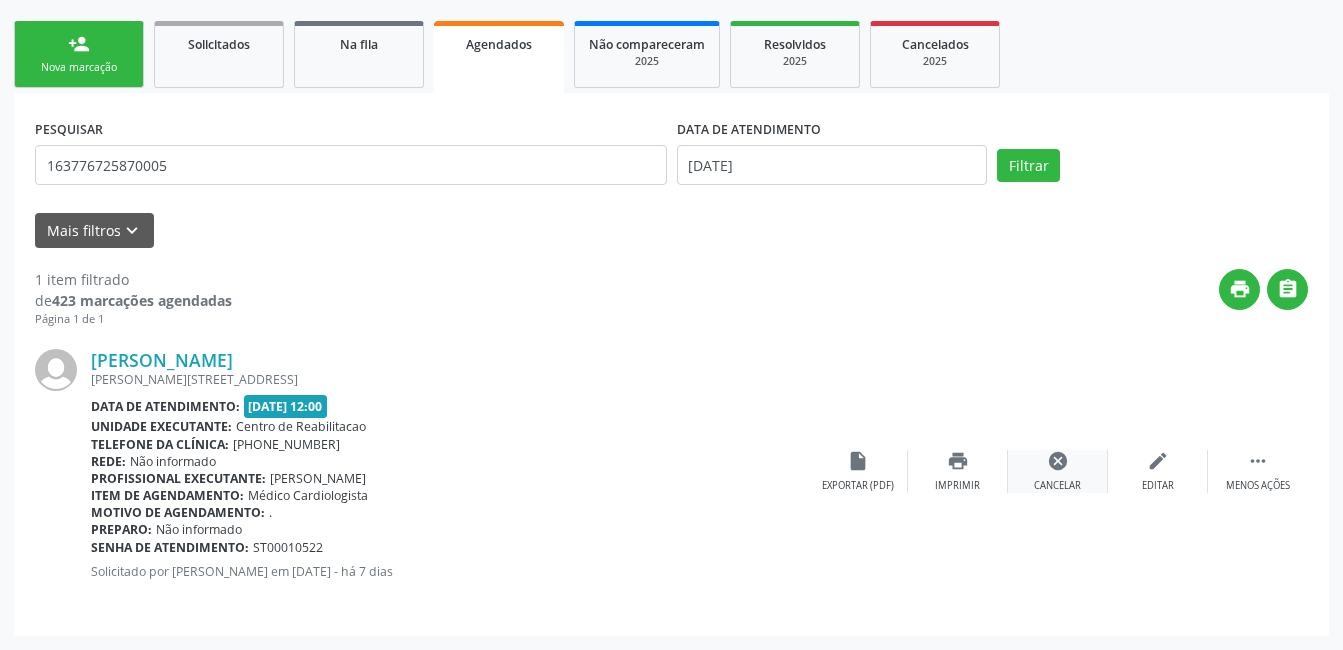click on "cancel
Cancelar" at bounding box center (1058, 471) 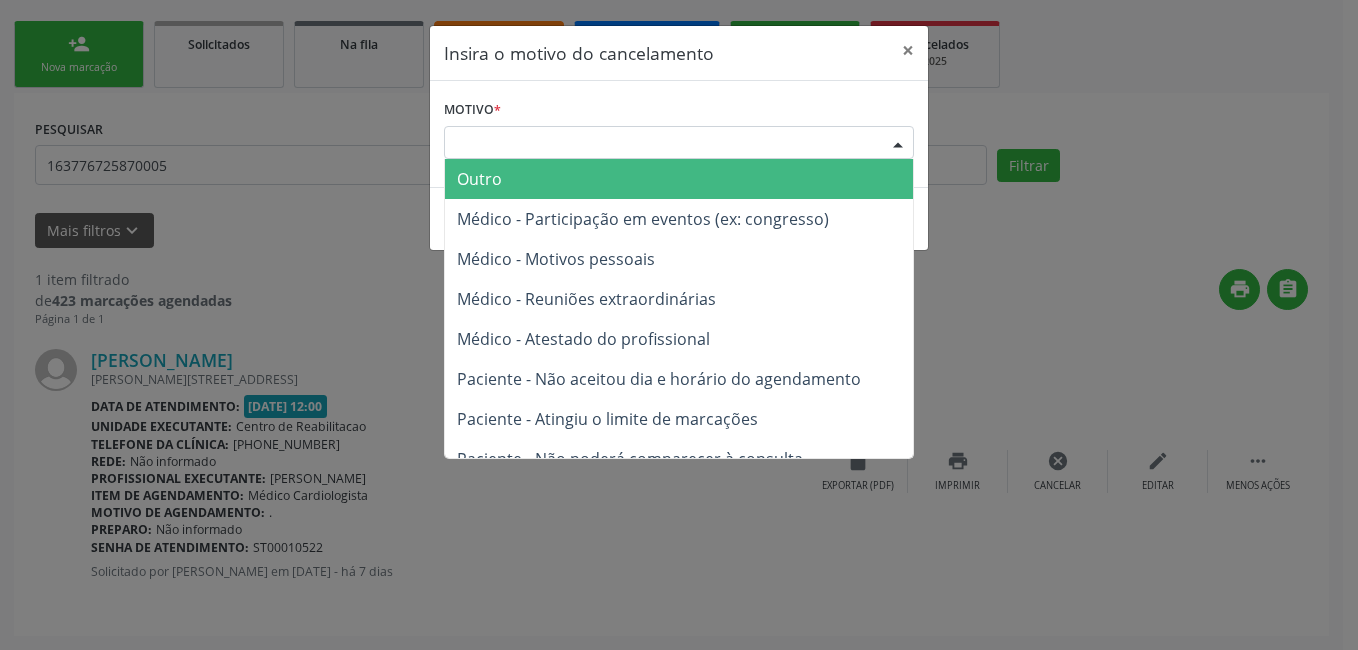 click on "Escolha o motivo" at bounding box center [679, 143] 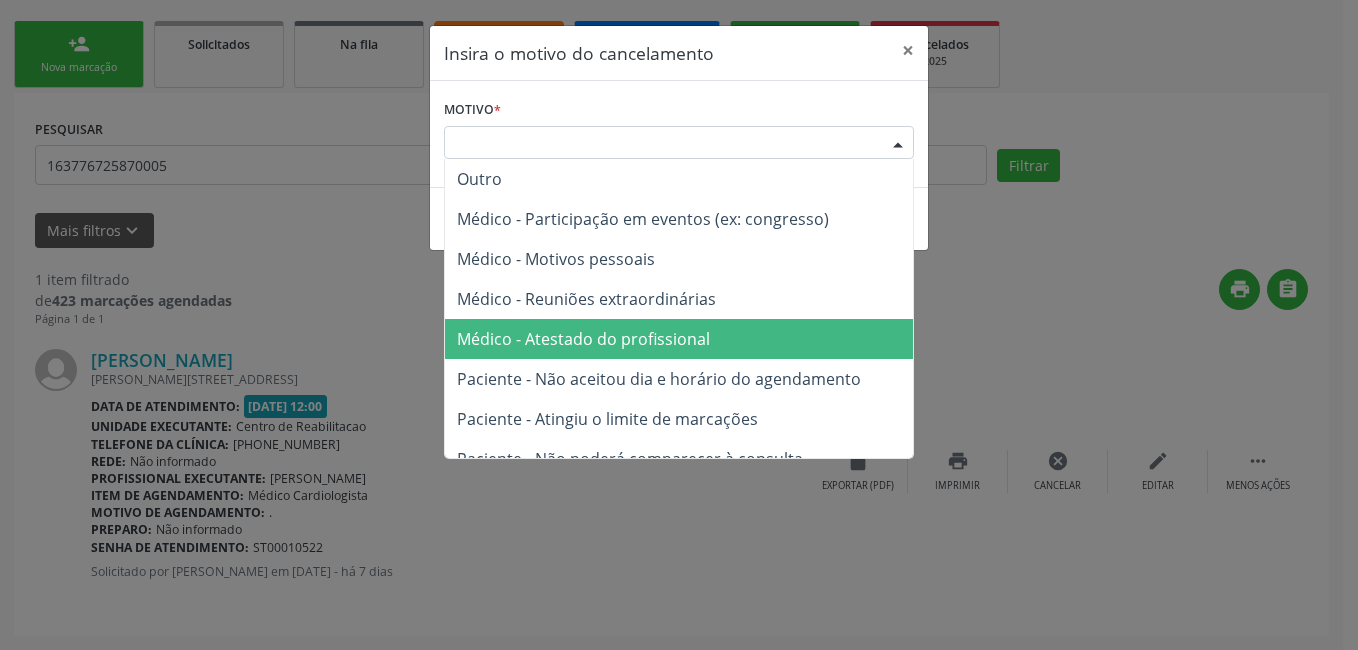scroll, scrollTop: 101, scrollLeft: 0, axis: vertical 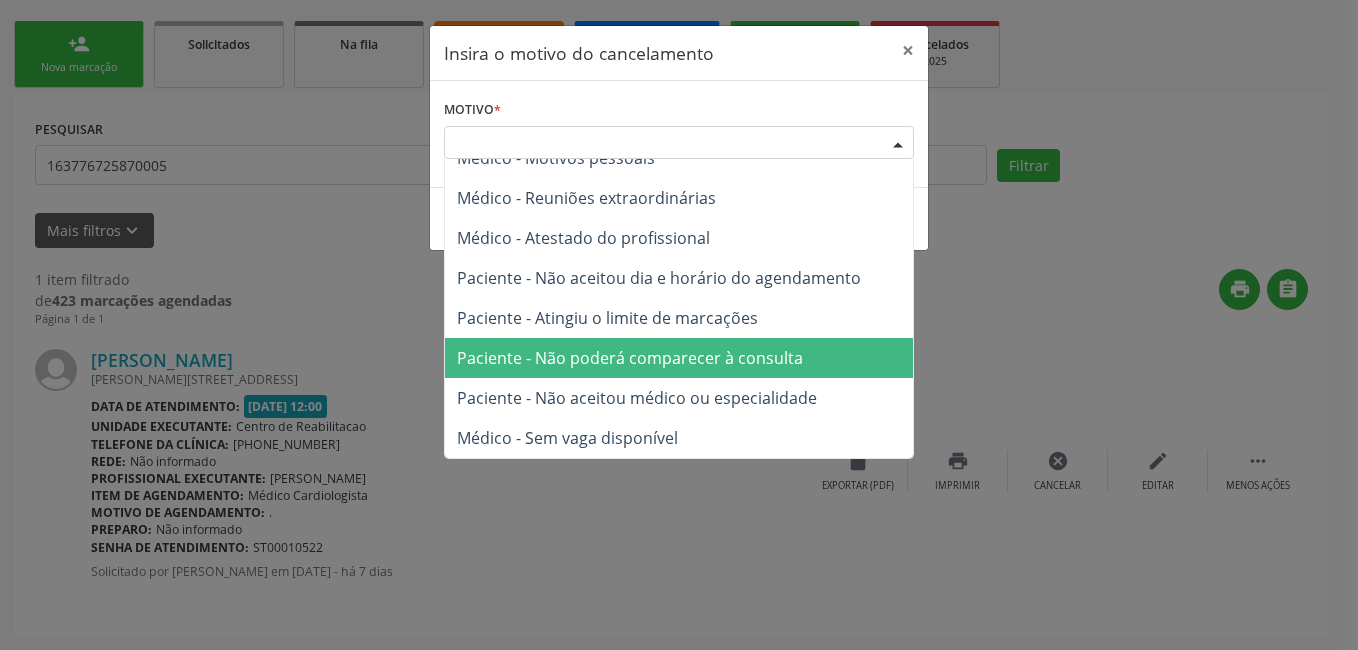 click on "Paciente - Não poderá comparecer à consulta" at bounding box center [630, 358] 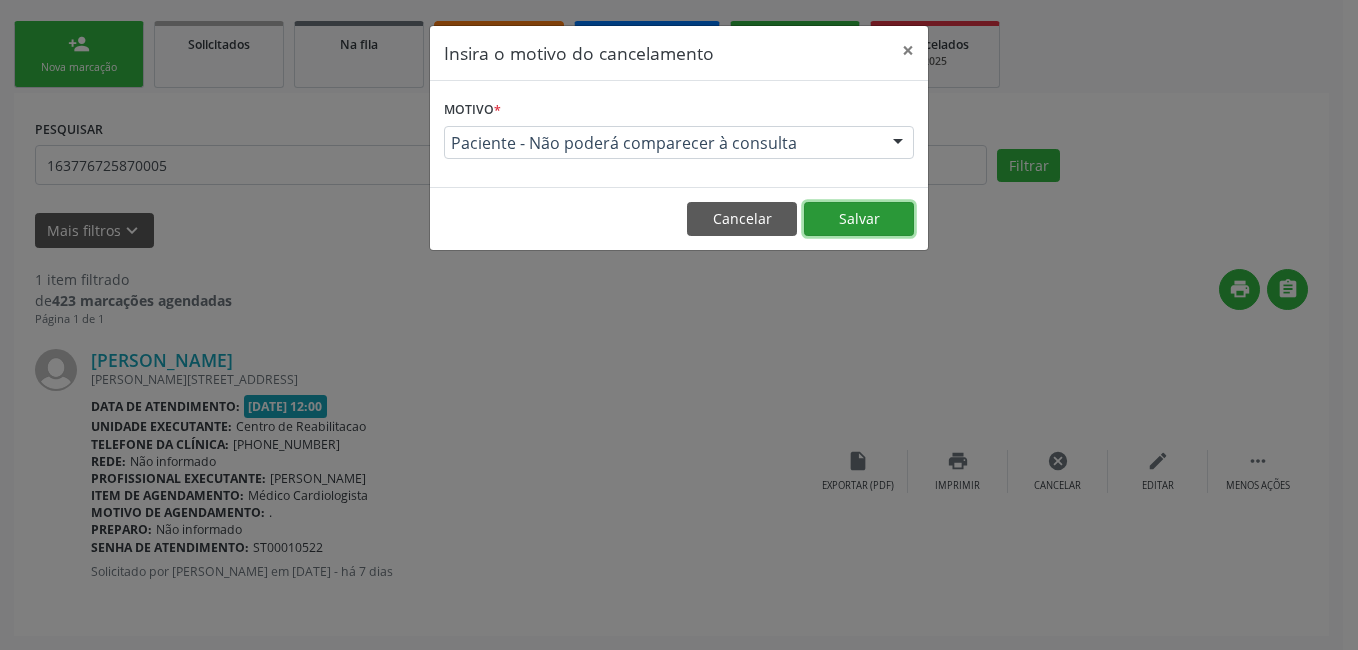 click on "Salvar" at bounding box center [859, 219] 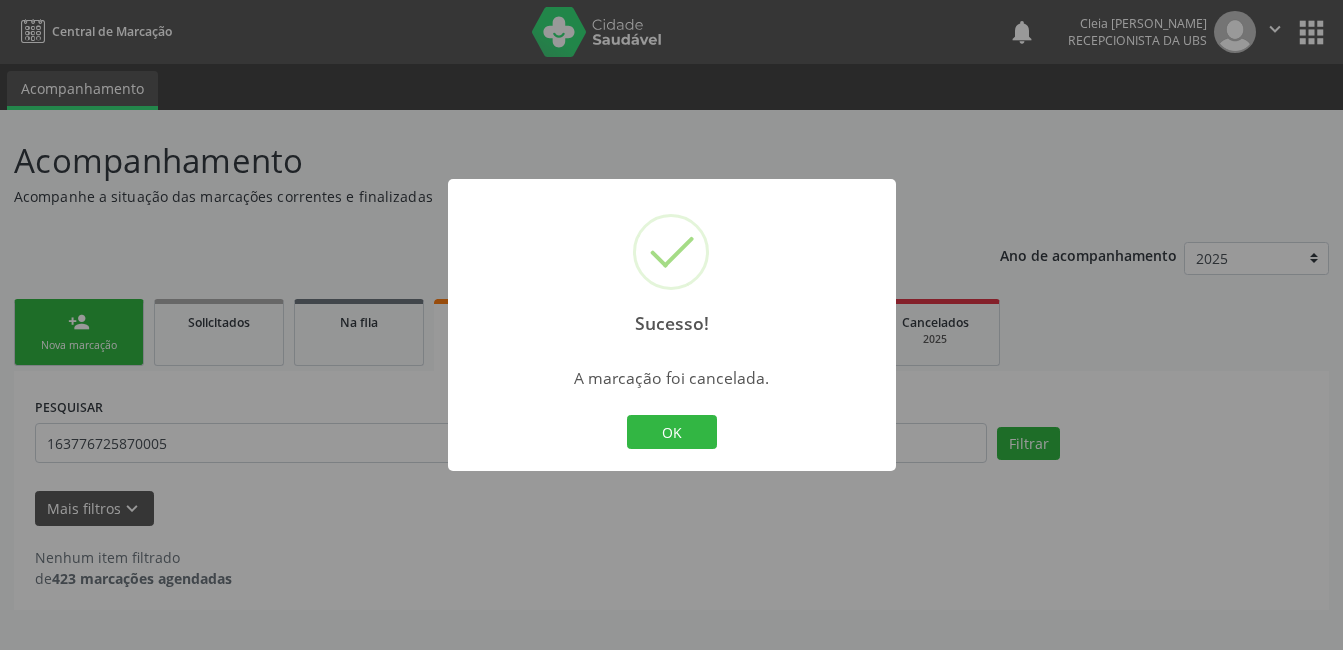scroll, scrollTop: 0, scrollLeft: 0, axis: both 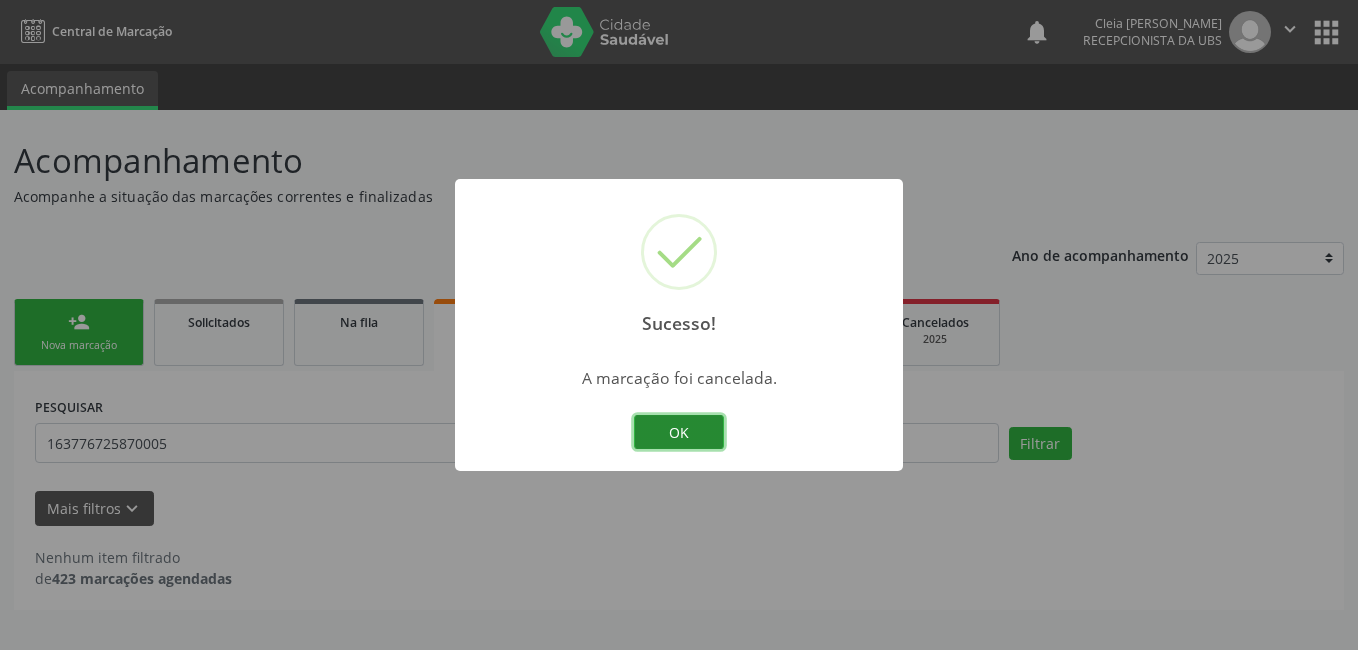 click on "OK" at bounding box center [679, 432] 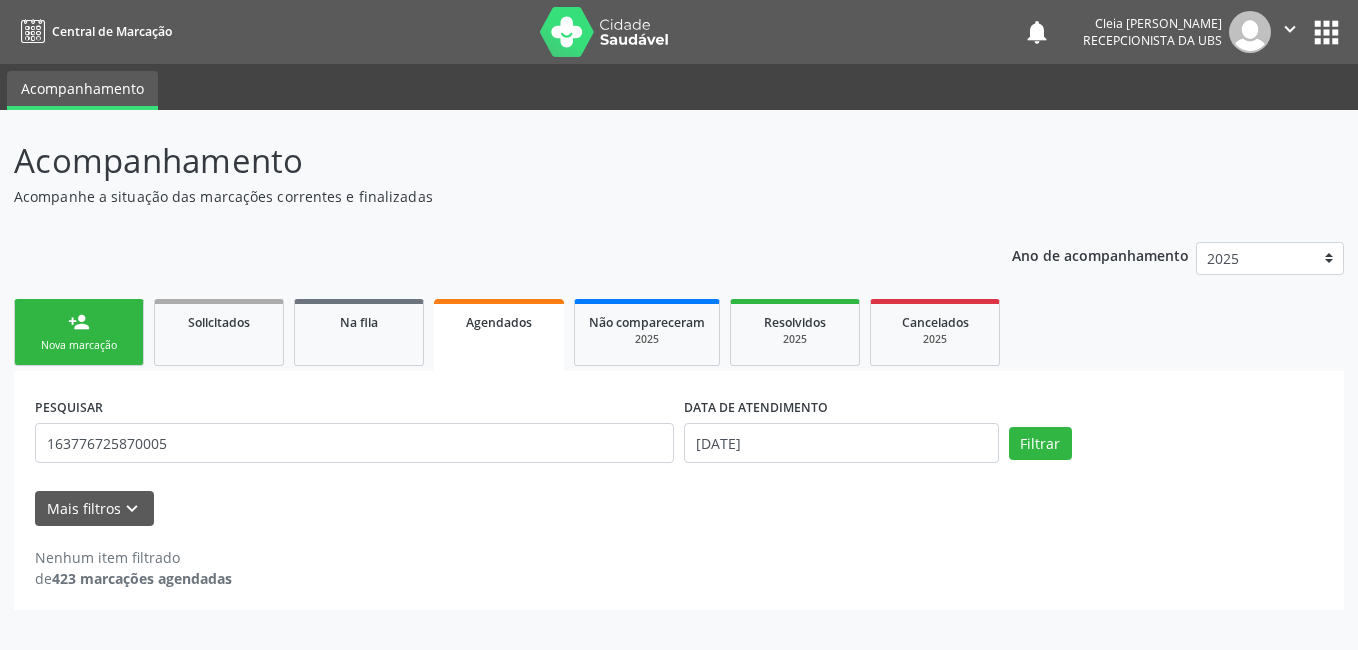 click on "person_add" at bounding box center [79, 322] 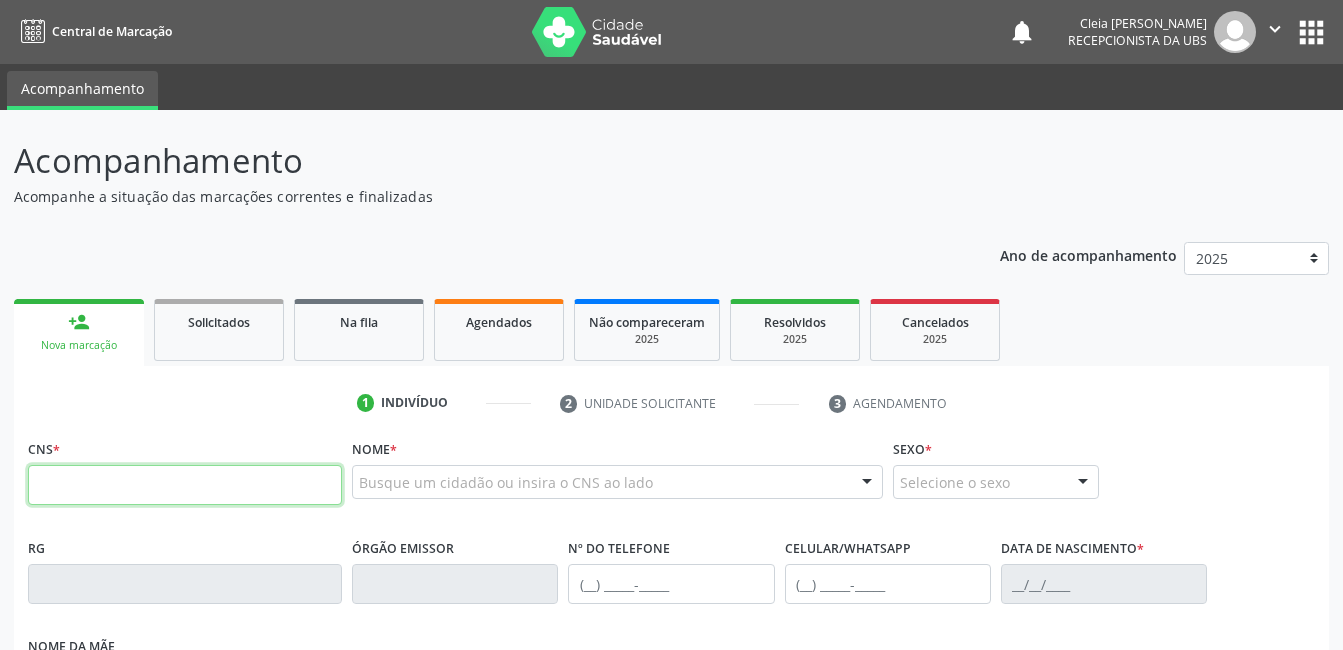 click at bounding box center (185, 485) 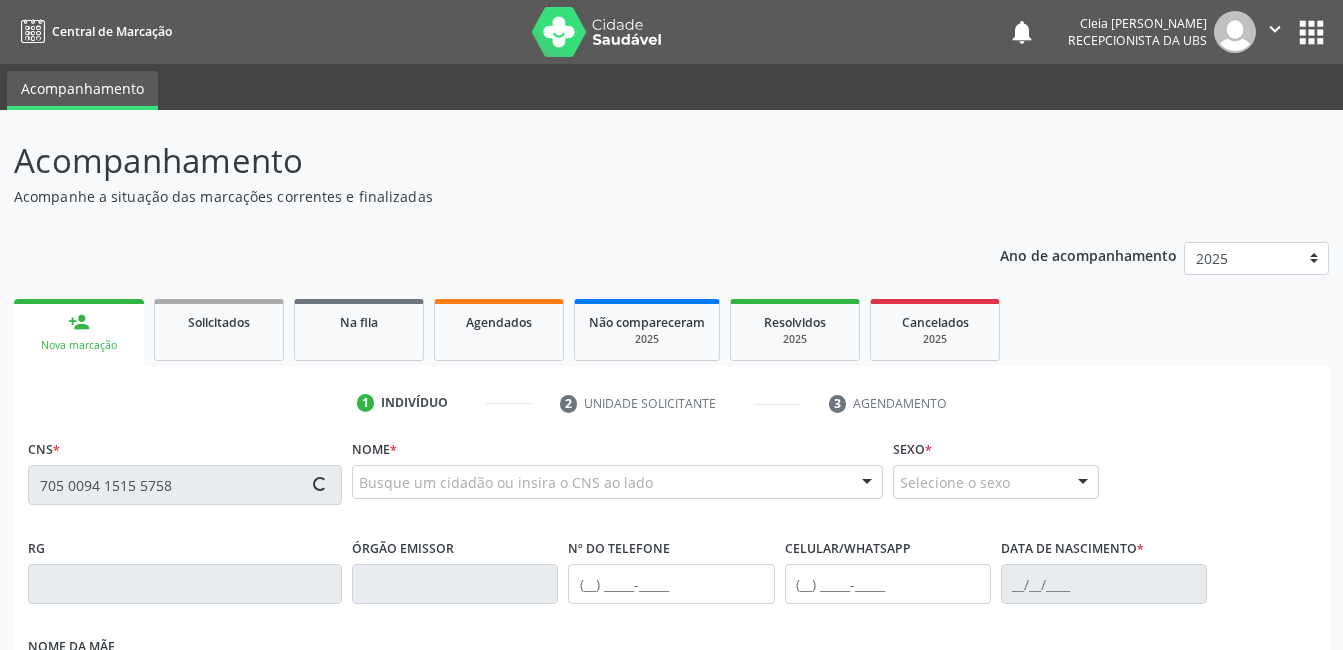 type on "705 0094 1515 5758" 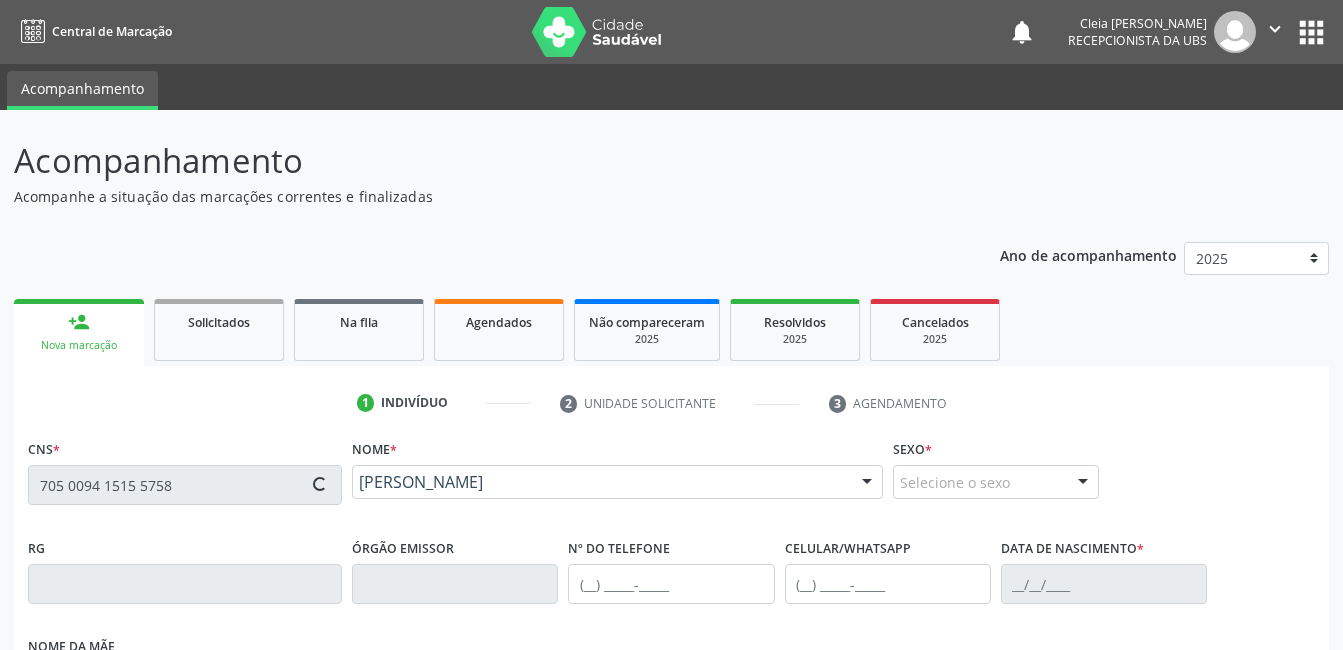 type on "[PHONE_NUMBER]" 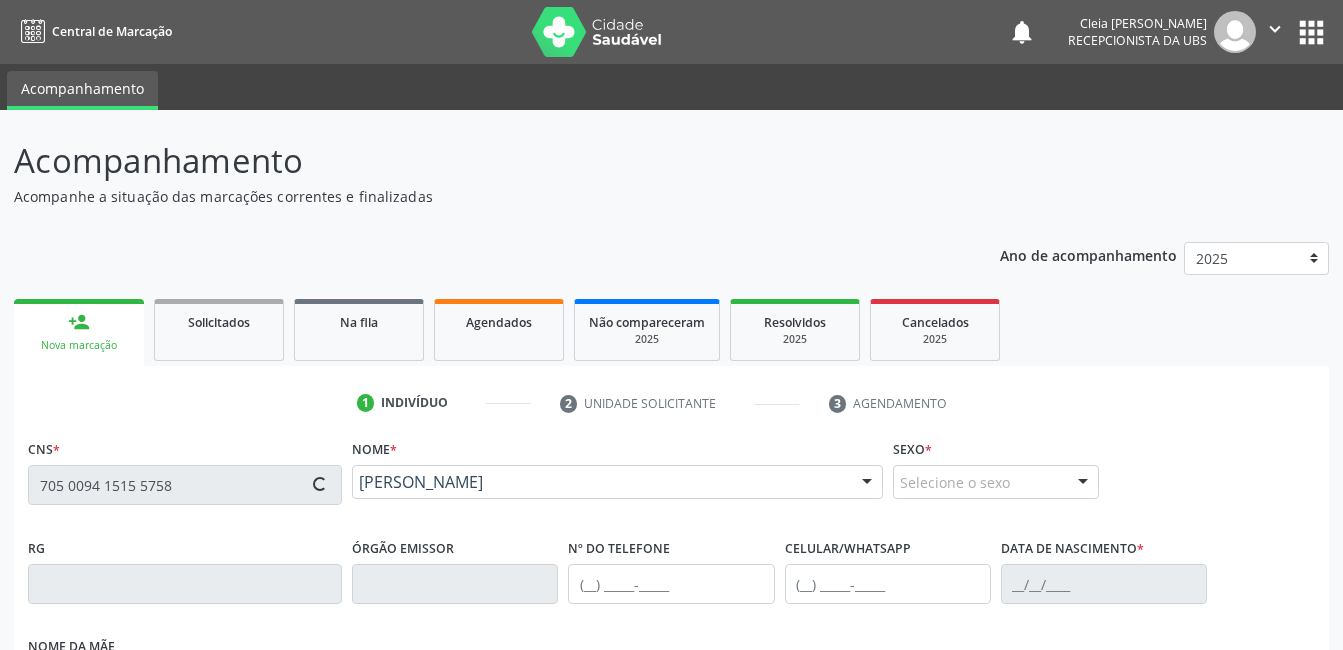 type on "[PHONE_NUMBER]" 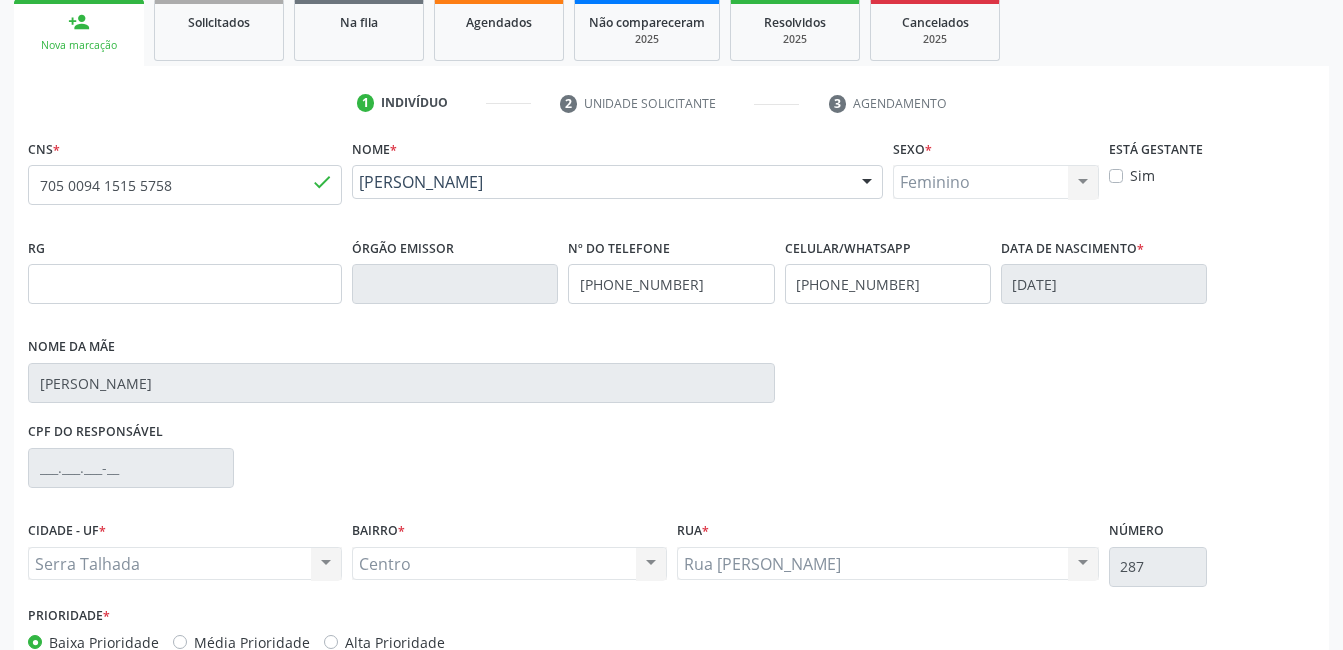 scroll, scrollTop: 420, scrollLeft: 0, axis: vertical 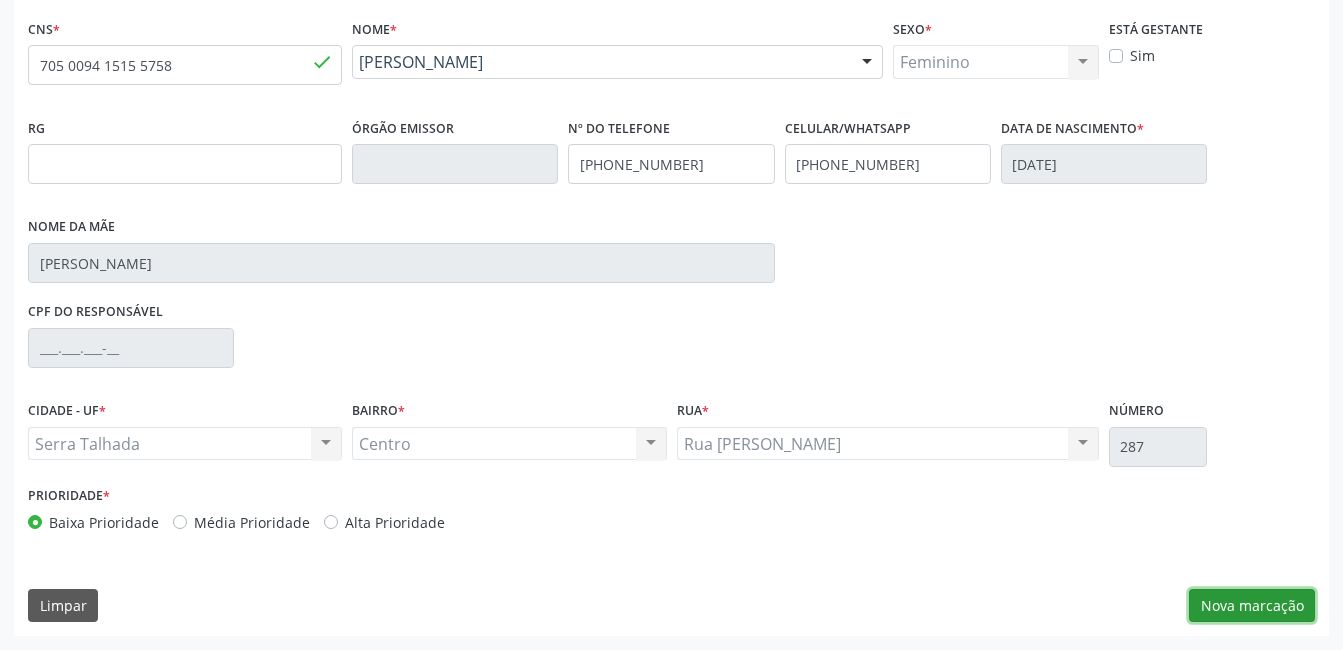 click on "Nova marcação" at bounding box center (1252, 606) 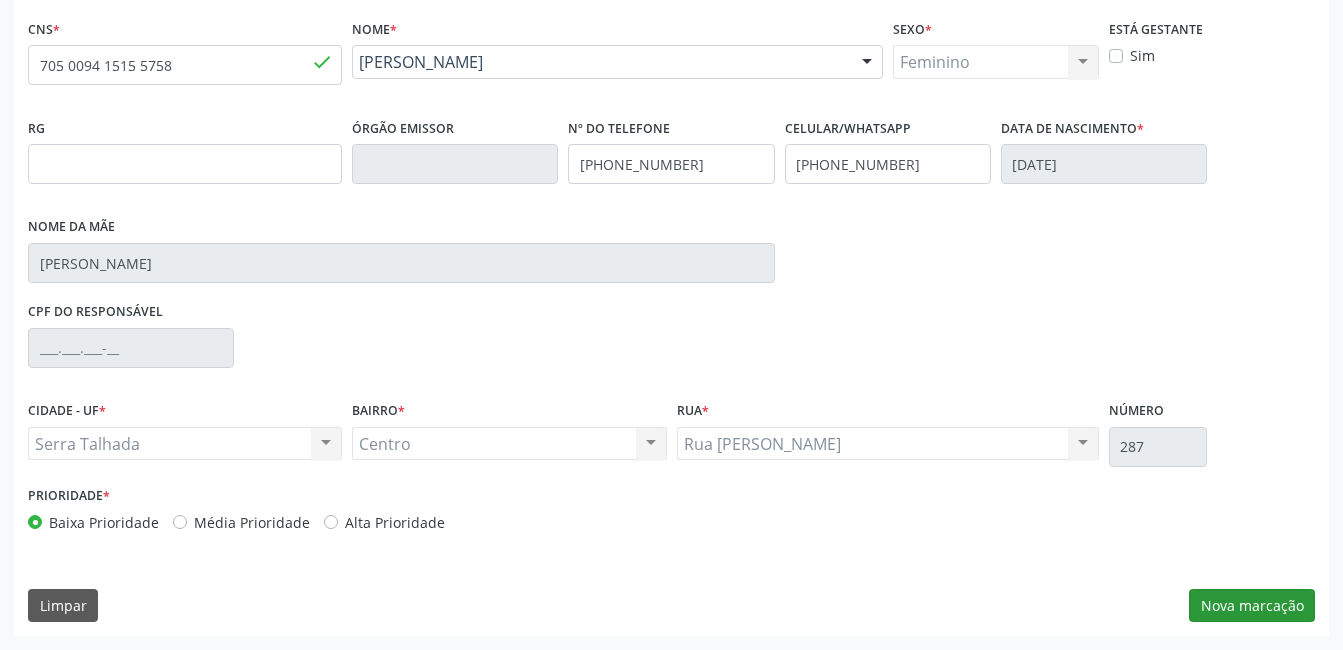 scroll, scrollTop: 256, scrollLeft: 0, axis: vertical 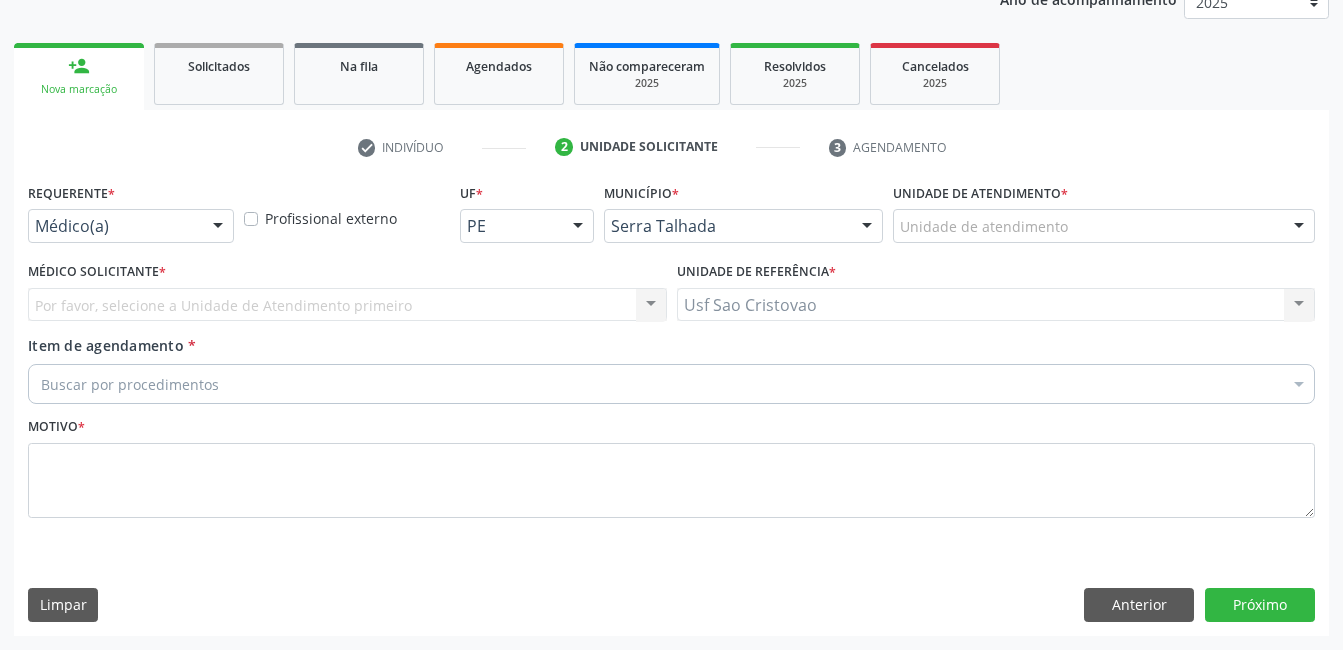 click on "Buscar por procedimentos" at bounding box center (671, 384) 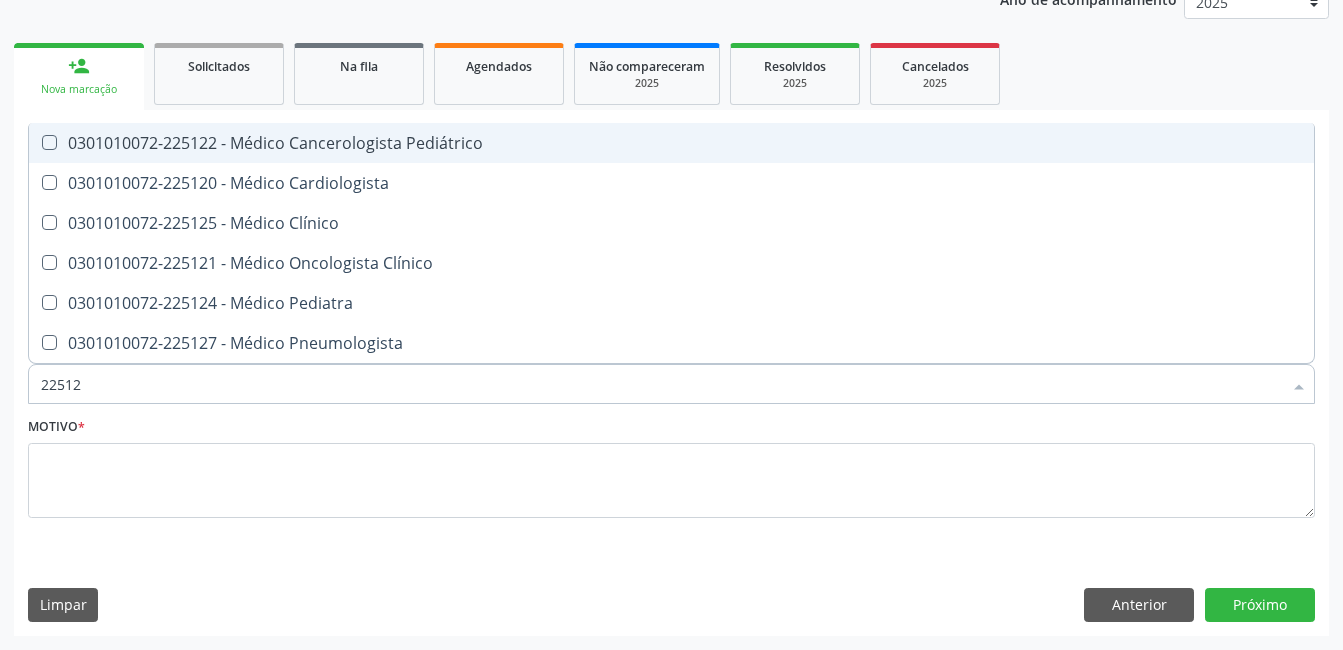 type on "225120" 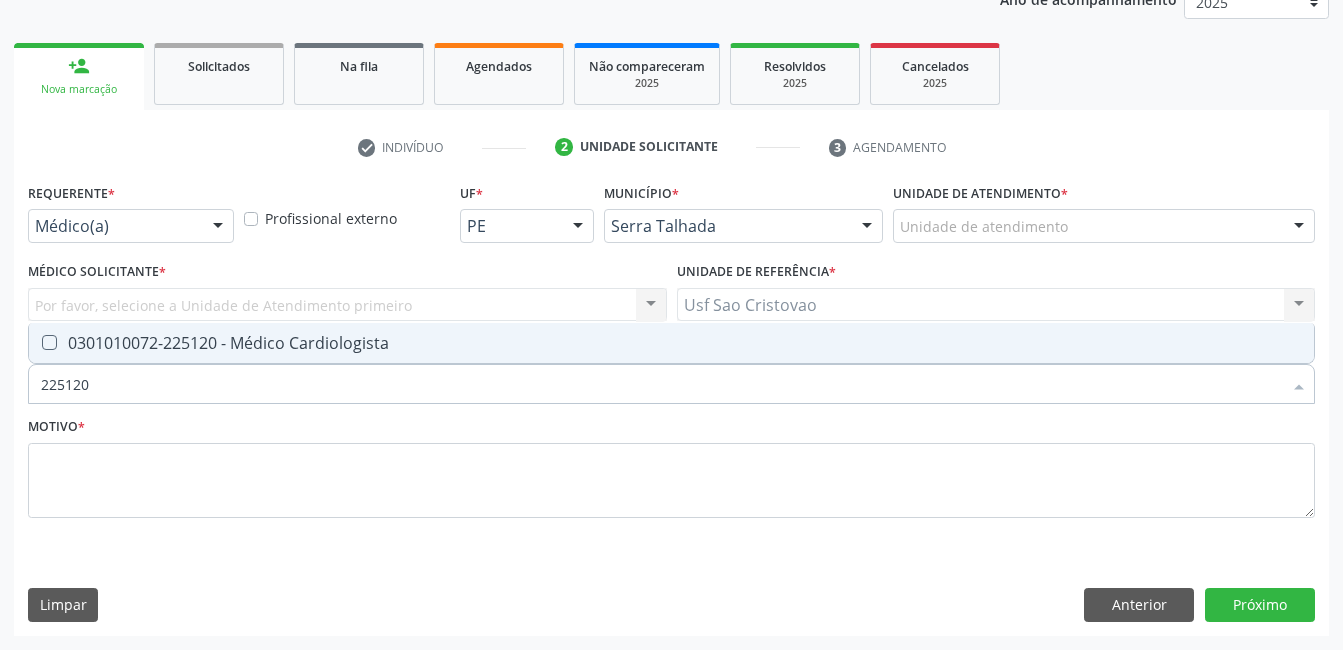 click at bounding box center (49, 342) 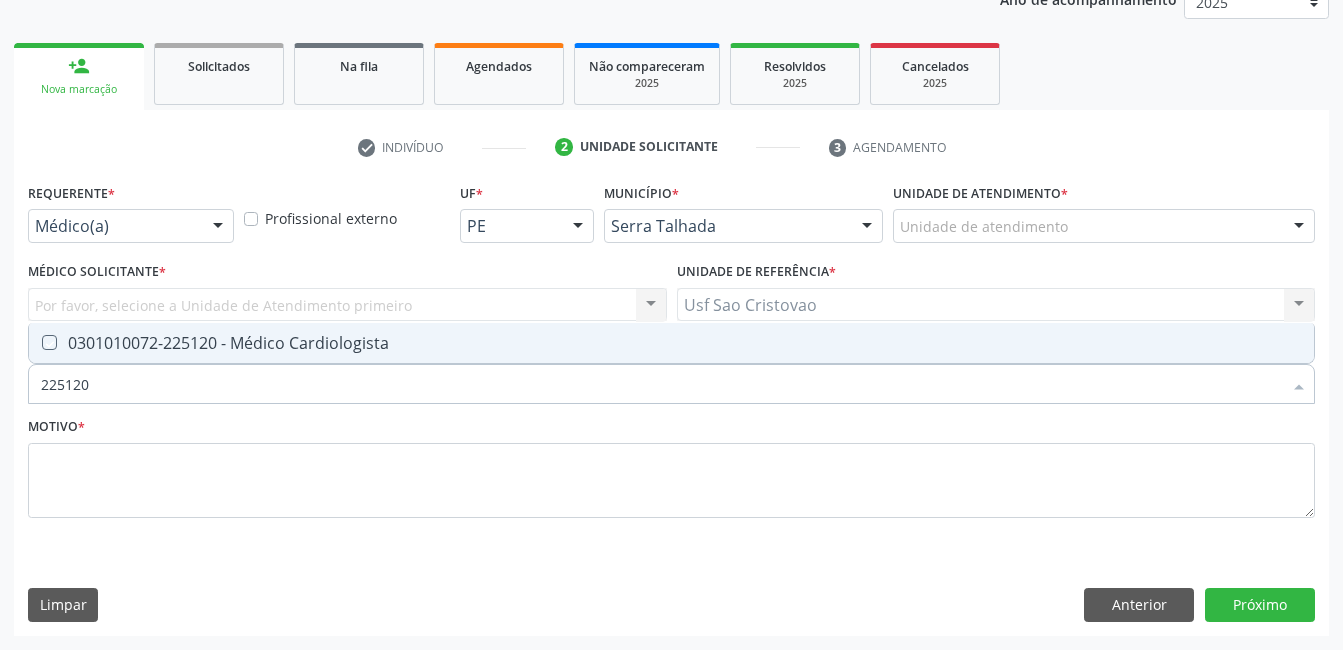 click at bounding box center [35, 342] 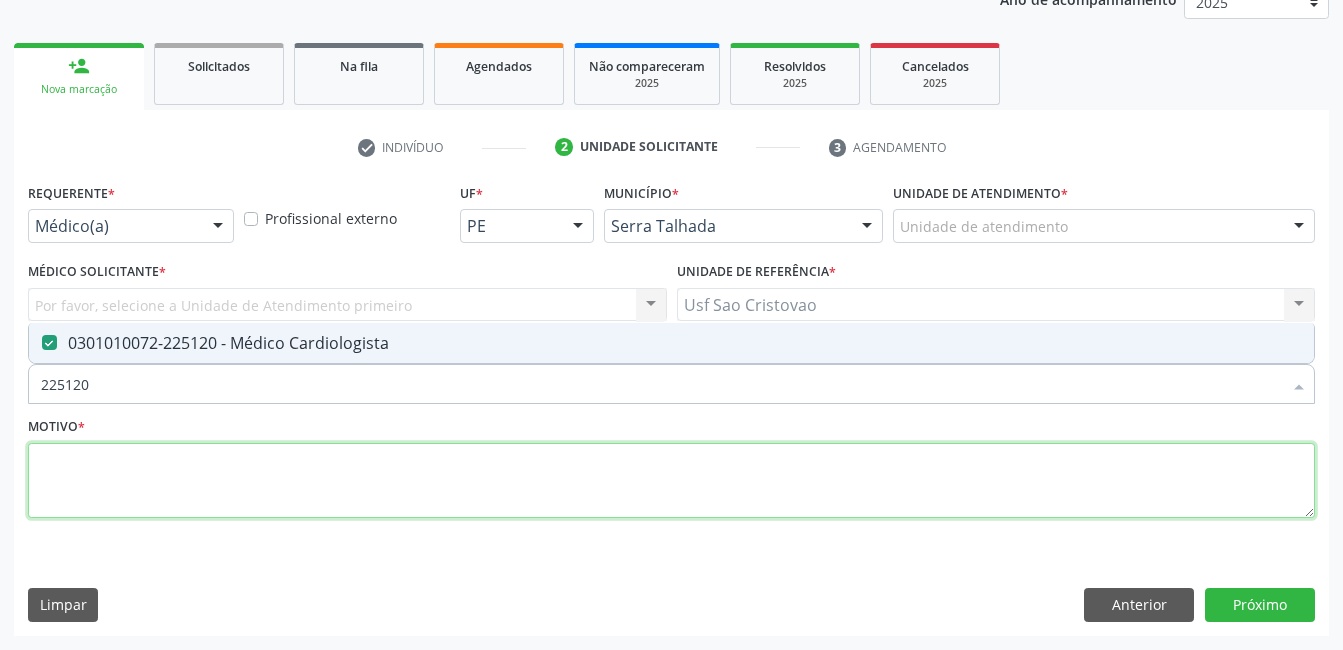click at bounding box center [671, 481] 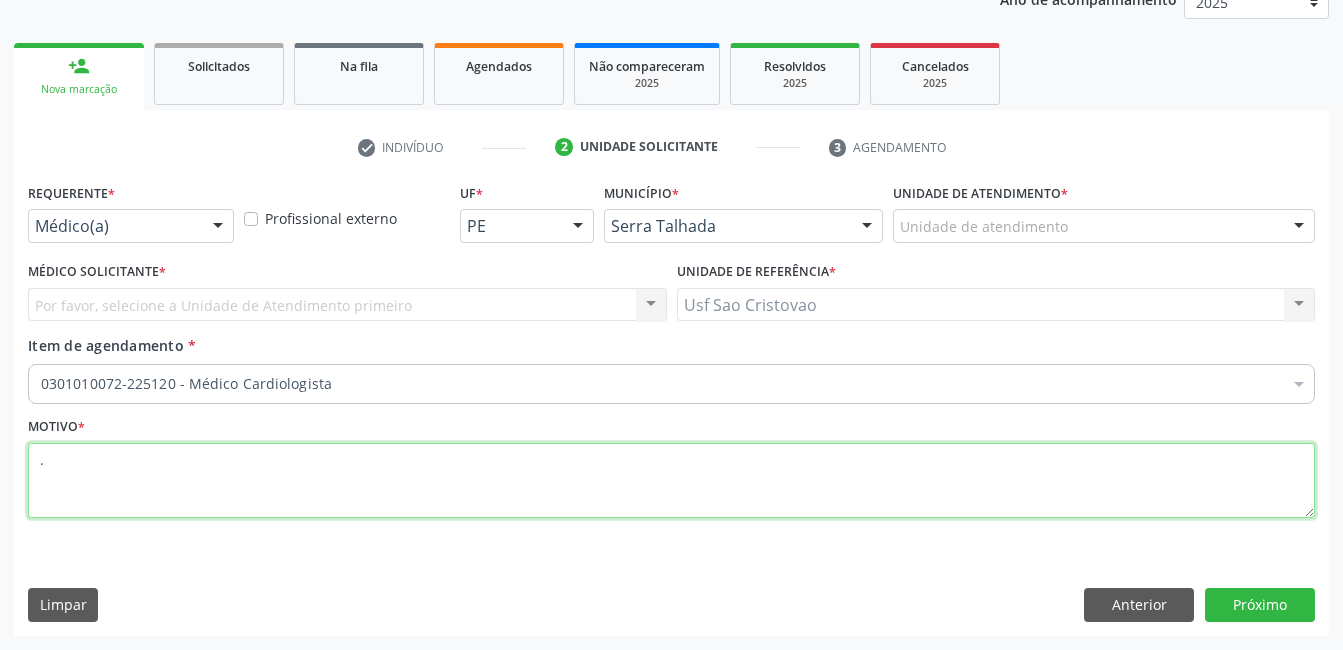 type on "." 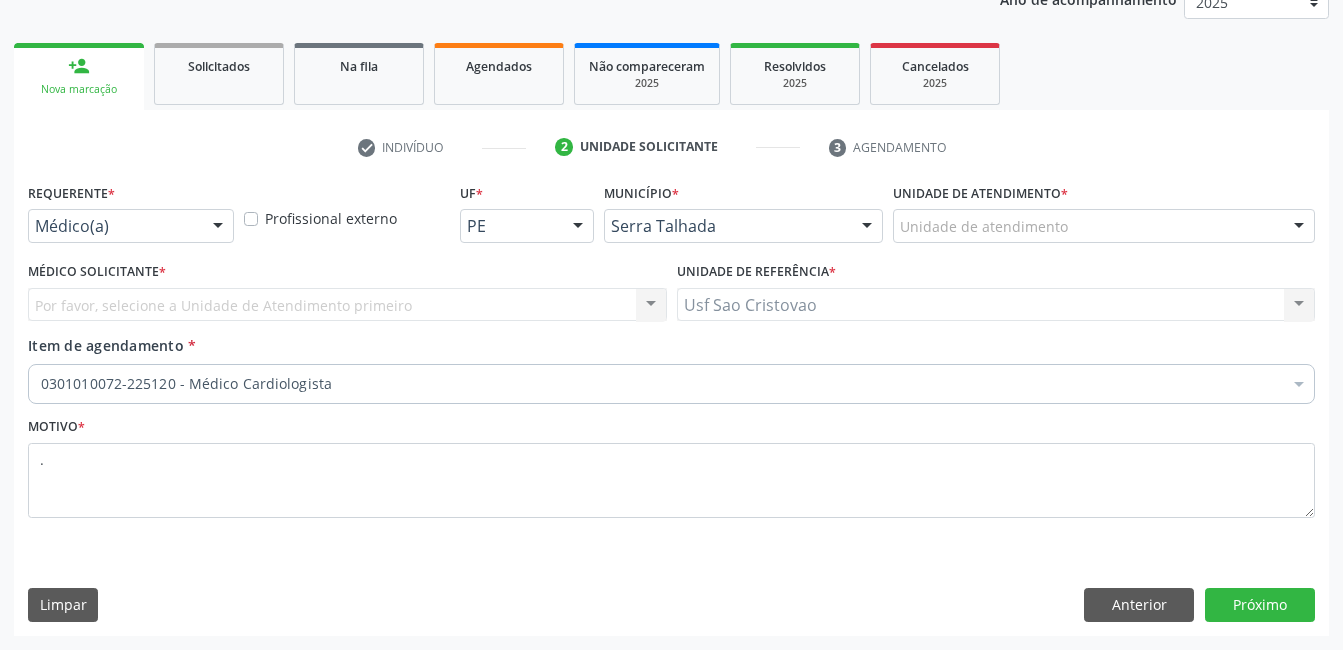 click on "Requerente
*
Médico(a)         Médico(a)   Enfermeiro(a)   Paciente
Nenhum resultado encontrado para: "   "
Não há nenhuma opção para ser exibida.
Profissional externo
UF
*
PE         PE
Nenhum resultado encontrado para: "   "
Não há nenhuma opção para ser exibida.
Município
*
Serra Talhada         [GEOGRAPHIC_DATA] resultado encontrado para: "   "
Não há nenhuma opção para ser exibida.
Unidade de atendimento
*
Unidade de atendimento
3 Grupamento de Bombeiros   [PERSON_NAME] Atelie Dental   Academia da Cidade [GEOGRAPHIC_DATA] Talhada   Academia da [GEOGRAPHIC_DATA]   Academia da [GEOGRAPHIC_DATA] I   [GEOGRAPHIC_DATA] do Forro   Academia da Cidade [GEOGRAPHIC_DATA] da Cidade de [GEOGRAPHIC_DATA]   Academia da Cidade do Mutirao         [GEOGRAPHIC_DATA]" at bounding box center (671, 406) 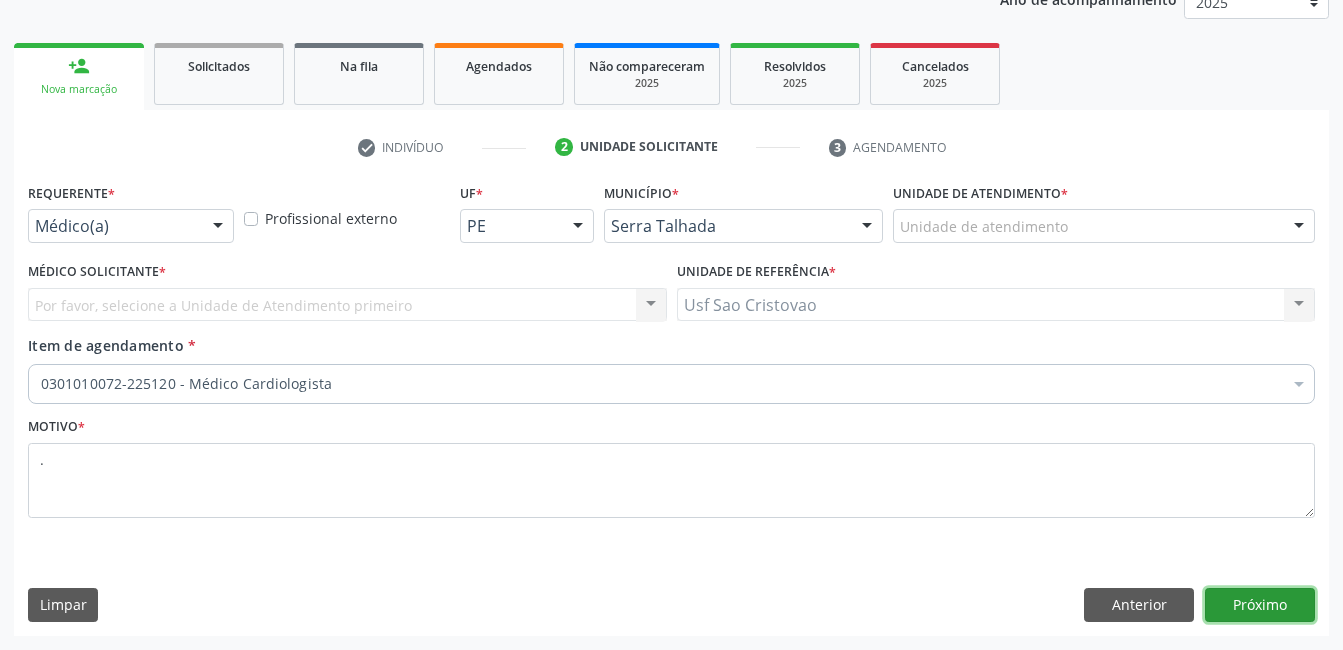 click on "Próximo" at bounding box center [1260, 605] 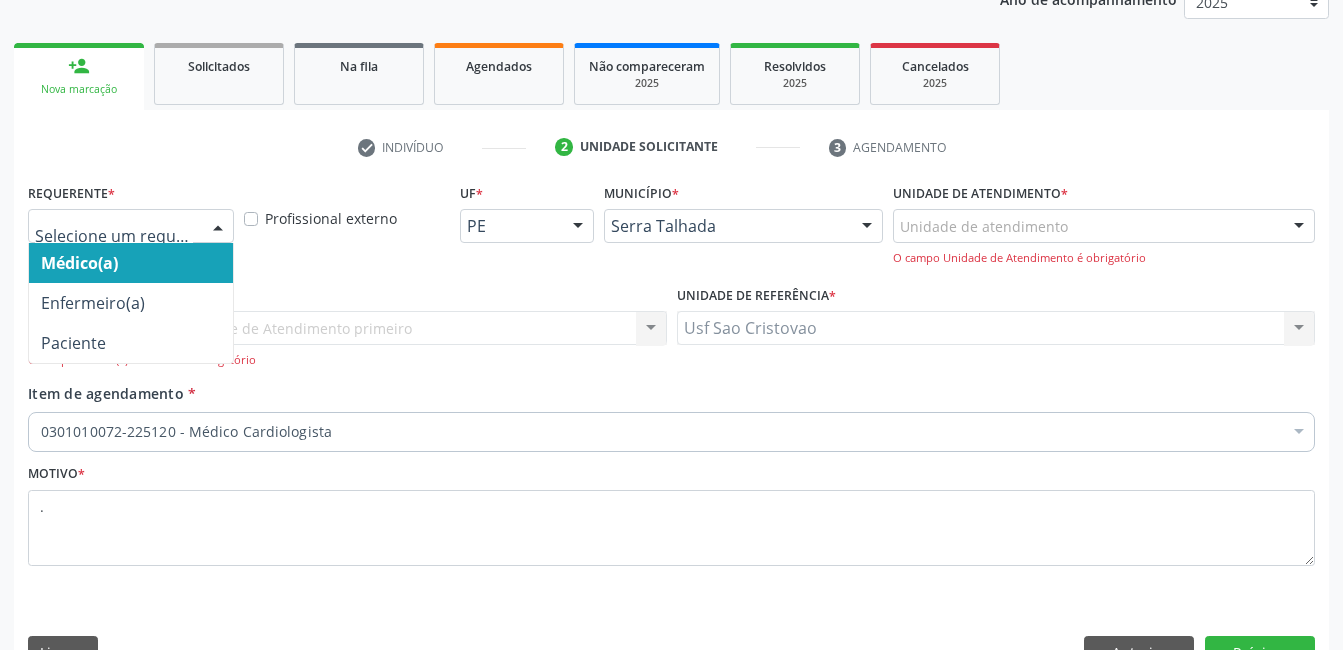 click at bounding box center [218, 227] 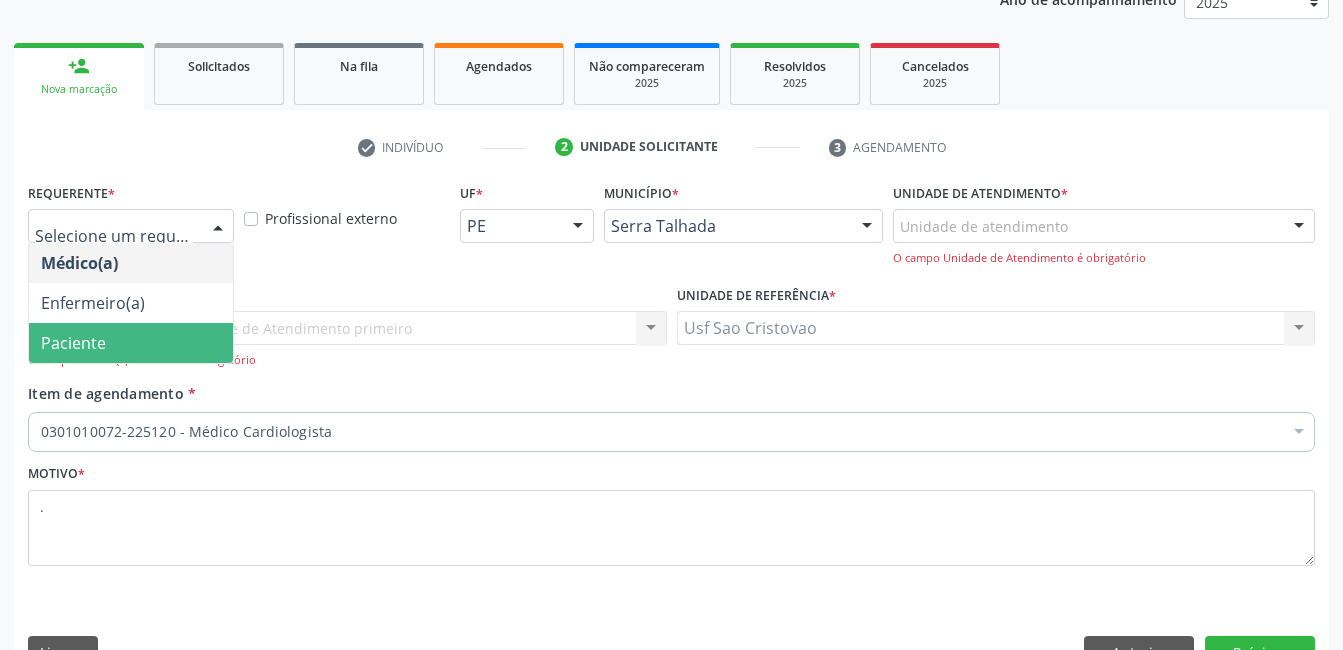 click on "Paciente" at bounding box center [131, 343] 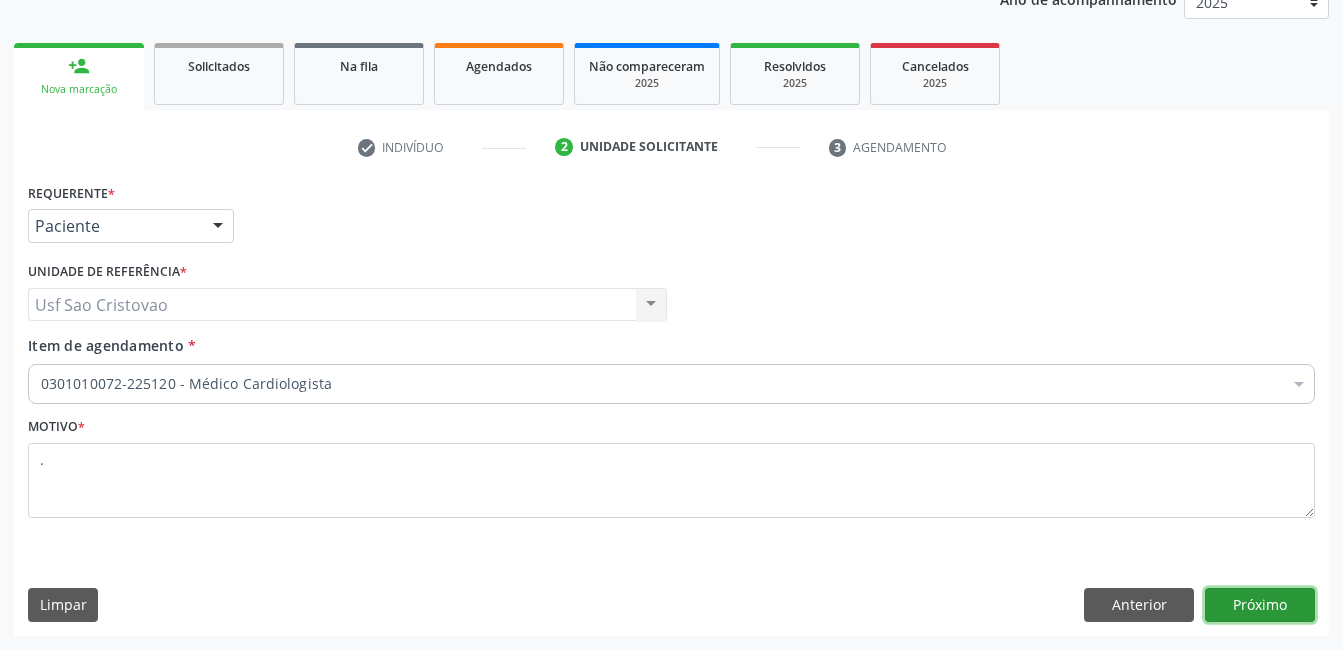 click on "Próximo" at bounding box center (1260, 605) 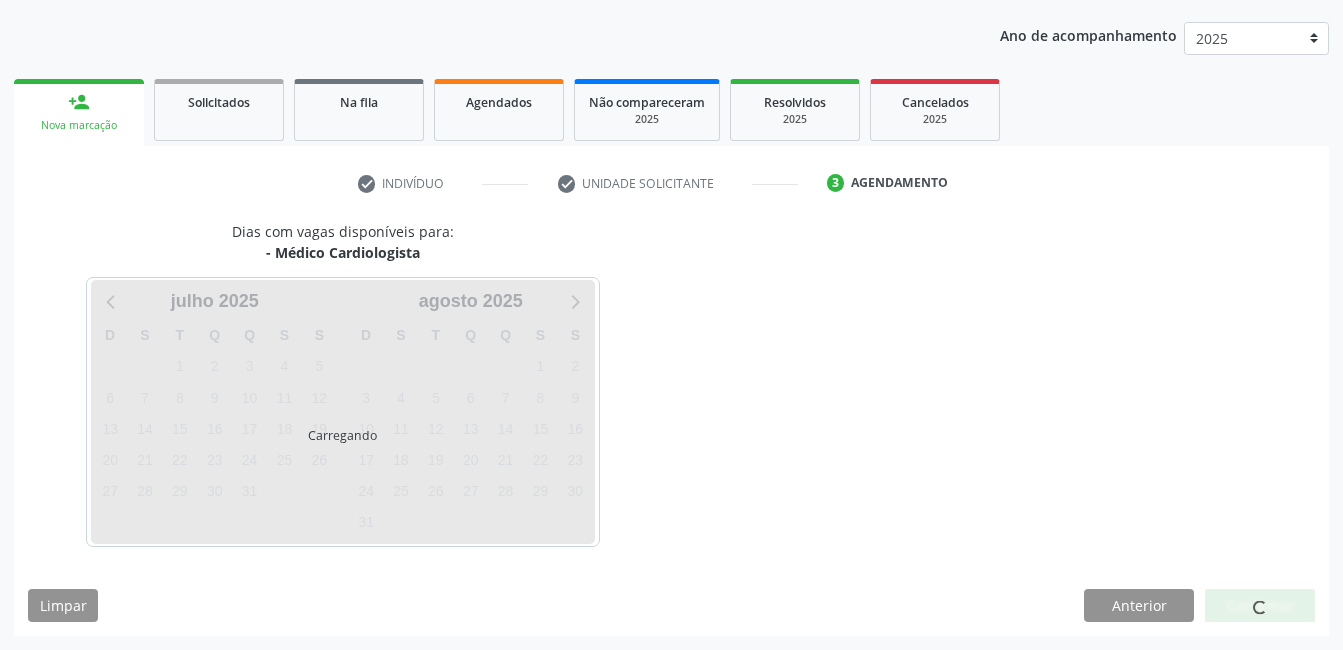 scroll, scrollTop: 220, scrollLeft: 0, axis: vertical 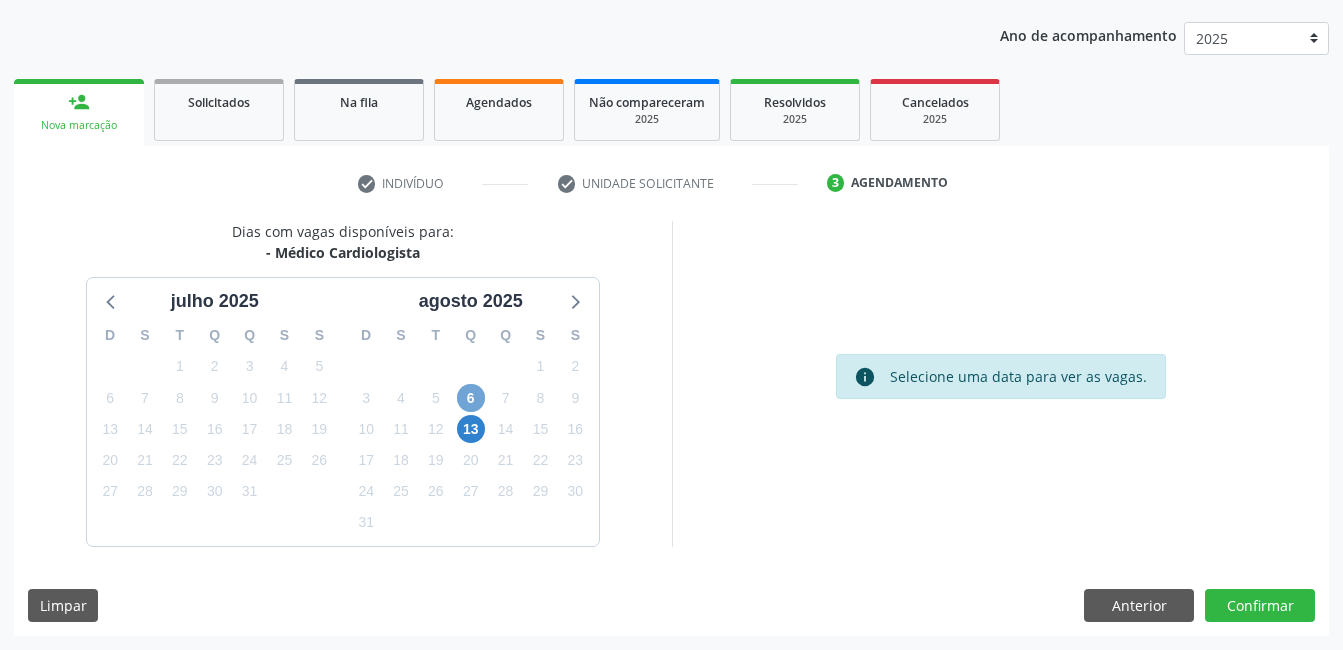 click on "6" at bounding box center (471, 398) 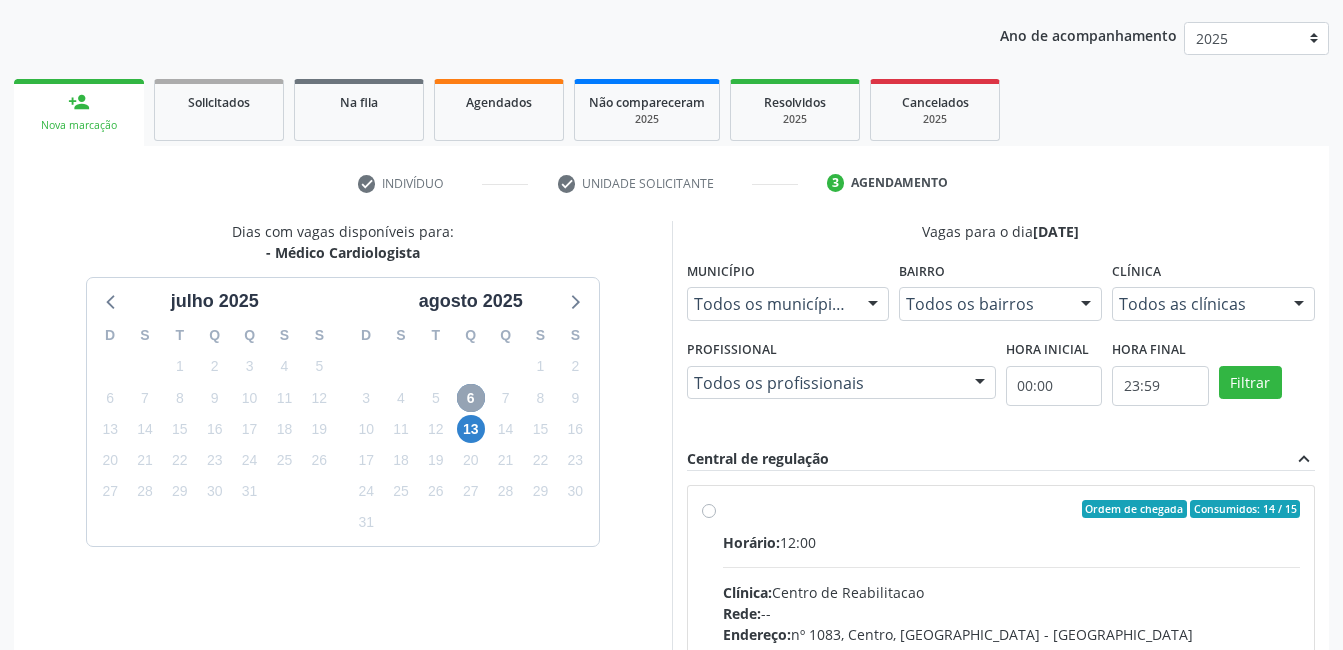 scroll, scrollTop: 420, scrollLeft: 0, axis: vertical 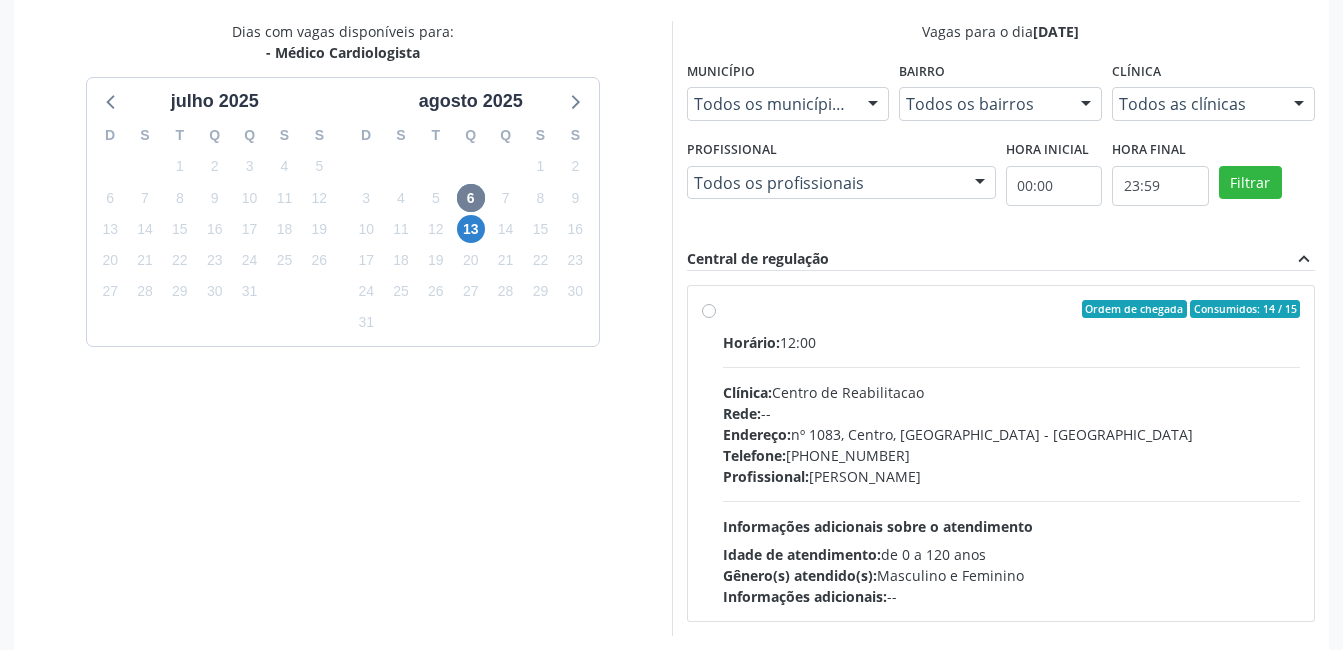 click on "Ordem de chegada
Consumidos: 14 / 15
Horário:   12:00
Clínica:  Centro de Reabilitacao
Rede:
--
Endereço:   [STREET_ADDRESS]
Telefone:   [PHONE_NUMBER]
Profissional:
[PERSON_NAME]
Informações adicionais sobre o atendimento
Idade de atendimento:
de 0 a 120 anos
Gênero(s) atendido(s):
Masculino e Feminino
Informações adicionais:
--" at bounding box center [1012, 453] 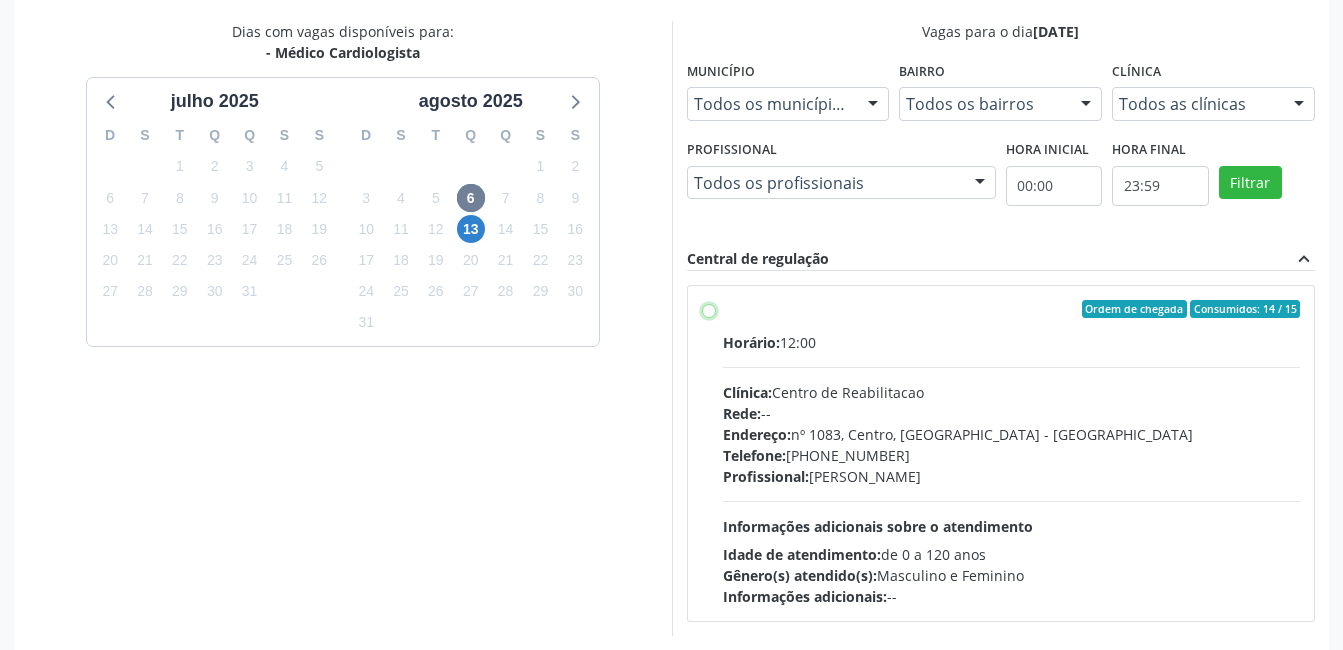 click on "Ordem de chegada
Consumidos: 14 / 15
Horário:   12:00
Clínica:  Centro de Reabilitacao
Rede:
--
Endereço:   [STREET_ADDRESS]
Telefone:   [PHONE_NUMBER]
Profissional:
[PERSON_NAME]
Informações adicionais sobre o atendimento
Idade de atendimento:
de 0 a 120 anos
Gênero(s) atendido(s):
Masculino e Feminino
Informações adicionais:
--" at bounding box center (709, 309) 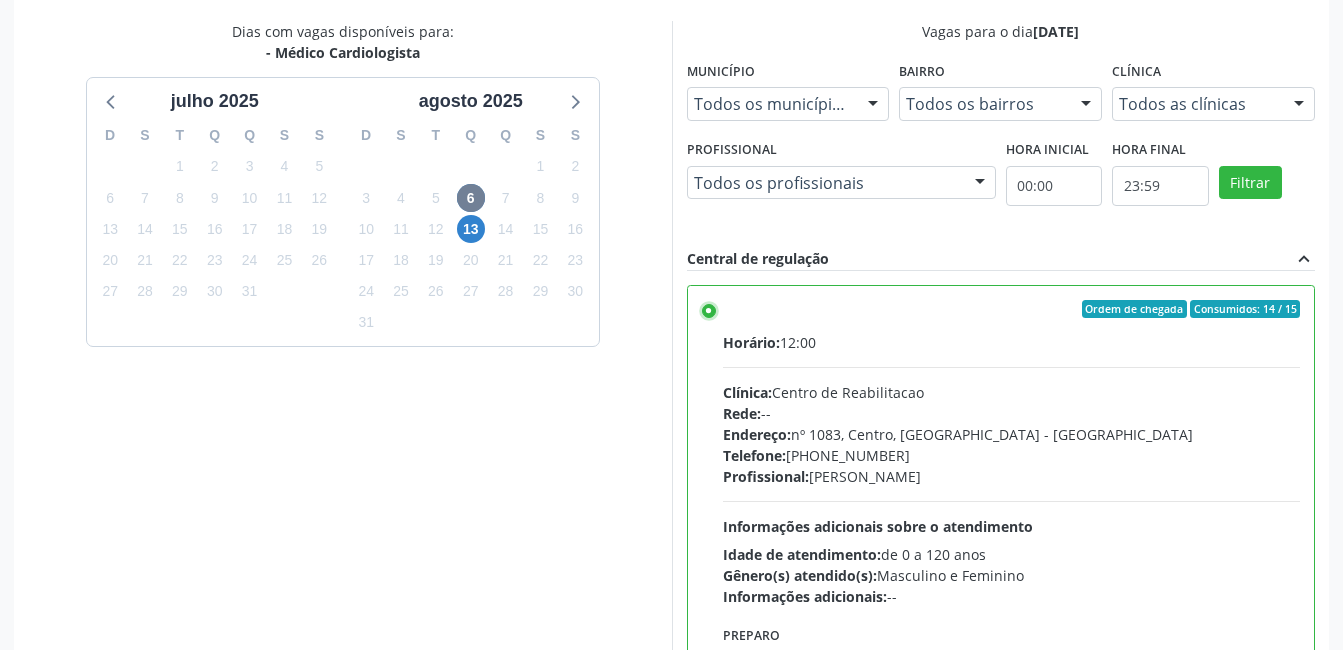 scroll, scrollTop: 545, scrollLeft: 0, axis: vertical 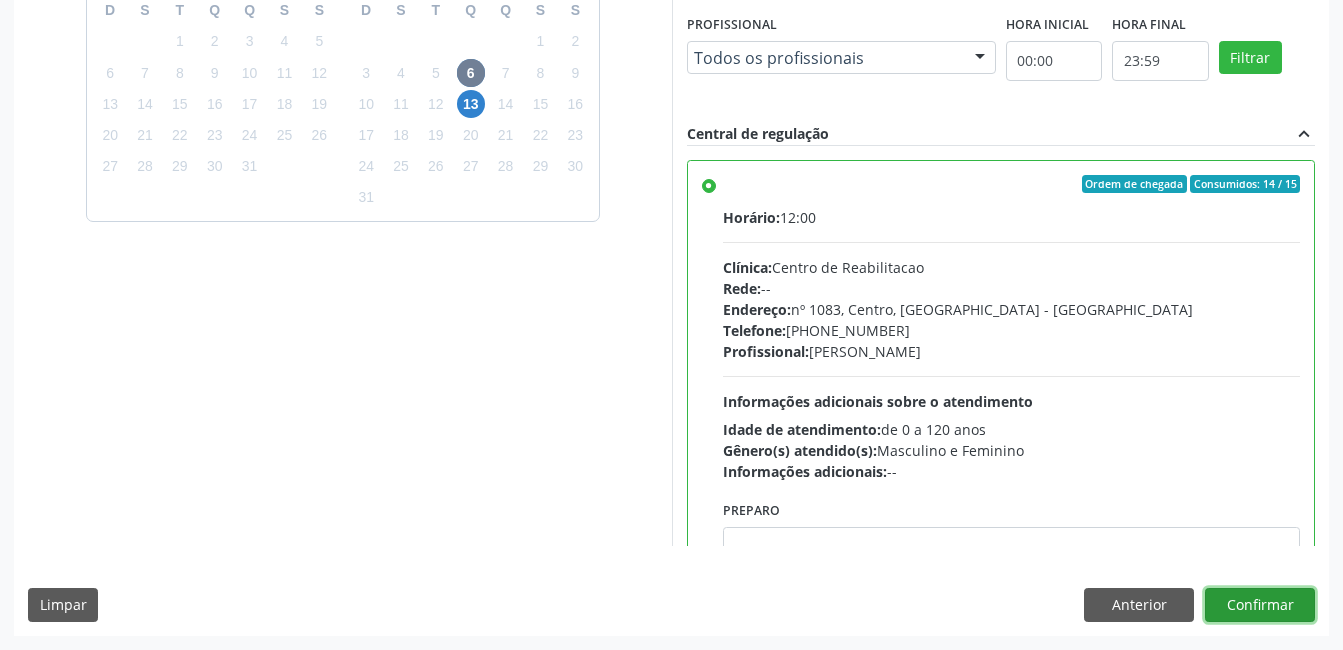 click on "Confirmar" at bounding box center [1260, 605] 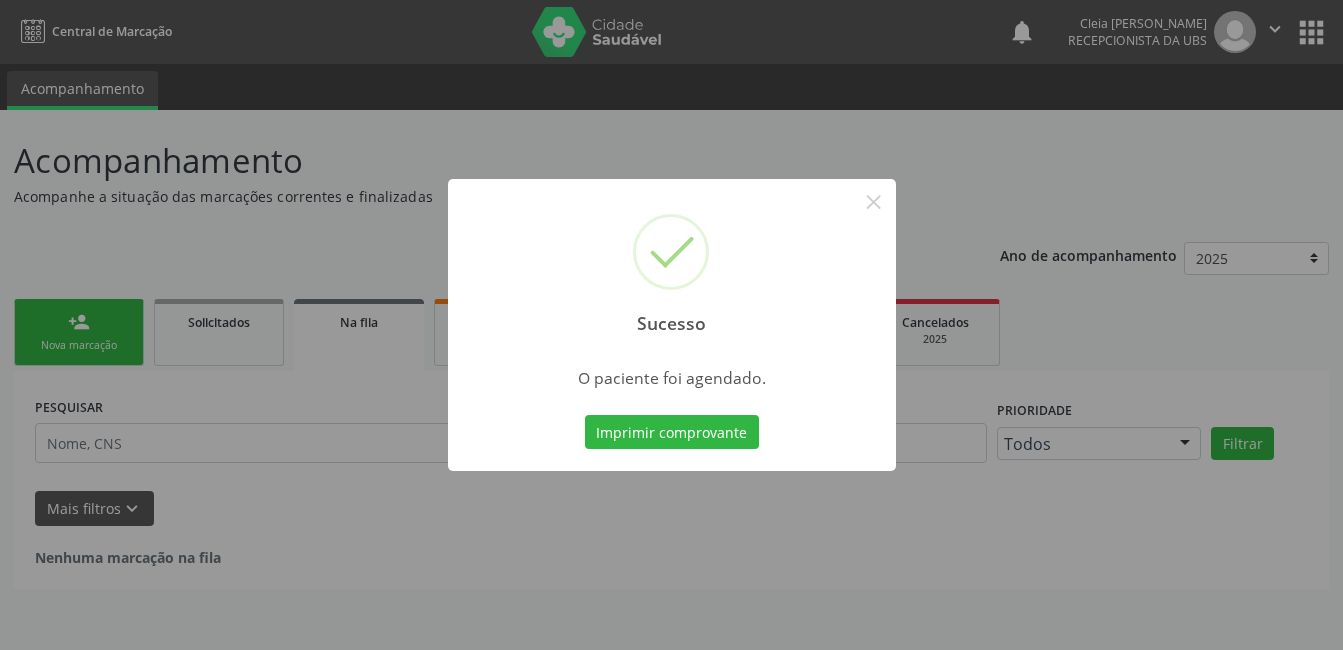 scroll, scrollTop: 0, scrollLeft: 0, axis: both 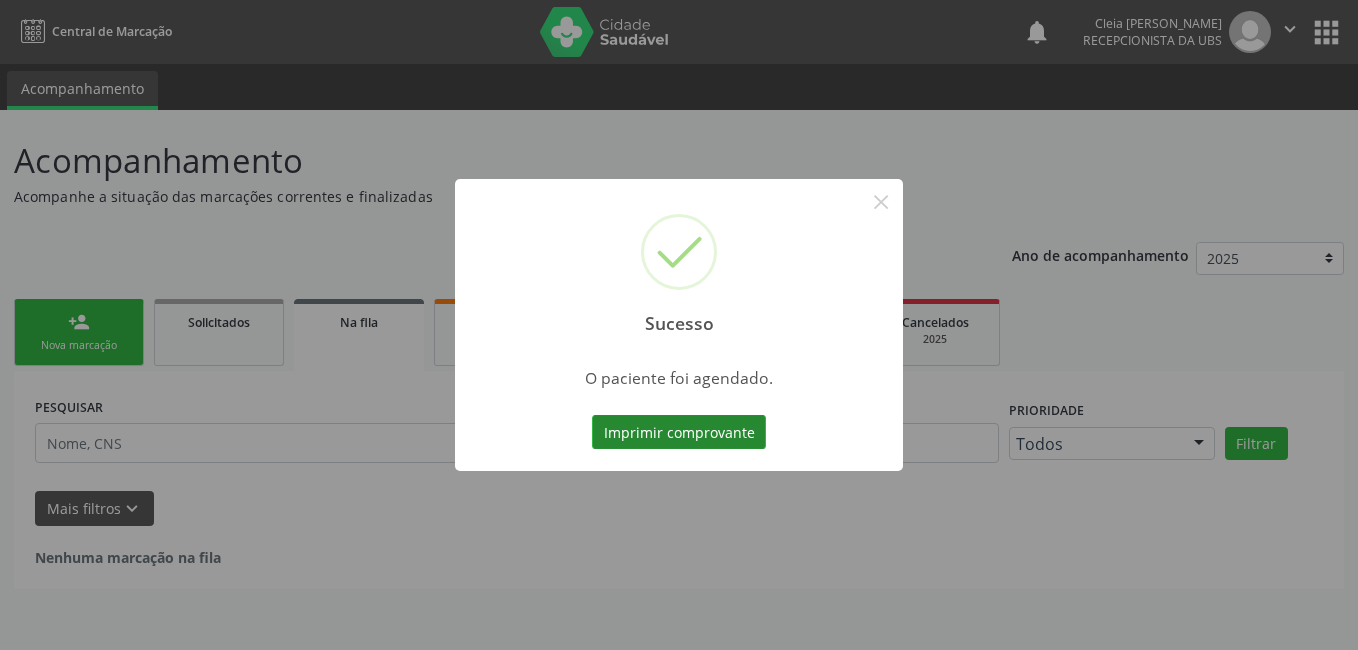 click on "Imprimir comprovante" at bounding box center (679, 432) 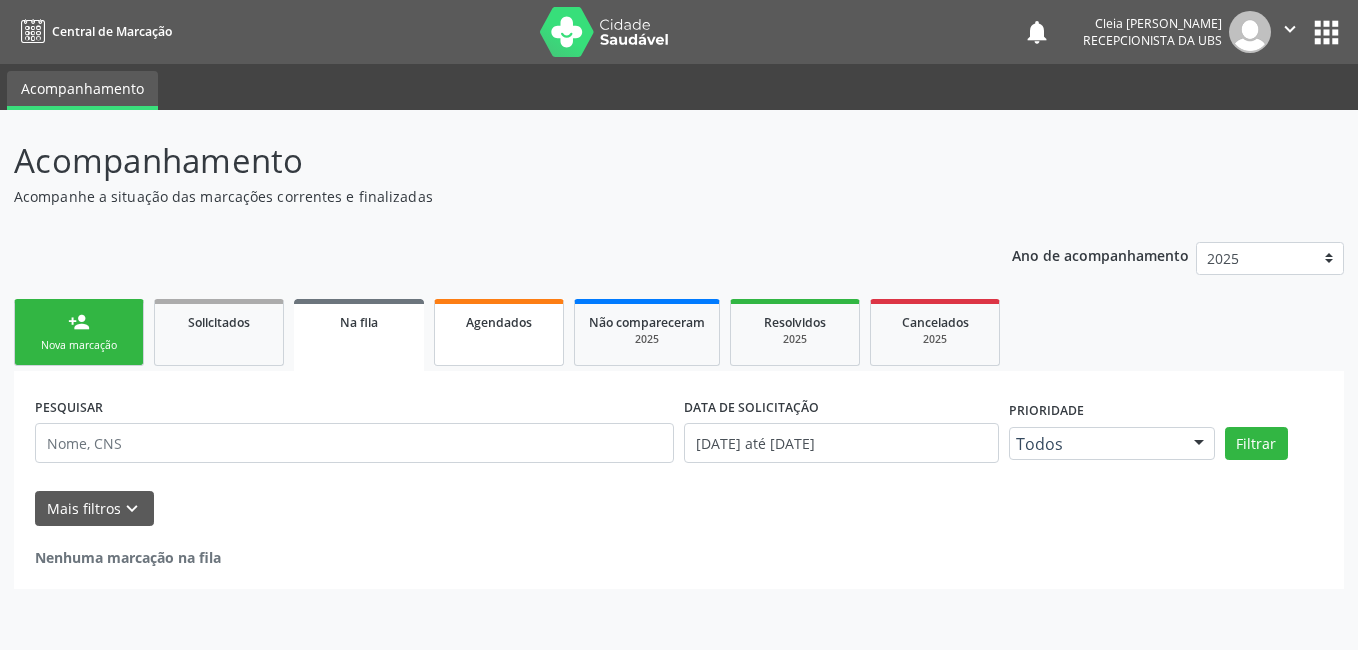 click on "Agendados" at bounding box center (499, 332) 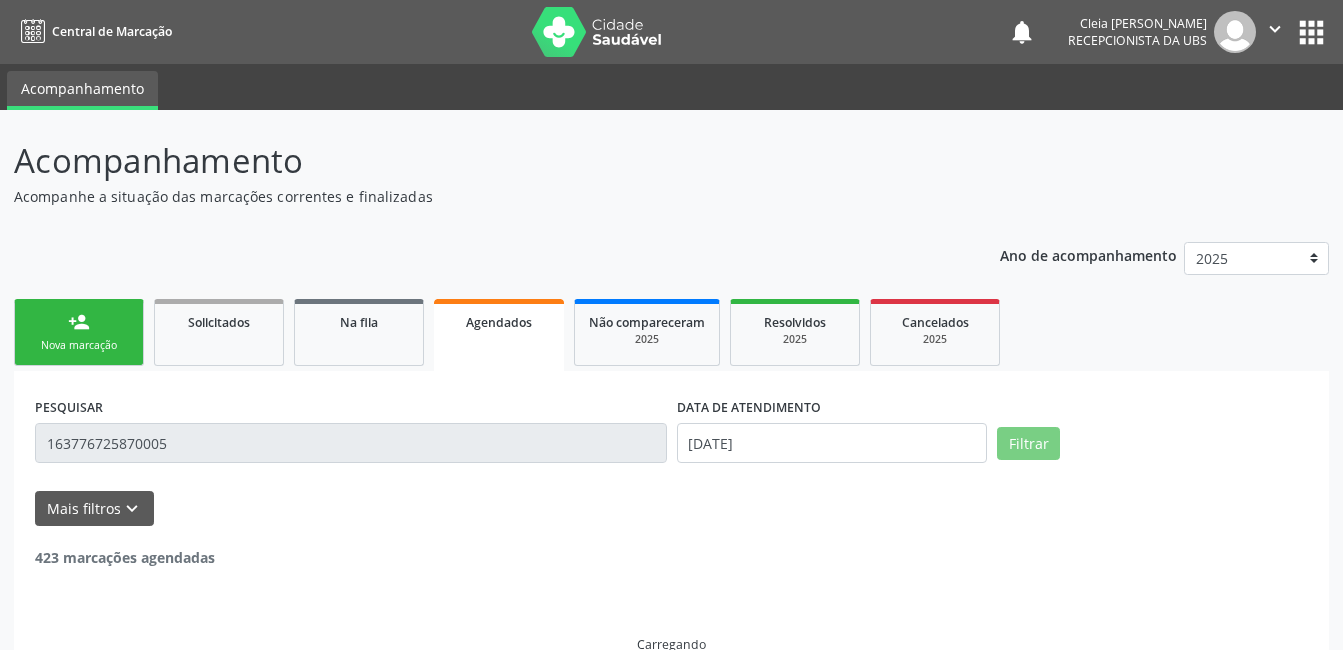 click on "Agendados" at bounding box center [499, 335] 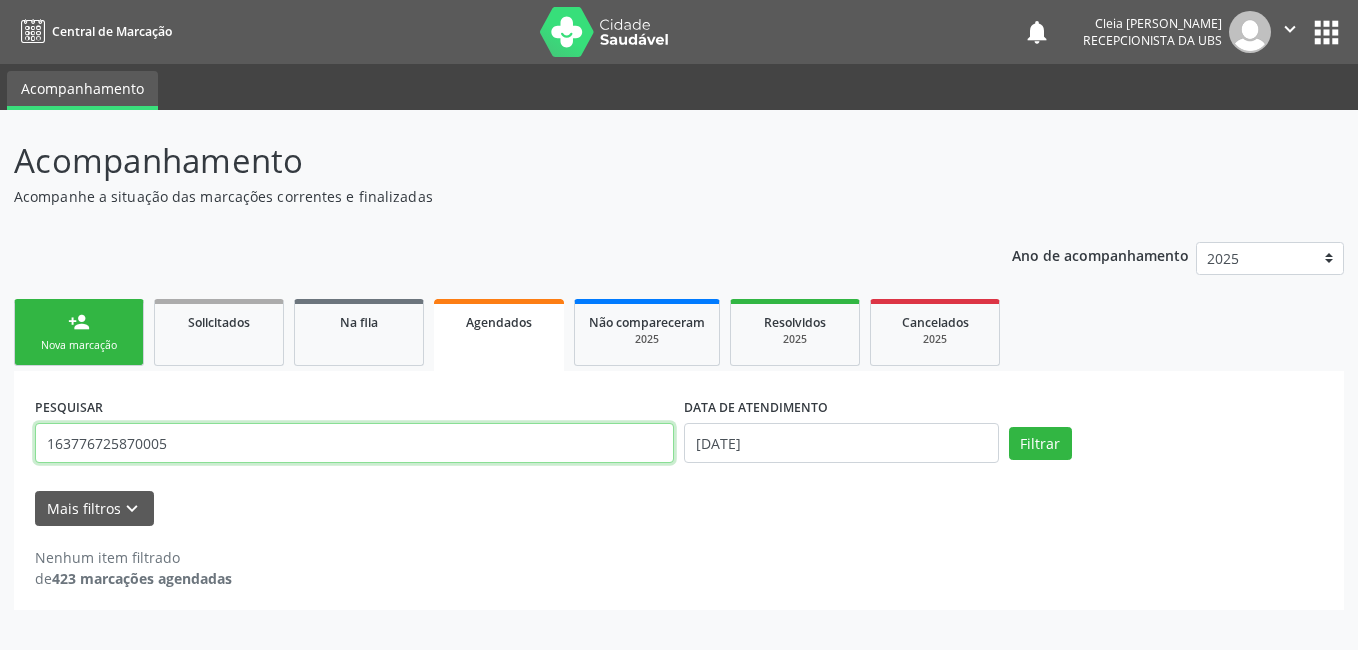 drag, startPoint x: 177, startPoint y: 444, endPoint x: -4, endPoint y: 484, distance: 185.3672 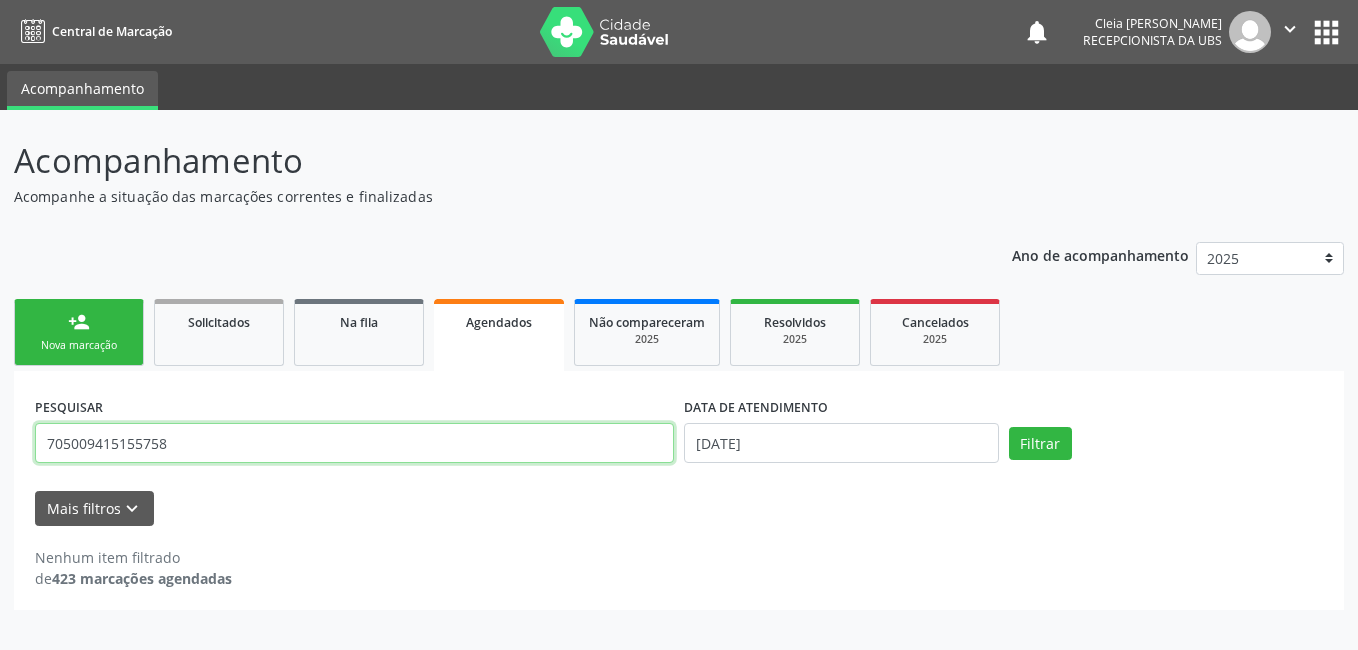 type on "705009415155758" 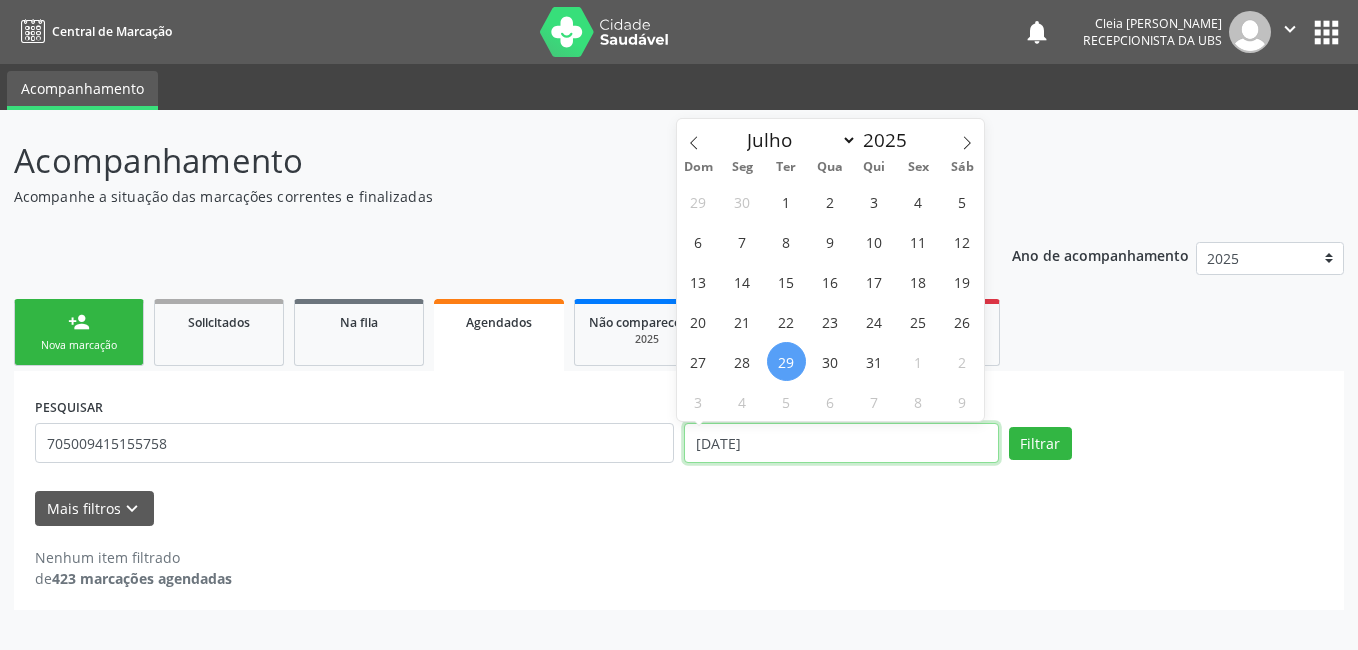 click on "[DATE]" at bounding box center (841, 443) 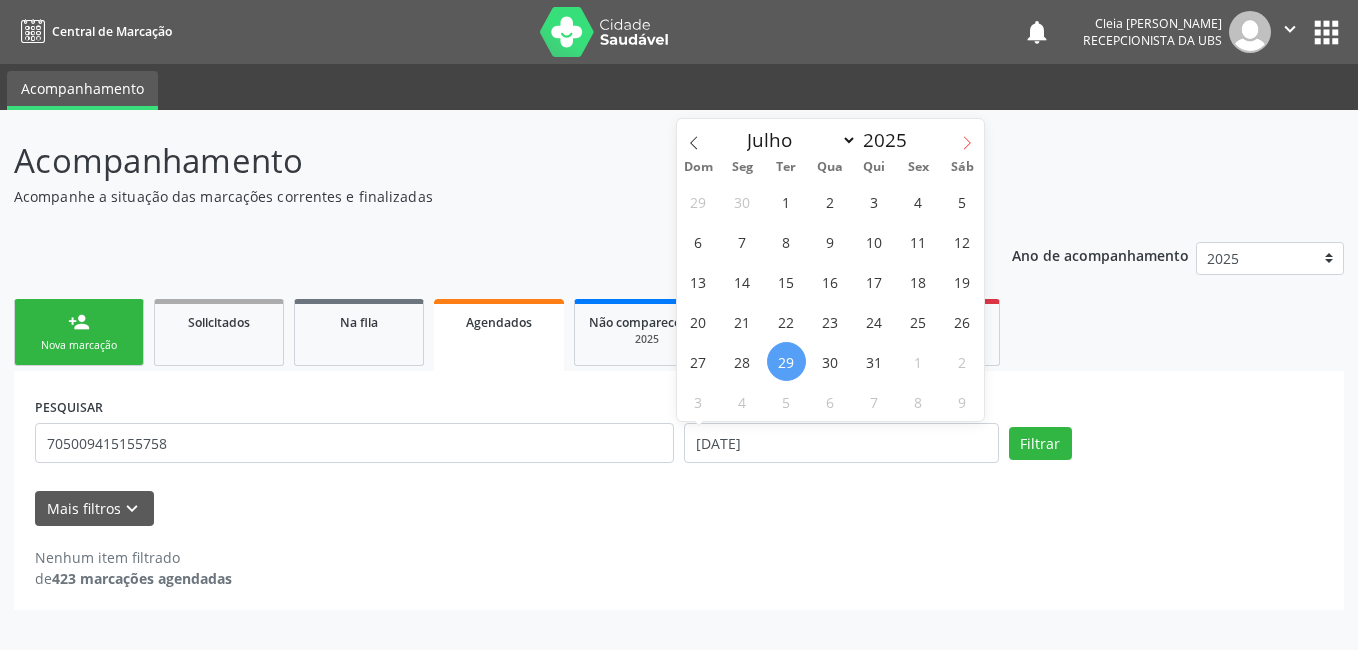 click 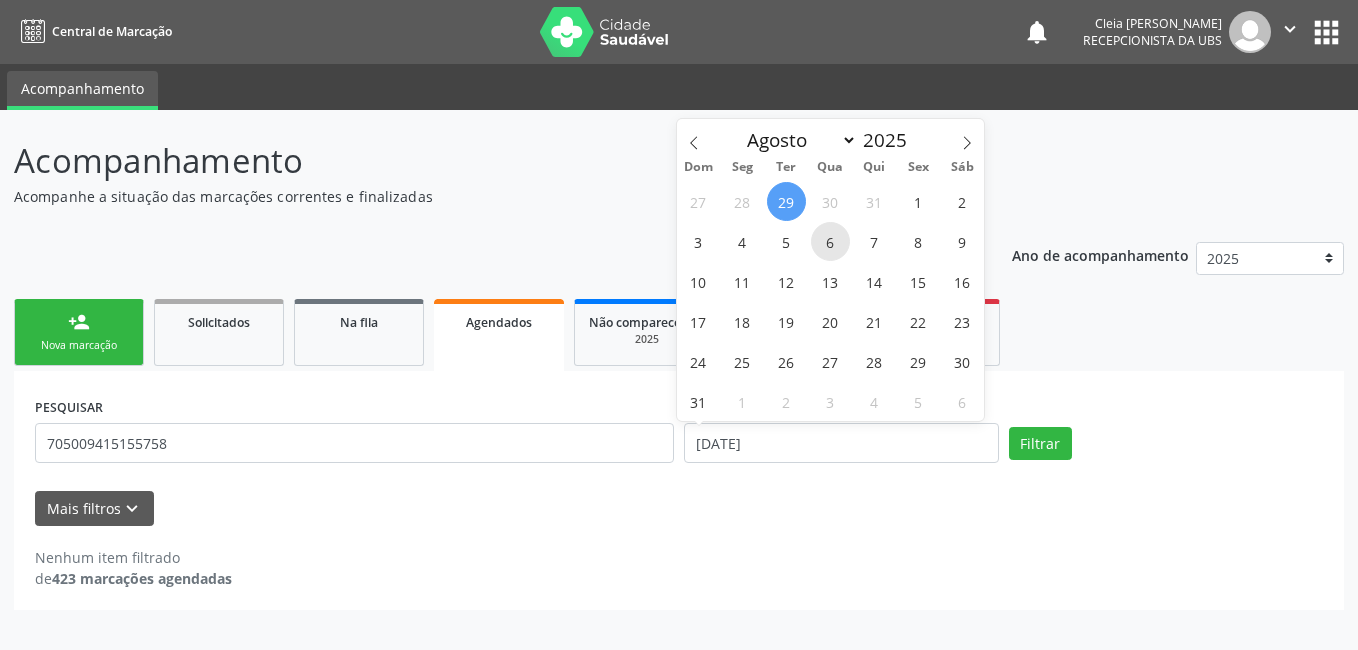 click on "6" at bounding box center (830, 241) 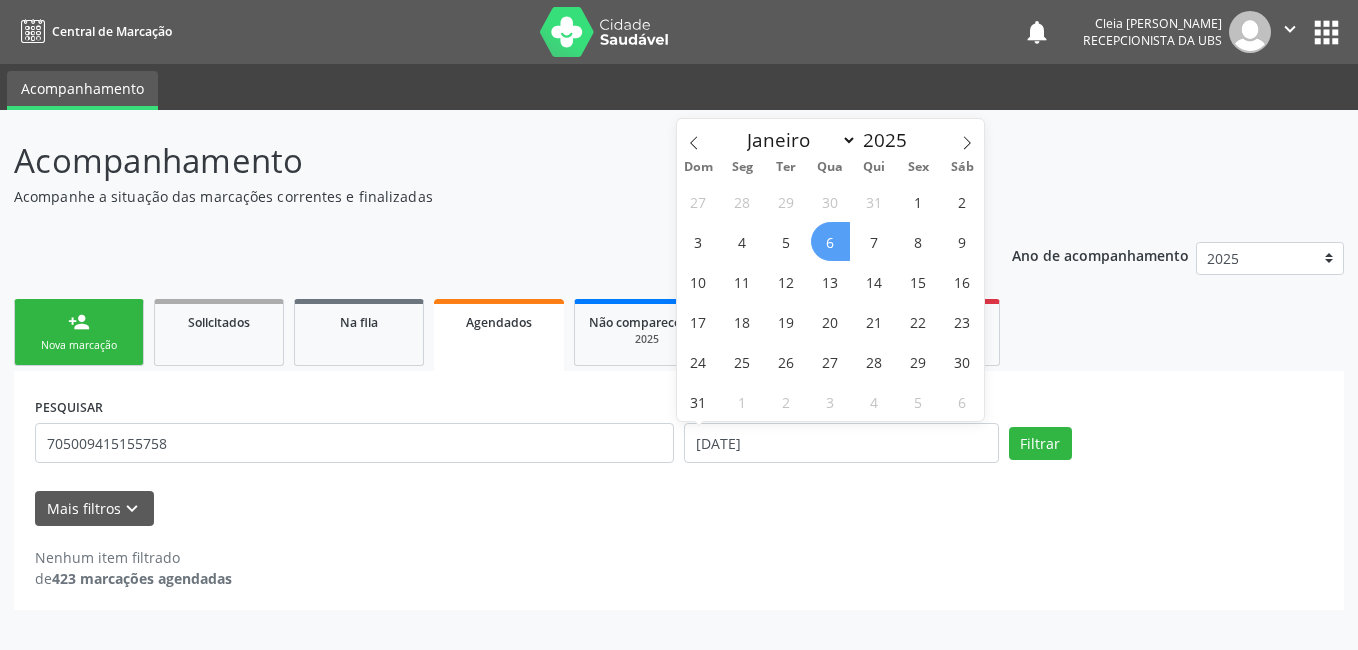 click on "6" at bounding box center [830, 241] 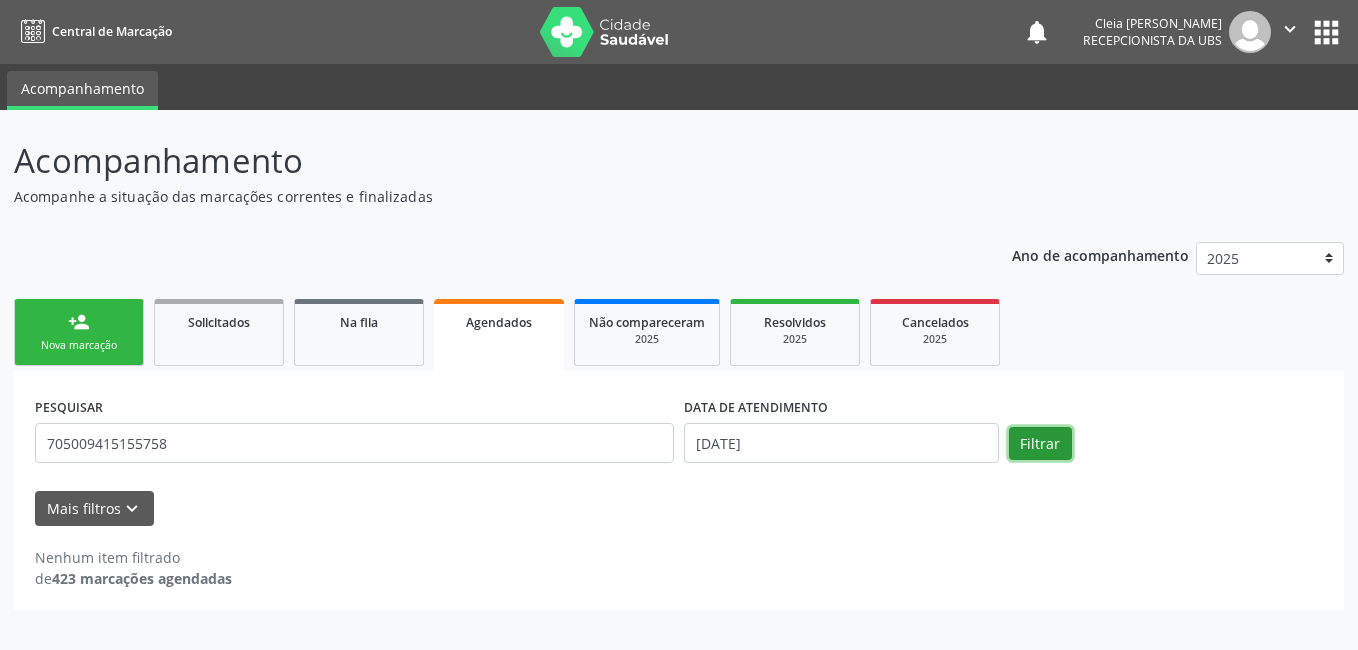 click on "Filtrar" at bounding box center [1040, 444] 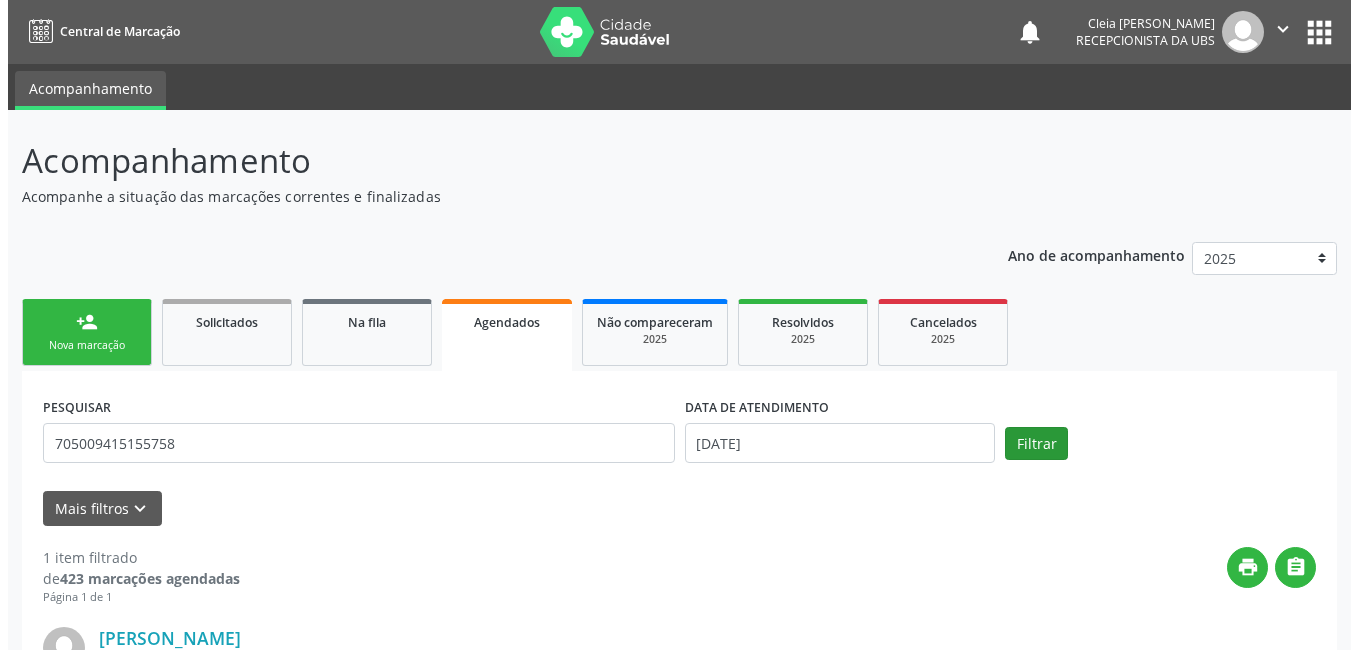 scroll, scrollTop: 278, scrollLeft: 0, axis: vertical 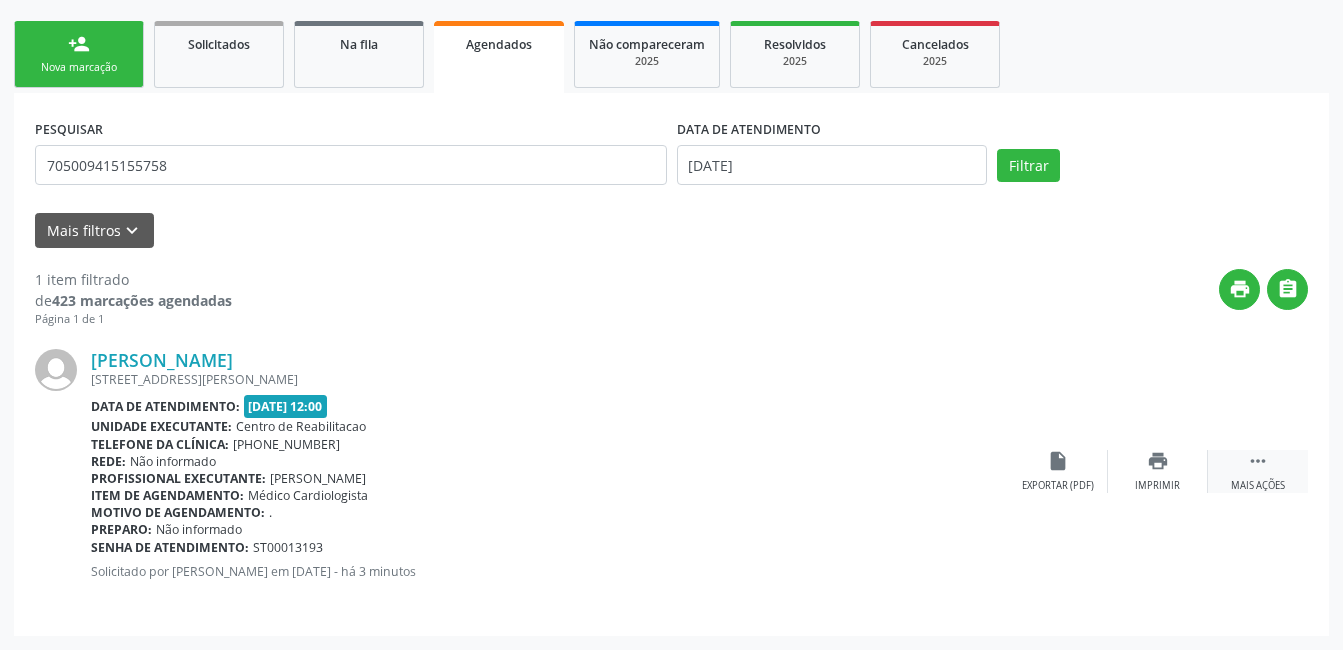 click on "Mais ações" at bounding box center [1258, 486] 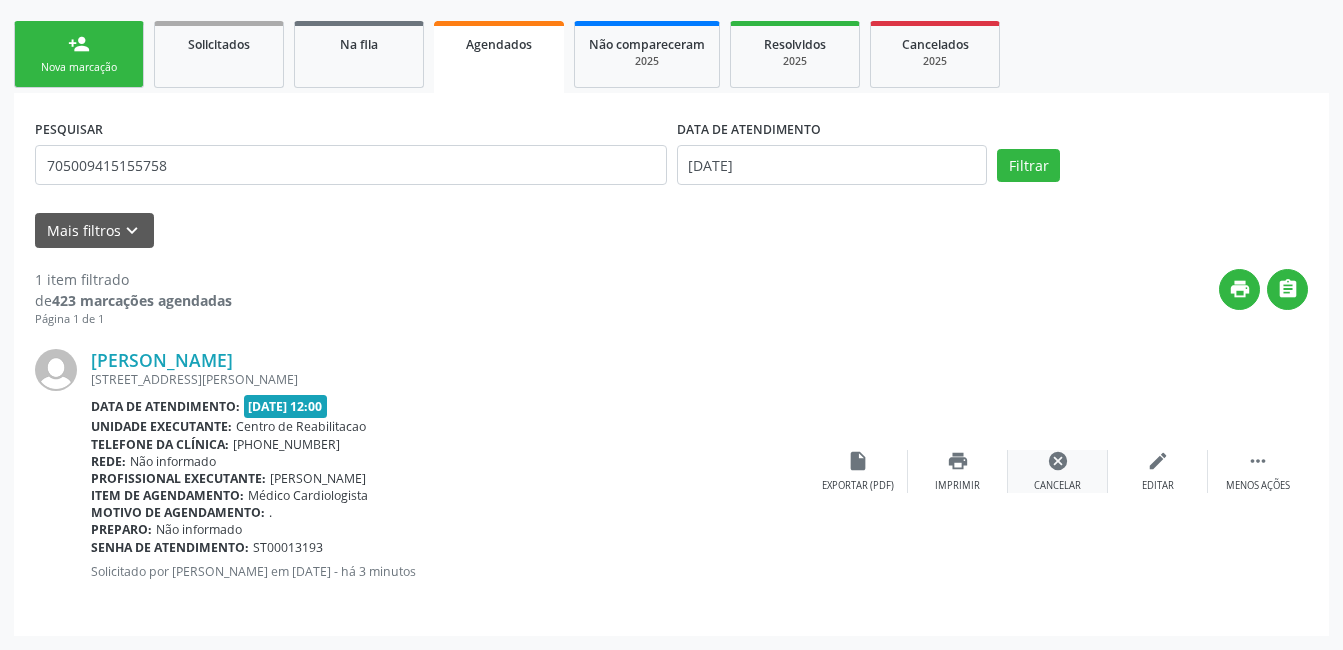 click on "Cancelar" at bounding box center [1057, 486] 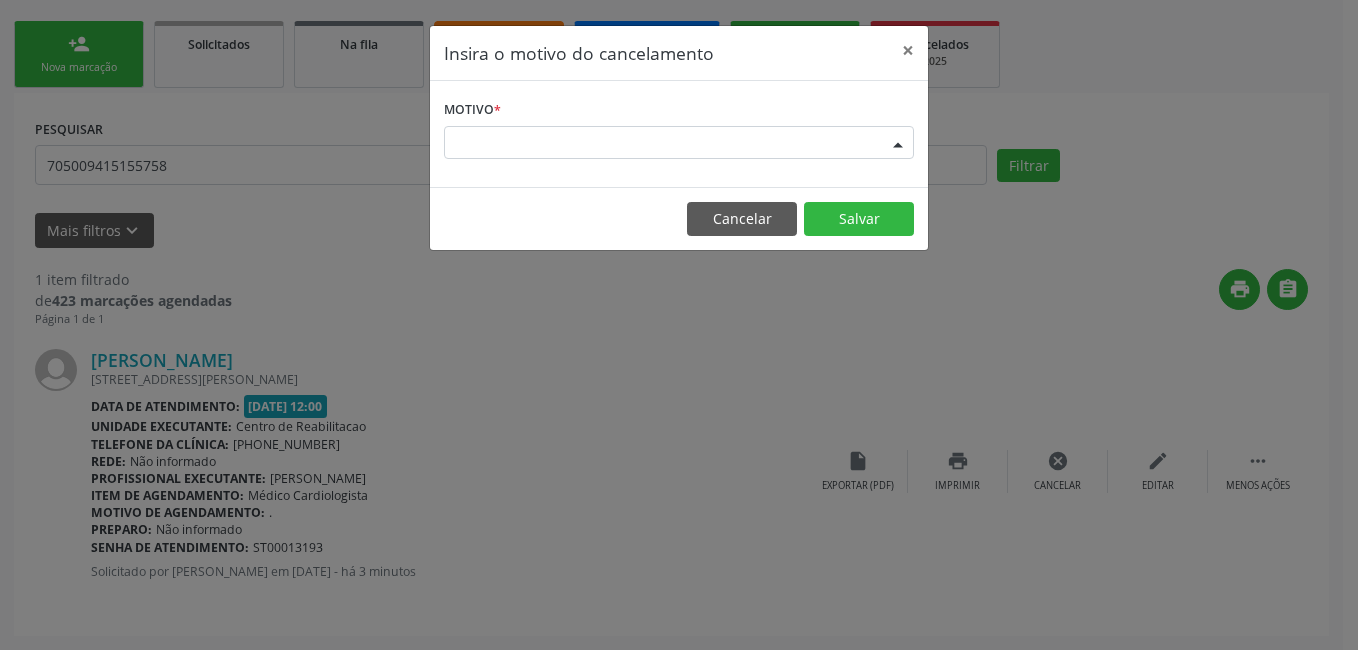 click on "Escolha o motivo" at bounding box center [679, 143] 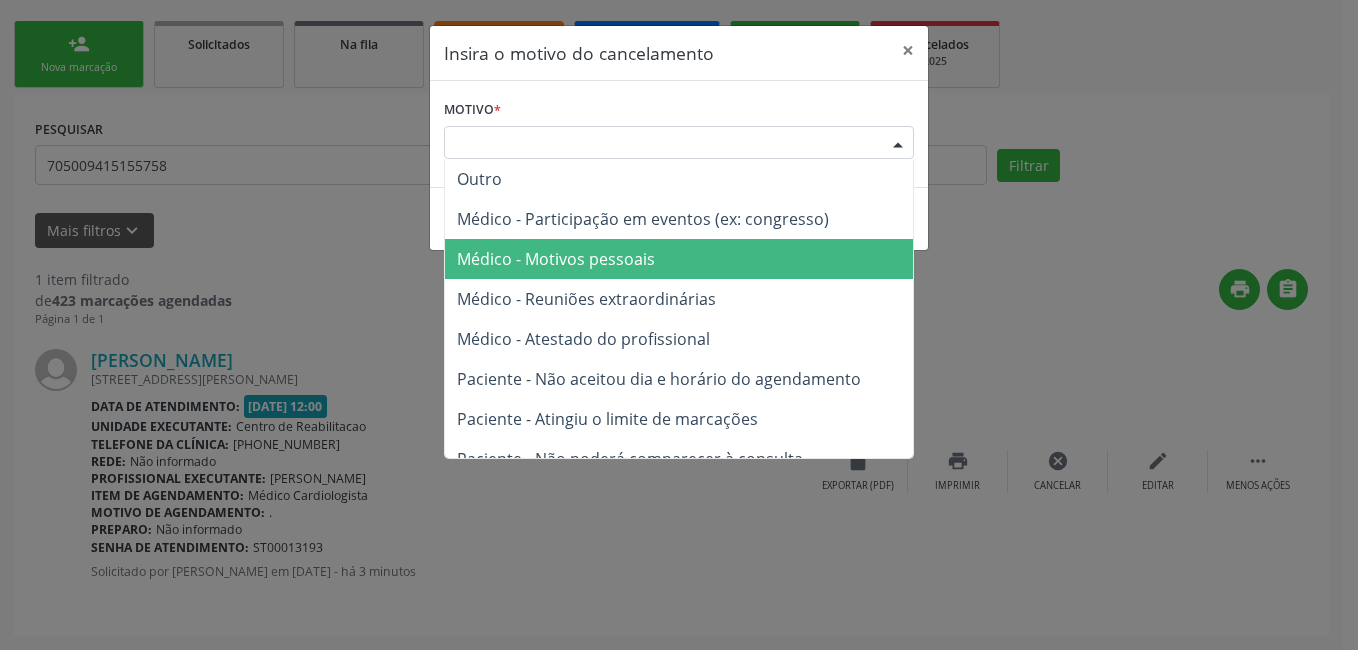 scroll, scrollTop: 101, scrollLeft: 0, axis: vertical 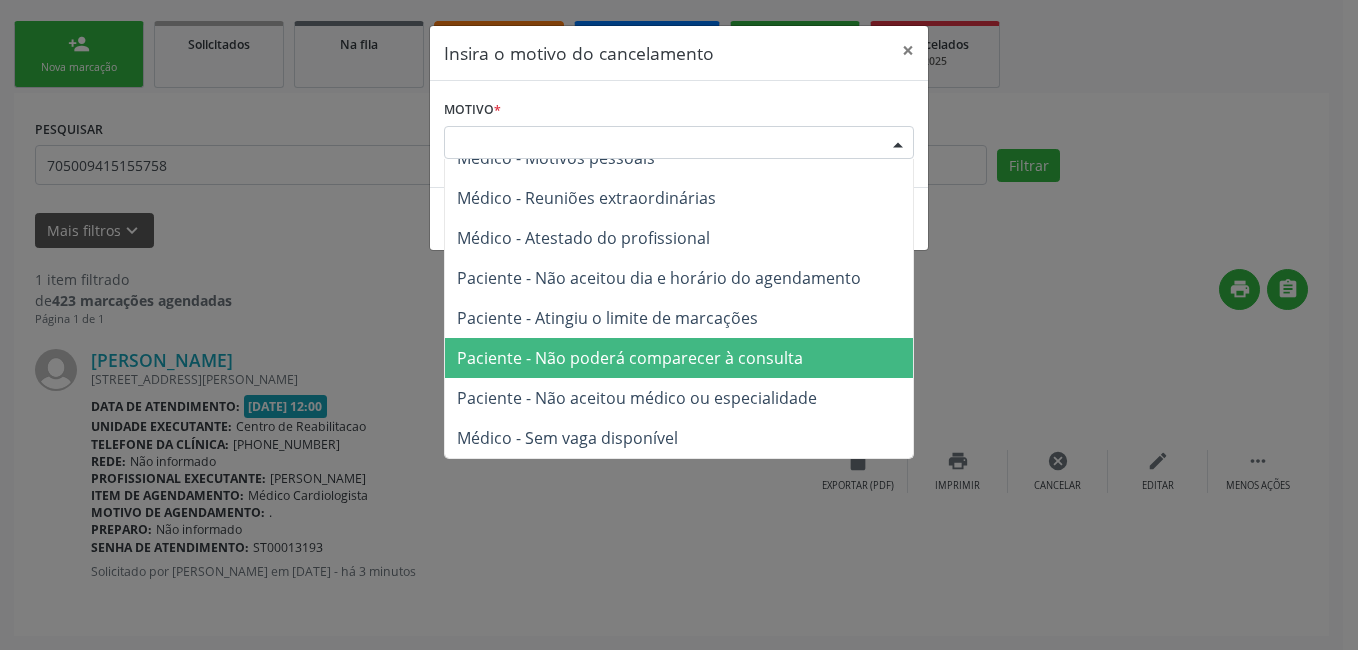 click on "Paciente - Não poderá comparecer à consulta" at bounding box center (630, 358) 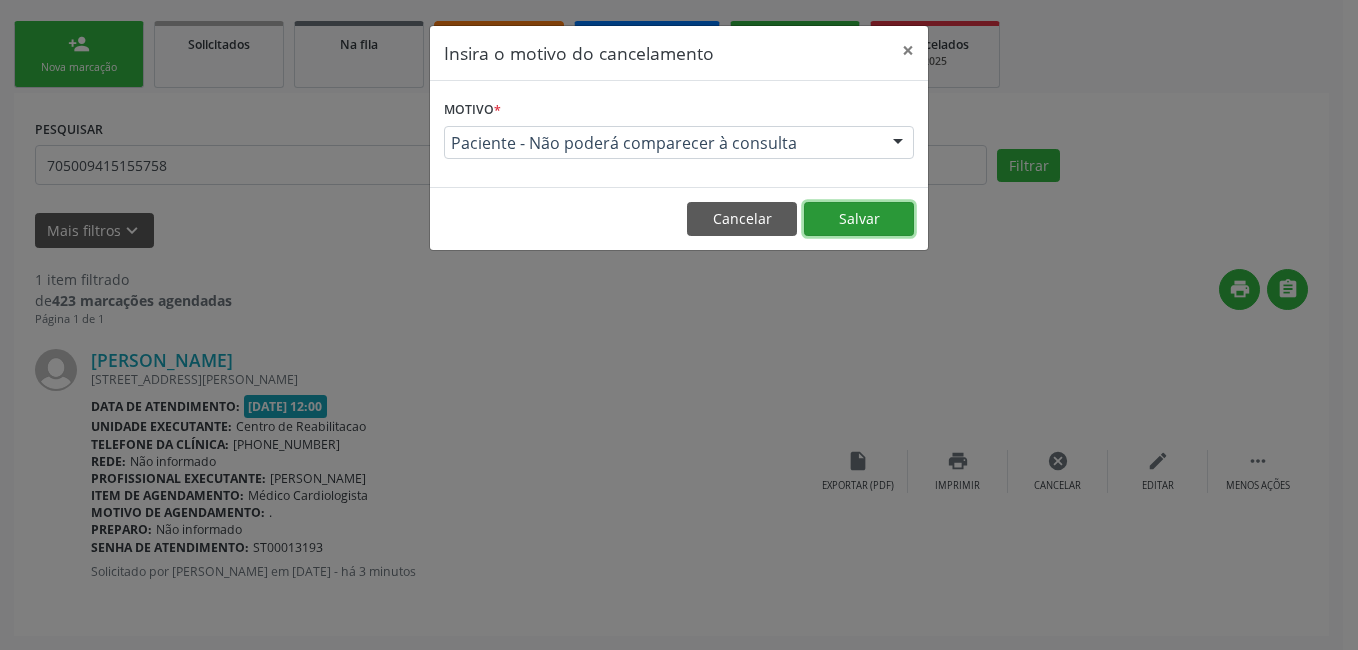 click on "Salvar" at bounding box center [859, 219] 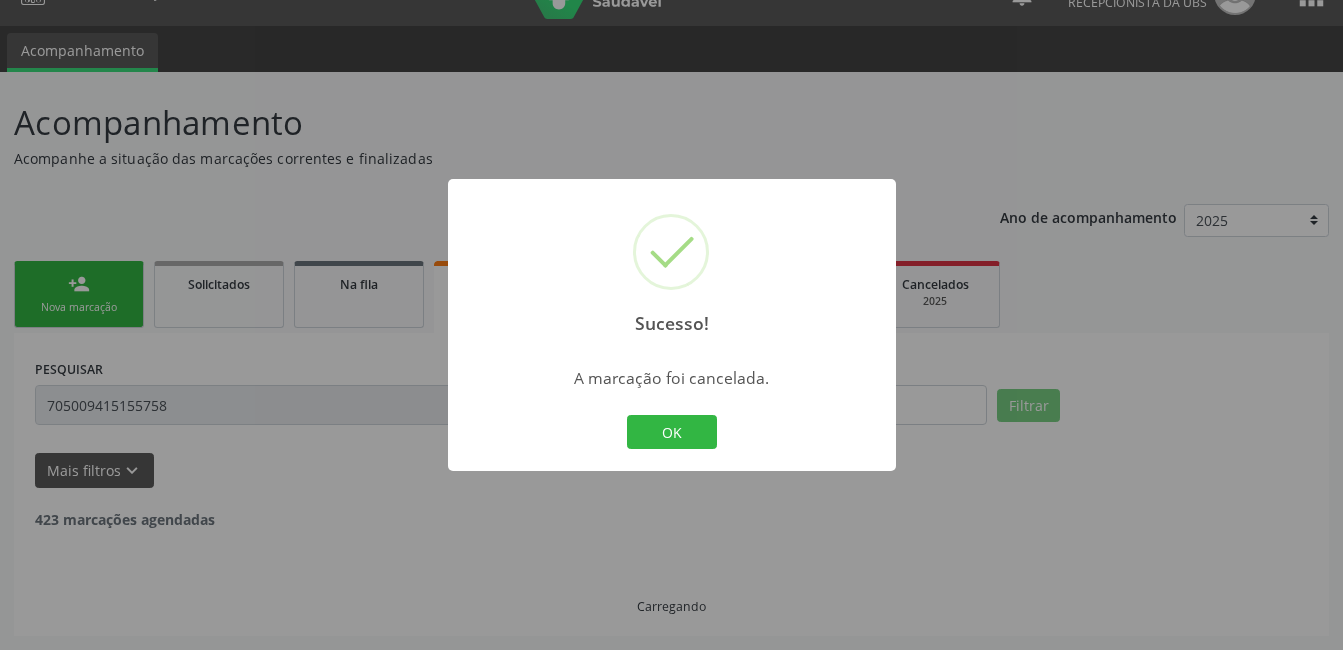 scroll, scrollTop: 0, scrollLeft: 0, axis: both 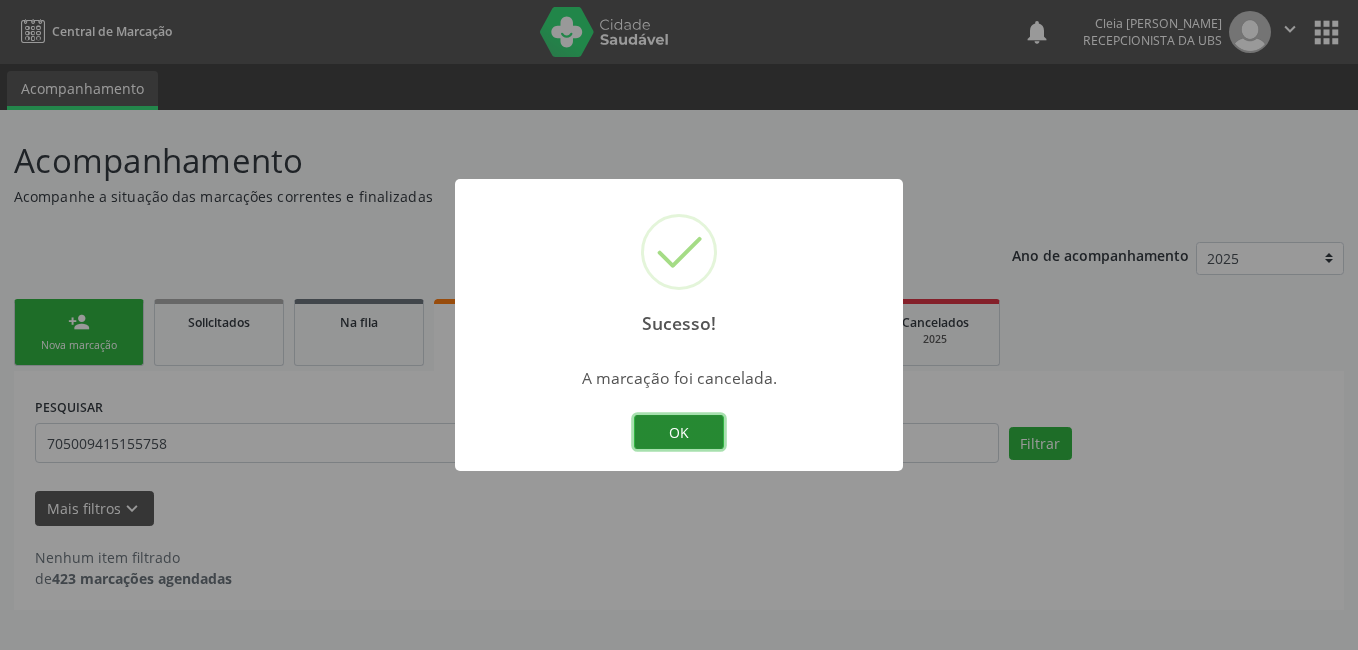 click on "OK" at bounding box center (679, 432) 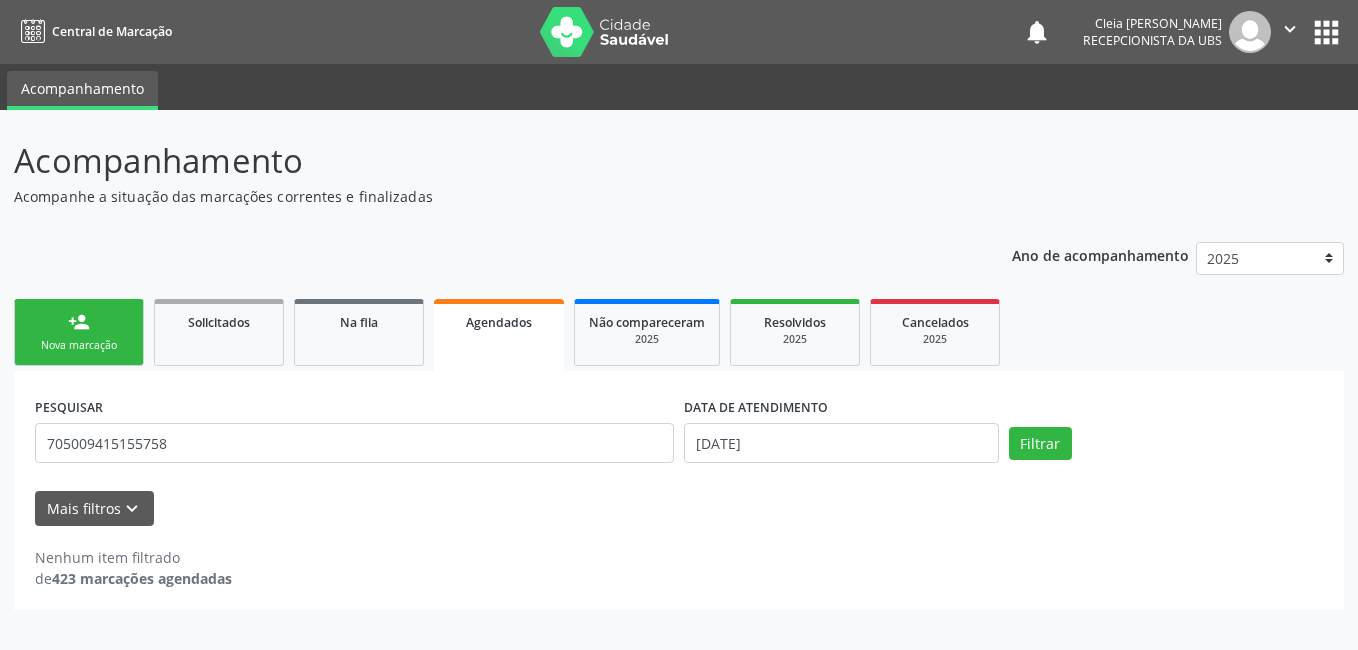 click on "person_add
Nova marcação" at bounding box center [79, 332] 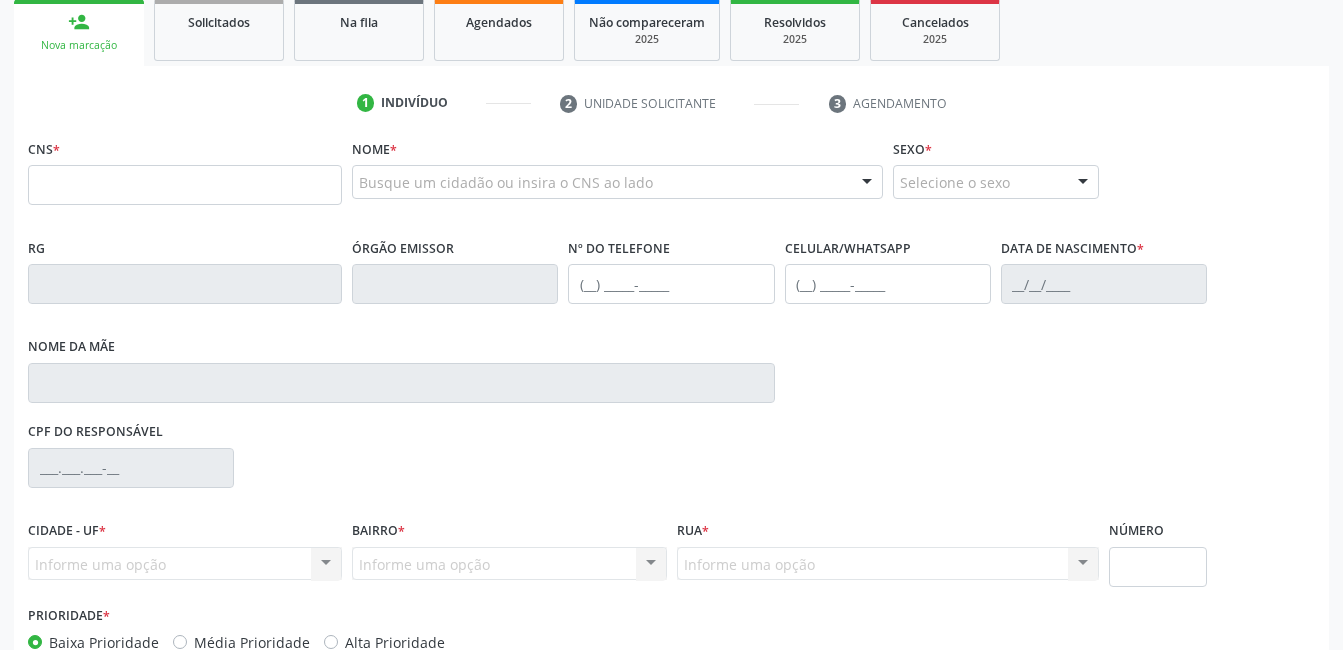 scroll, scrollTop: 200, scrollLeft: 0, axis: vertical 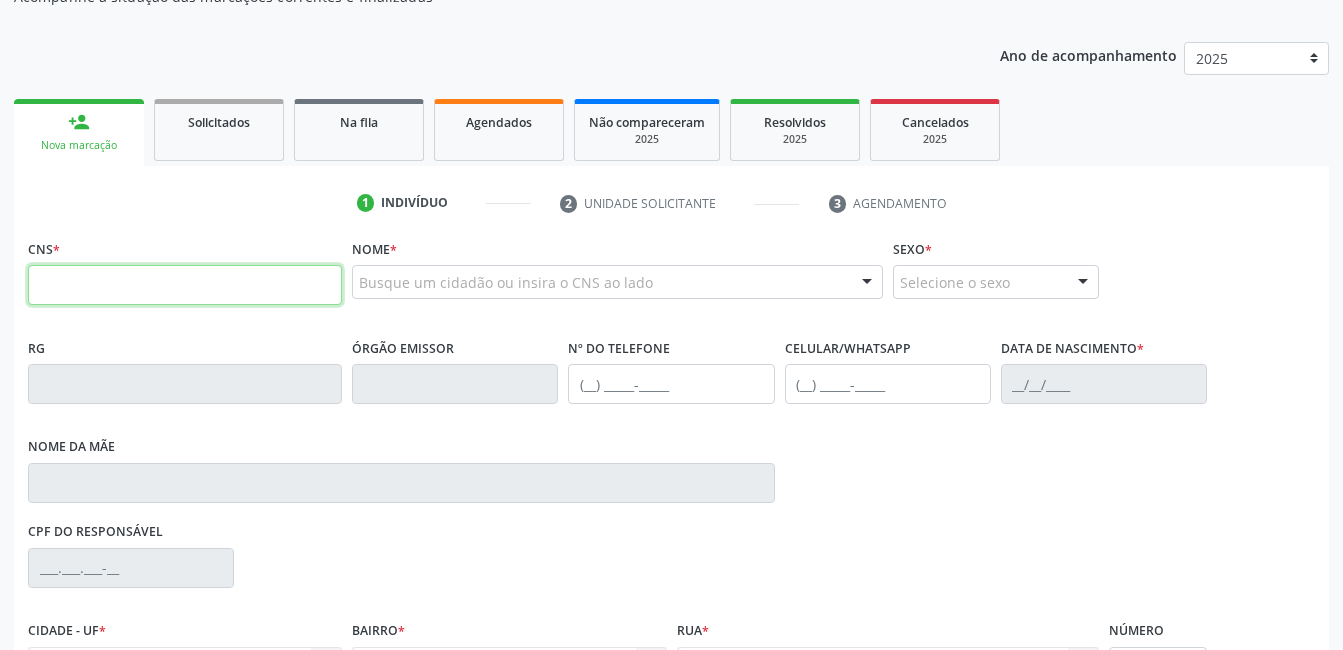 click at bounding box center (185, 285) 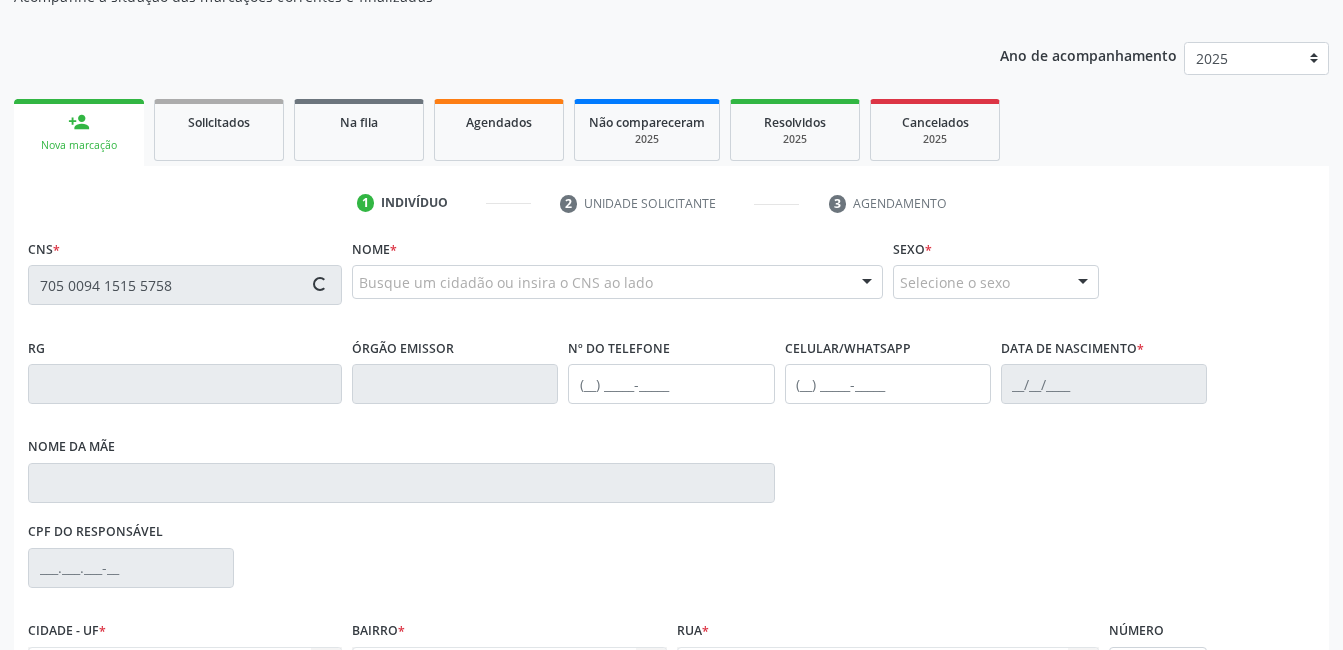 type on "705 0094 1515 5758" 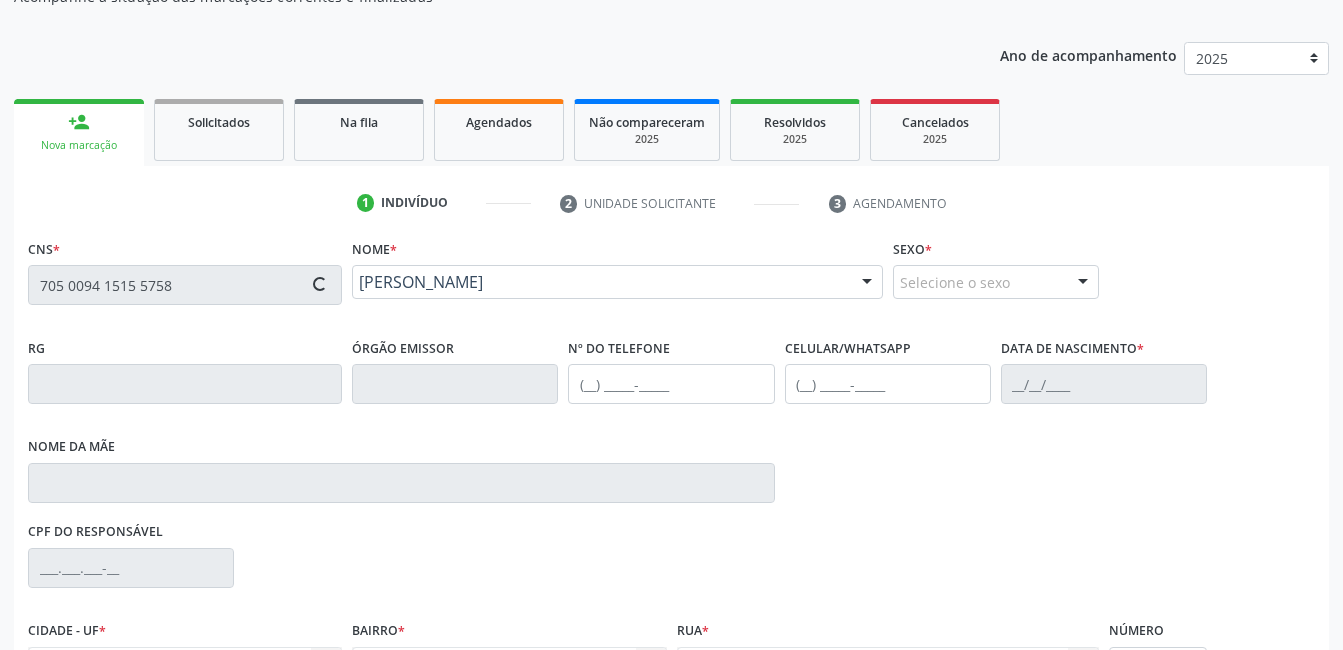 type on "[PHONE_NUMBER]" 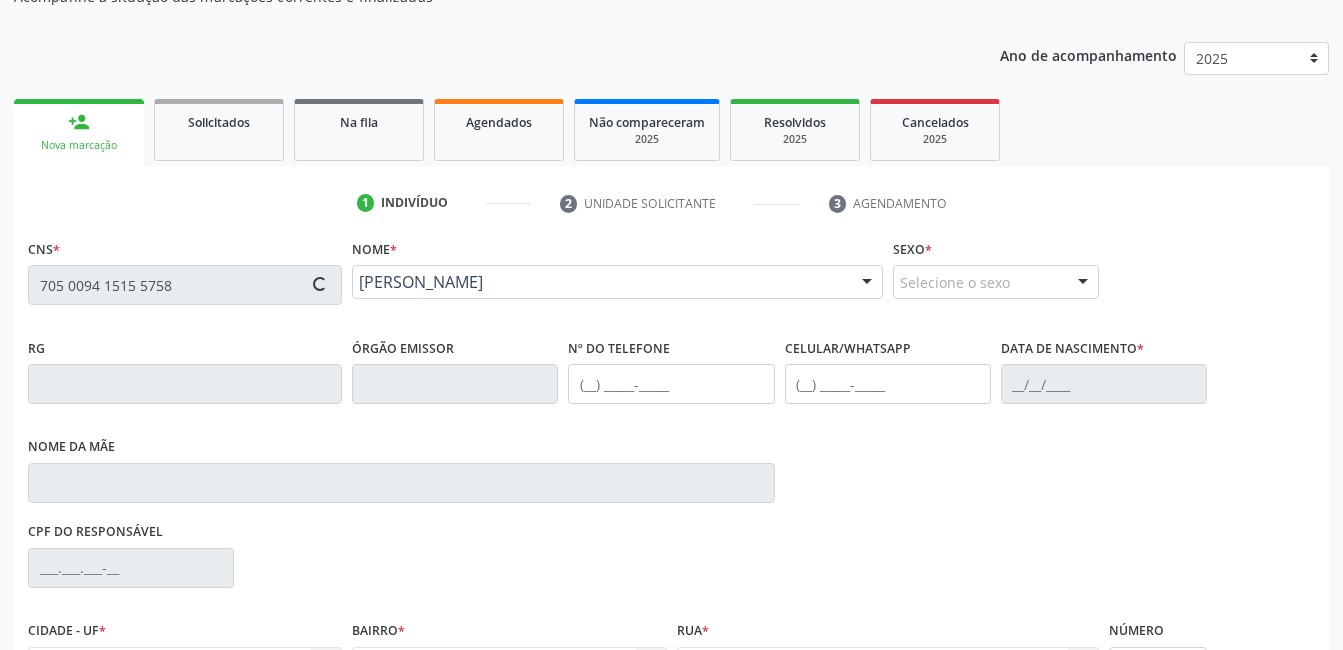type on "[PHONE_NUMBER]" 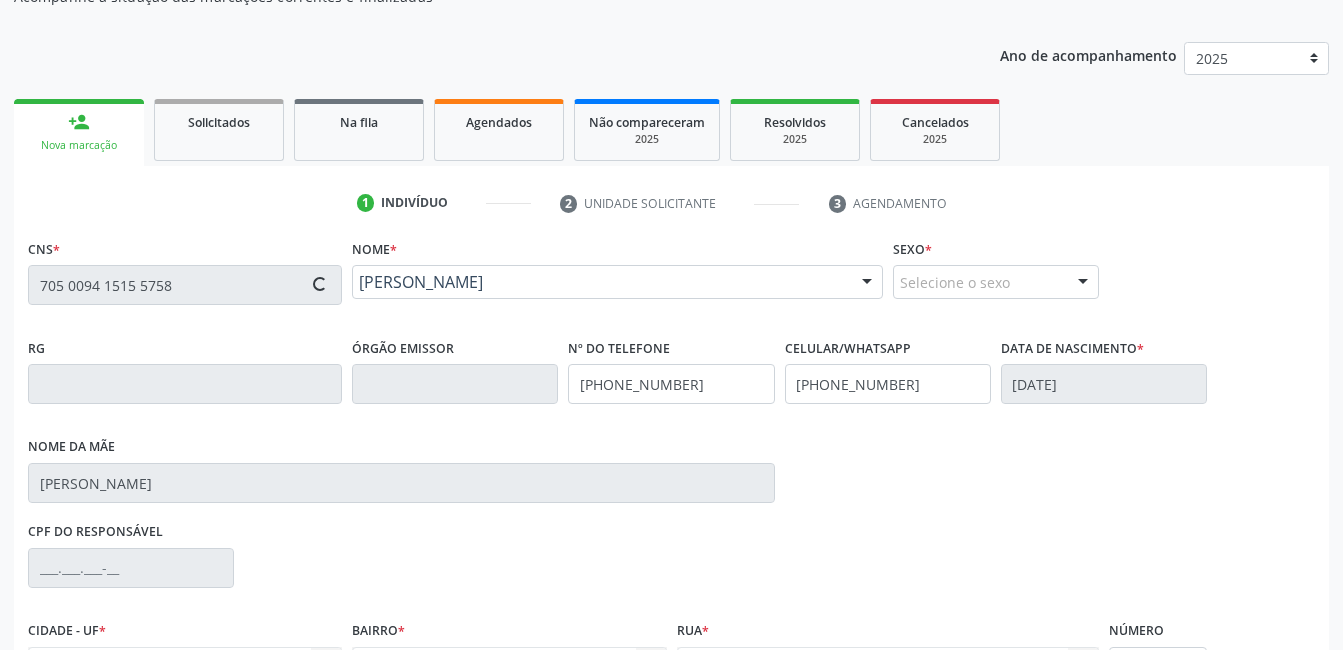 type on "287" 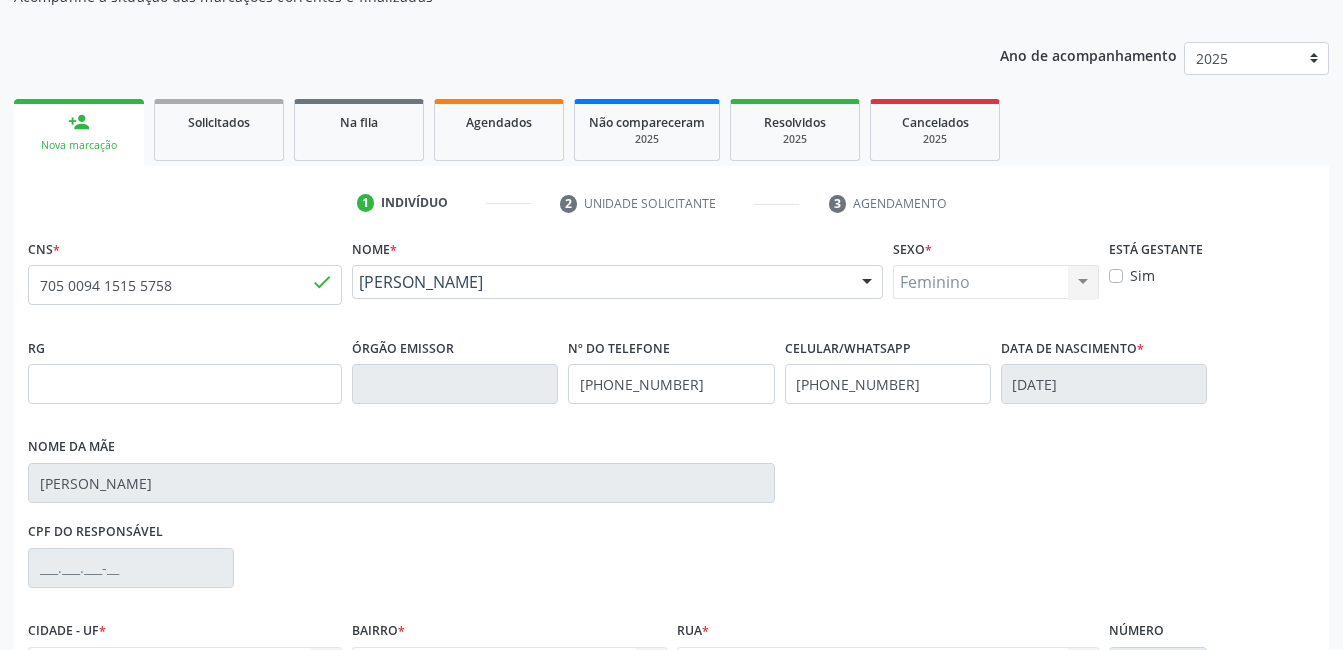 scroll, scrollTop: 420, scrollLeft: 0, axis: vertical 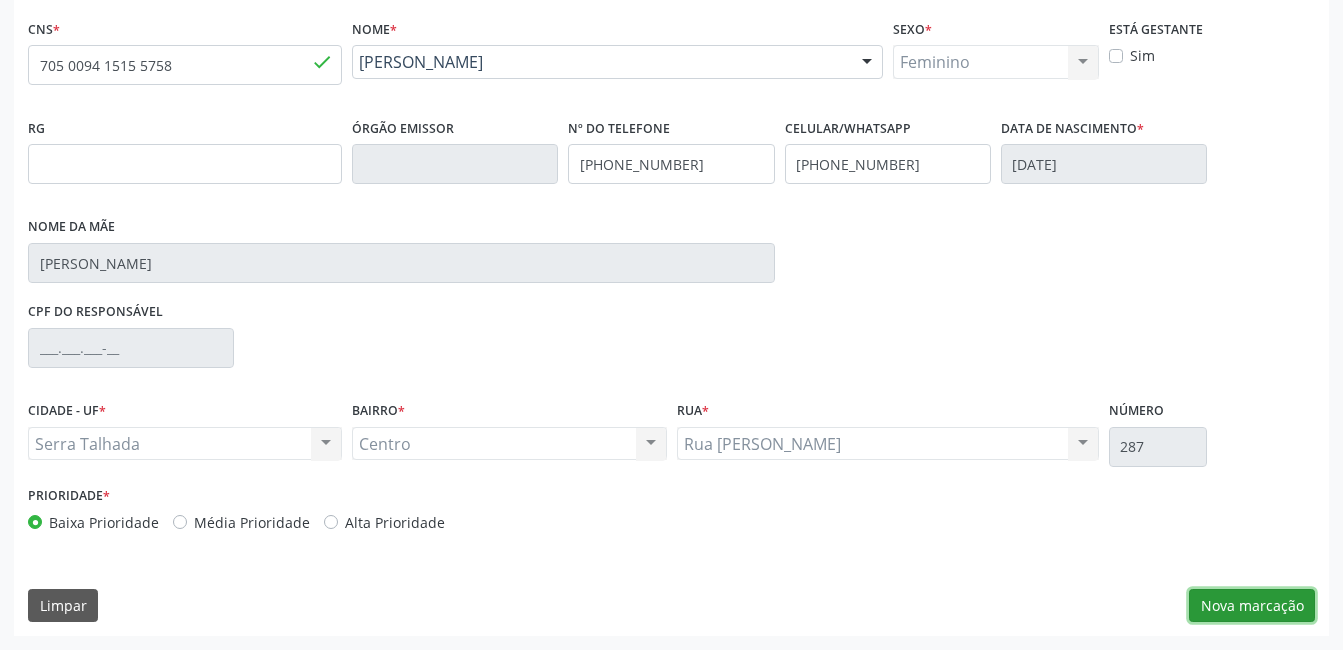 click on "Nova marcação" at bounding box center (1252, 606) 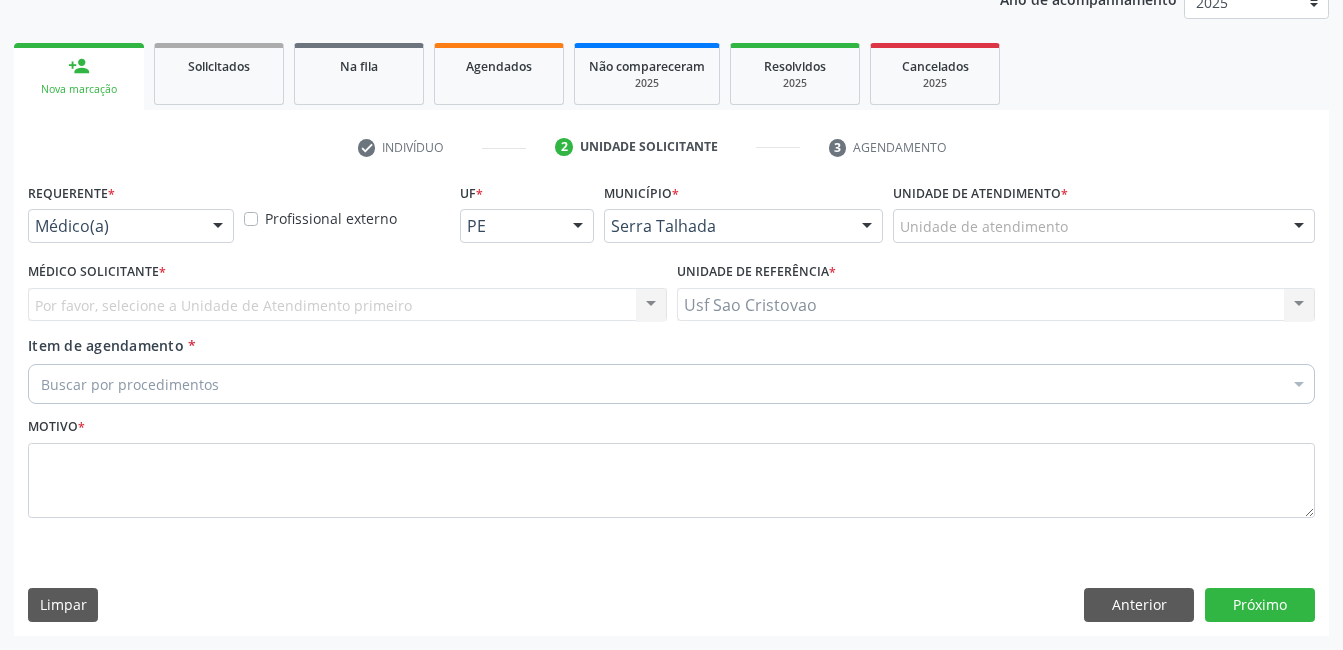 scroll, scrollTop: 256, scrollLeft: 0, axis: vertical 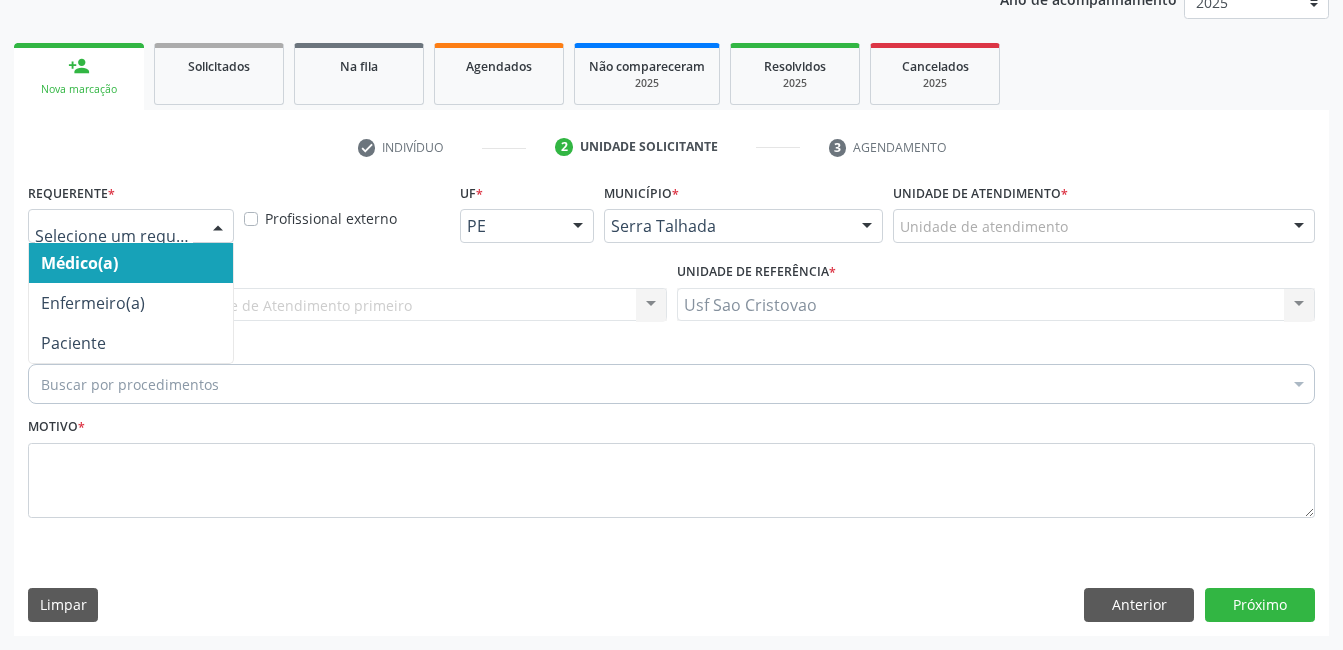 click at bounding box center [218, 227] 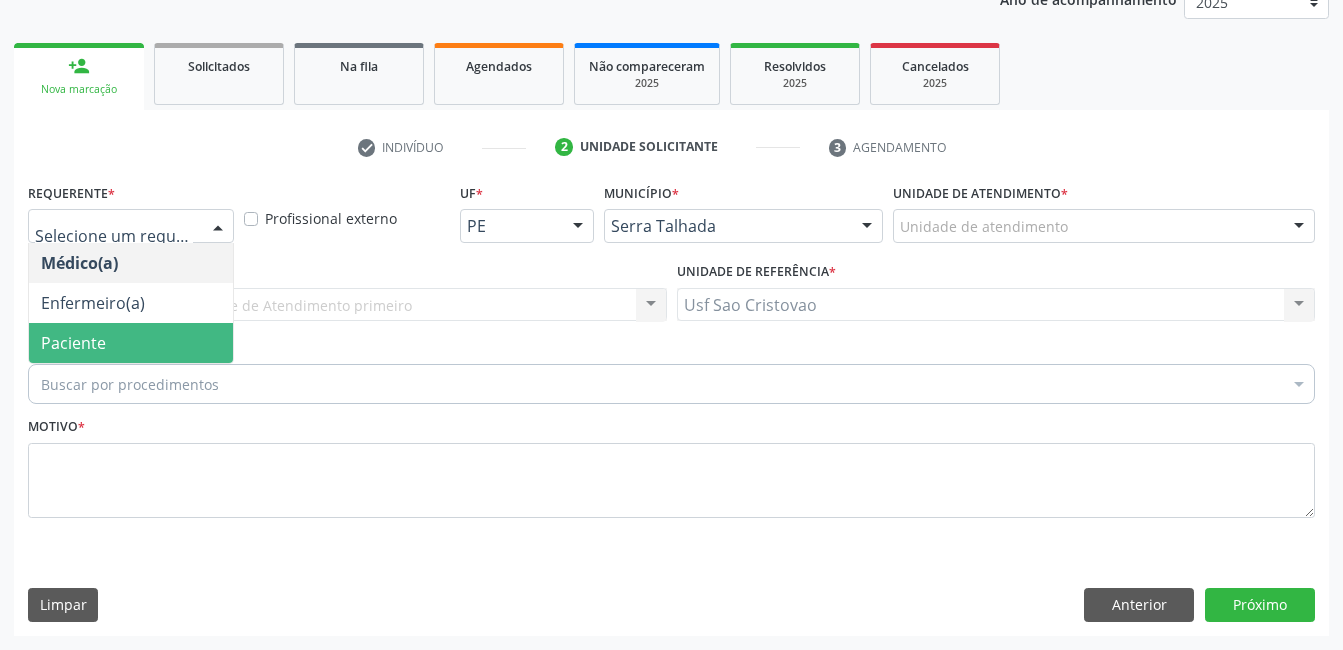 click on "Paciente" at bounding box center [131, 343] 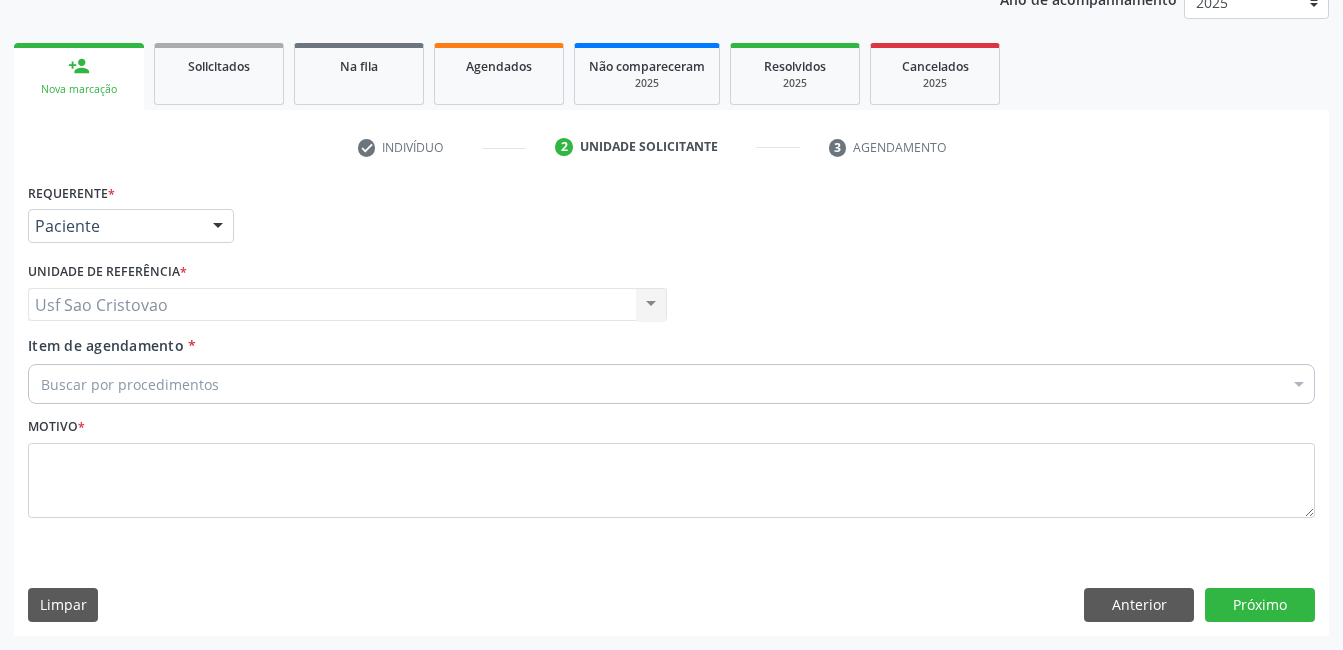 click on "Motivo
*" at bounding box center (671, 465) 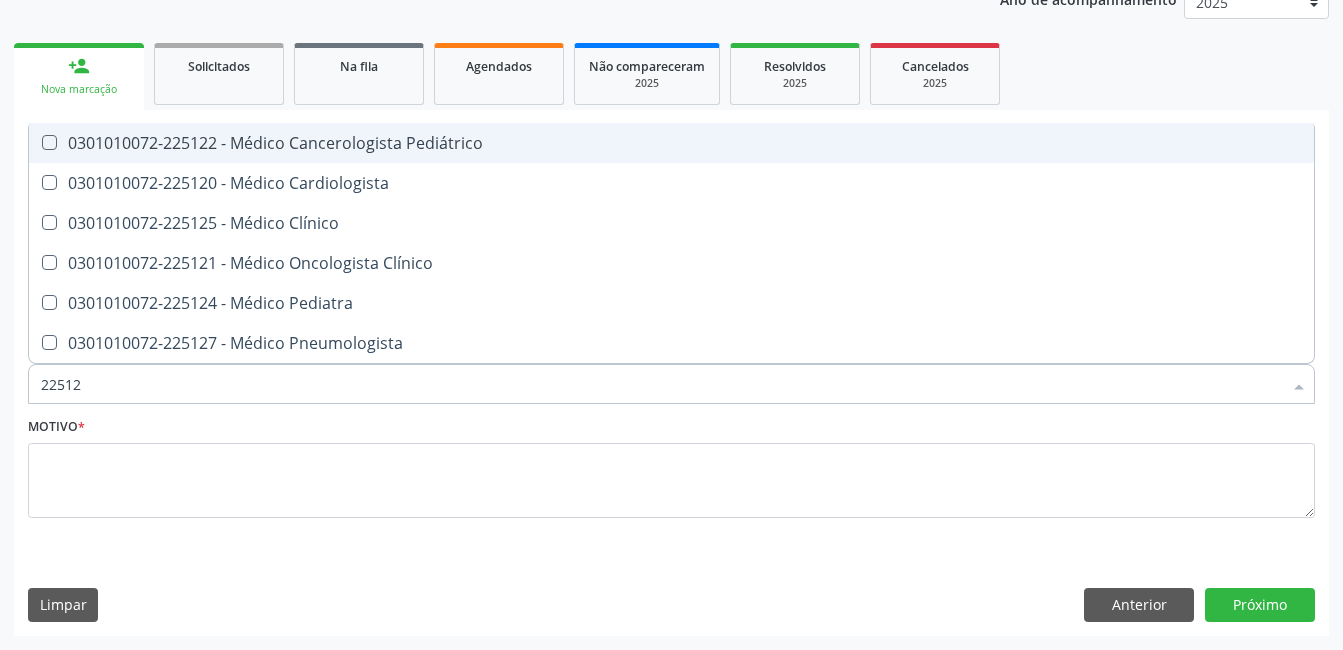 type on "225120" 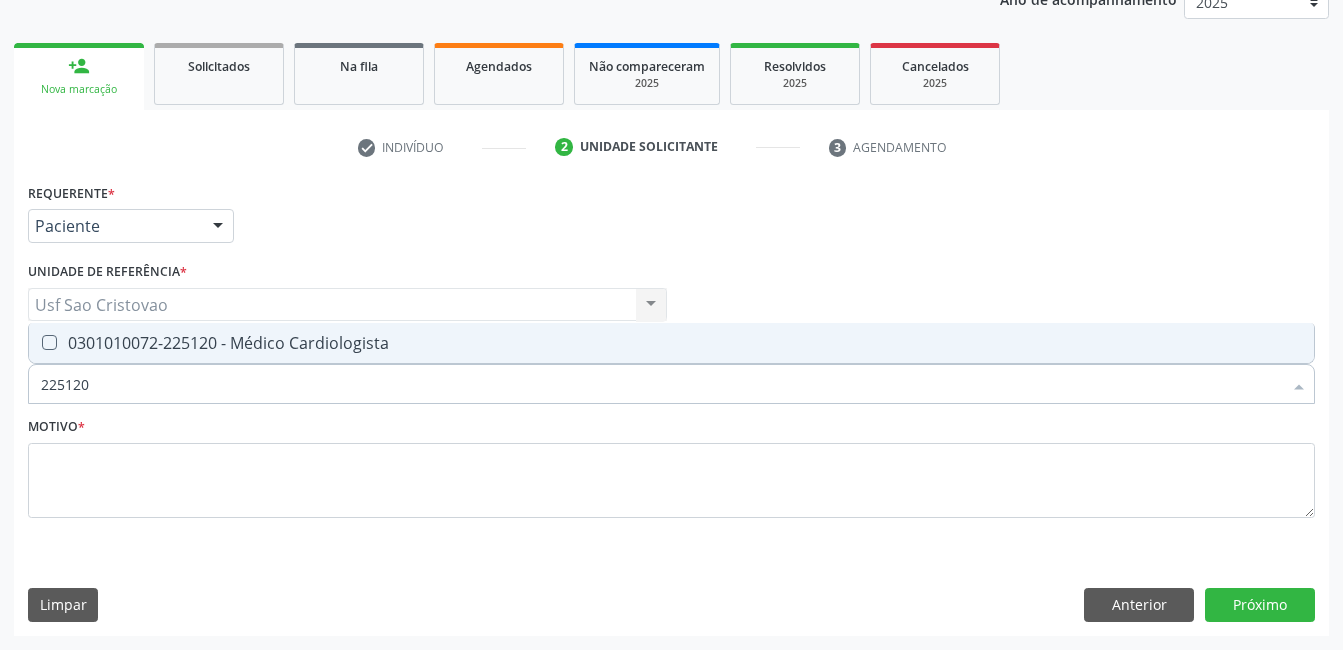 click at bounding box center [49, 342] 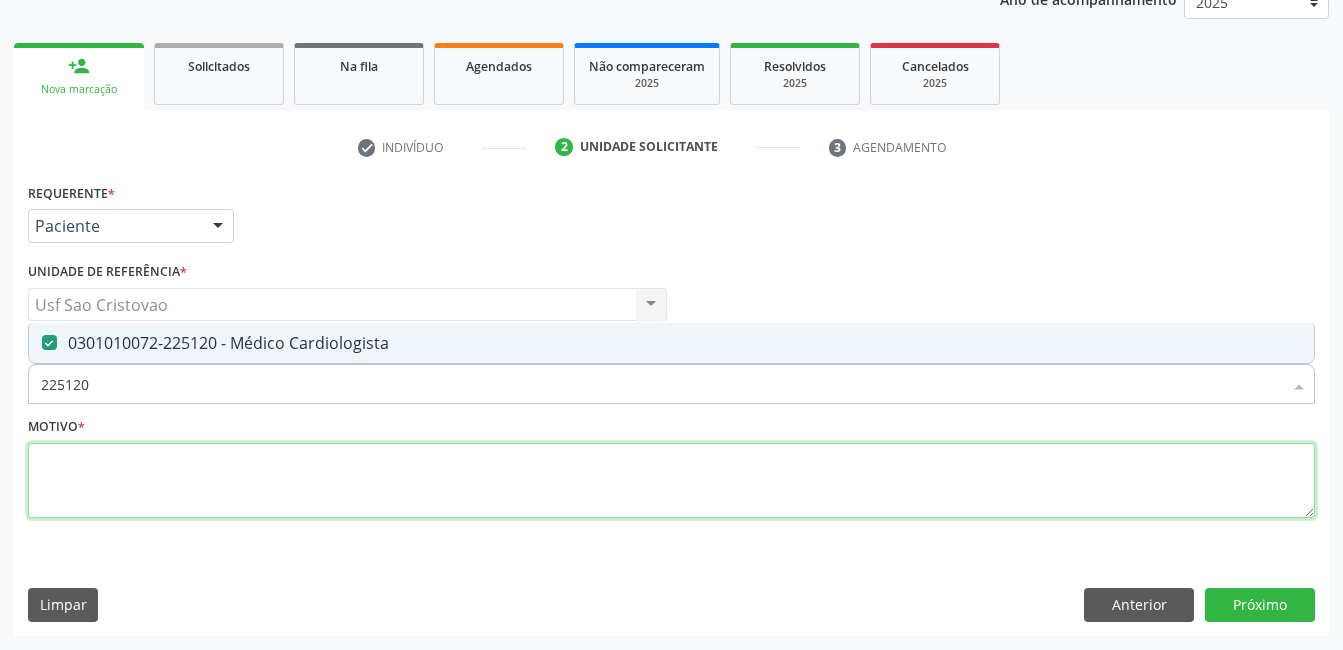 click at bounding box center (671, 481) 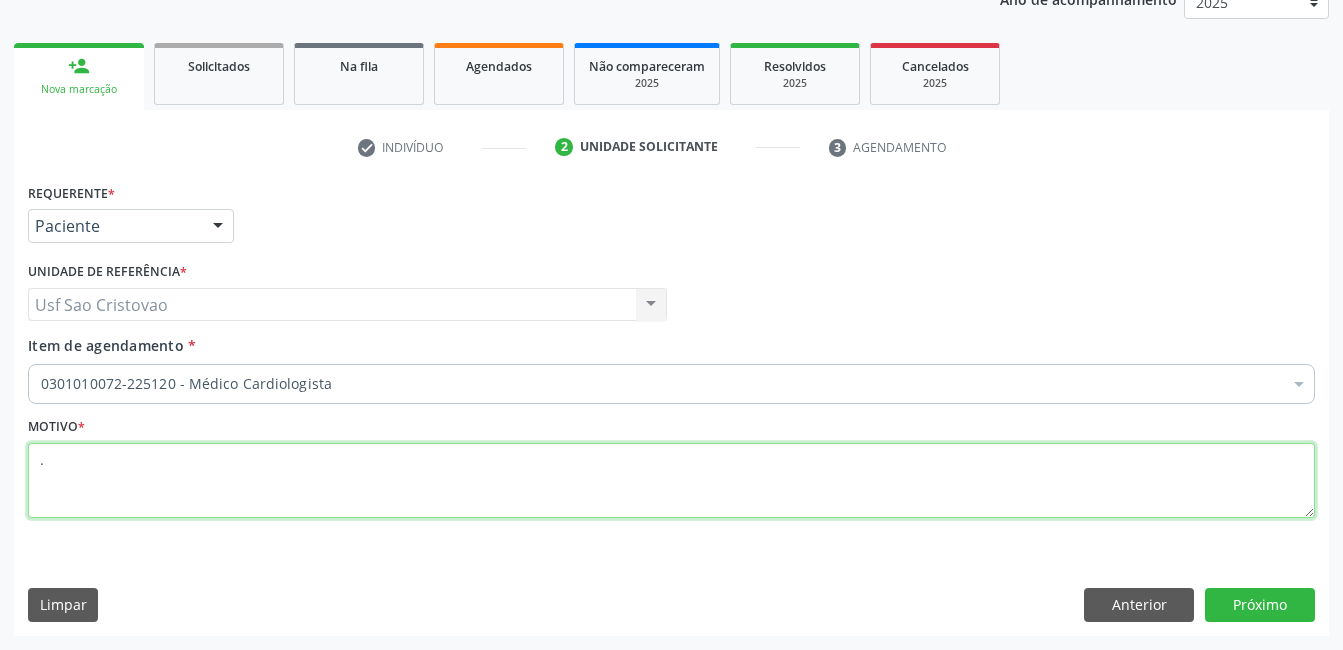 type on "." 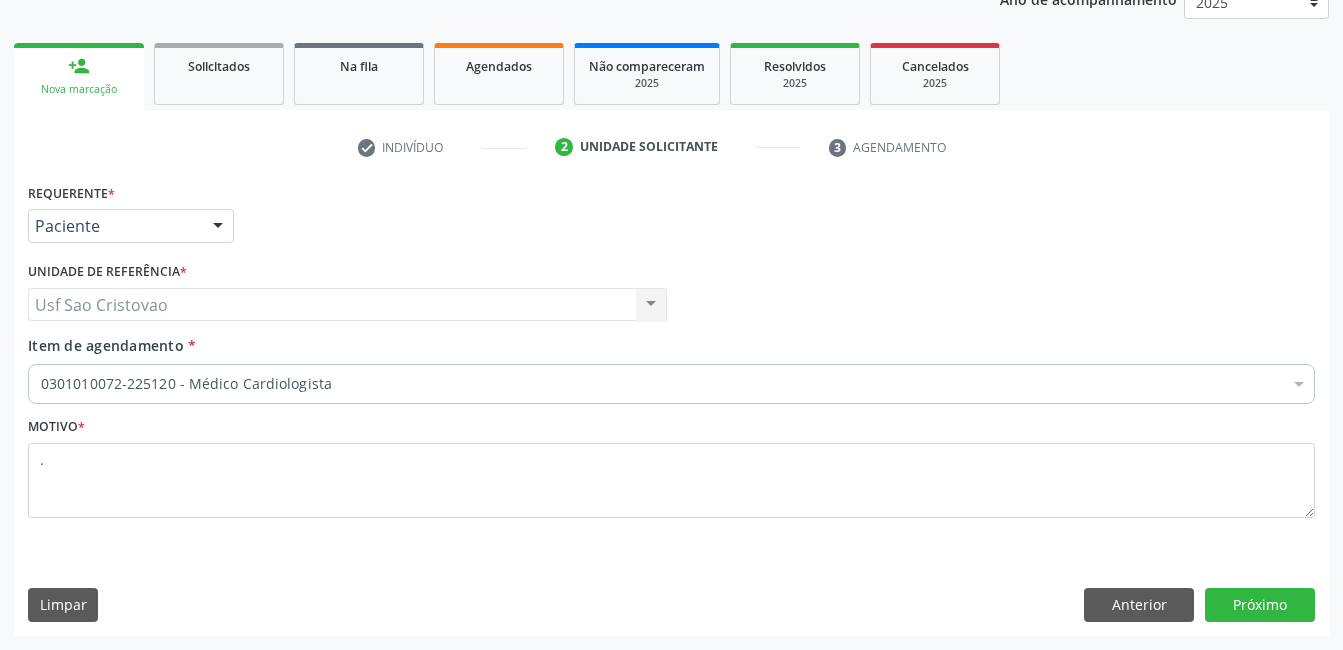 click on "Requerente
*
Paciente         Médico(a)   Enfermeiro(a)   Paciente
Nenhum resultado encontrado para: "   "
Não há nenhuma opção para ser exibida.
UF
PE         PE
Nenhum resultado encontrado para: "   "
Não há nenhuma opção para ser exibida.
Município
Serra Talhada         [GEOGRAPHIC_DATA] resultado encontrado para: "   "
Não há nenhuma opção para ser exibida.
Médico Solicitante
Por favor, selecione a Unidade de Atendimento primeiro
Nenhum resultado encontrado para: "   "
Não há nenhuma opção para ser exibida.
Unidade de referência
*
Usf Sao Cristovao         Usf Sao Cristovao
Nenhum resultado encontrado para: "   "
Não há nenhuma opção para ser exibida.
Item de agendamento
*" at bounding box center (671, 406) 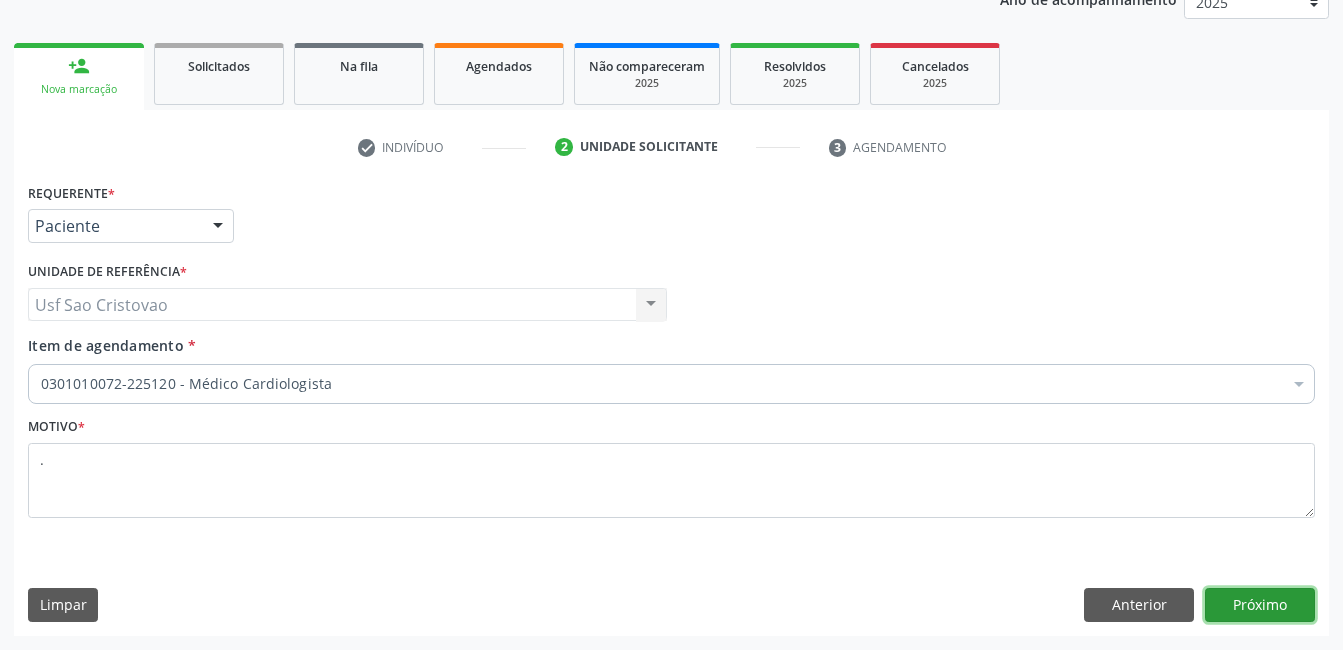 click on "Próximo" at bounding box center (1260, 605) 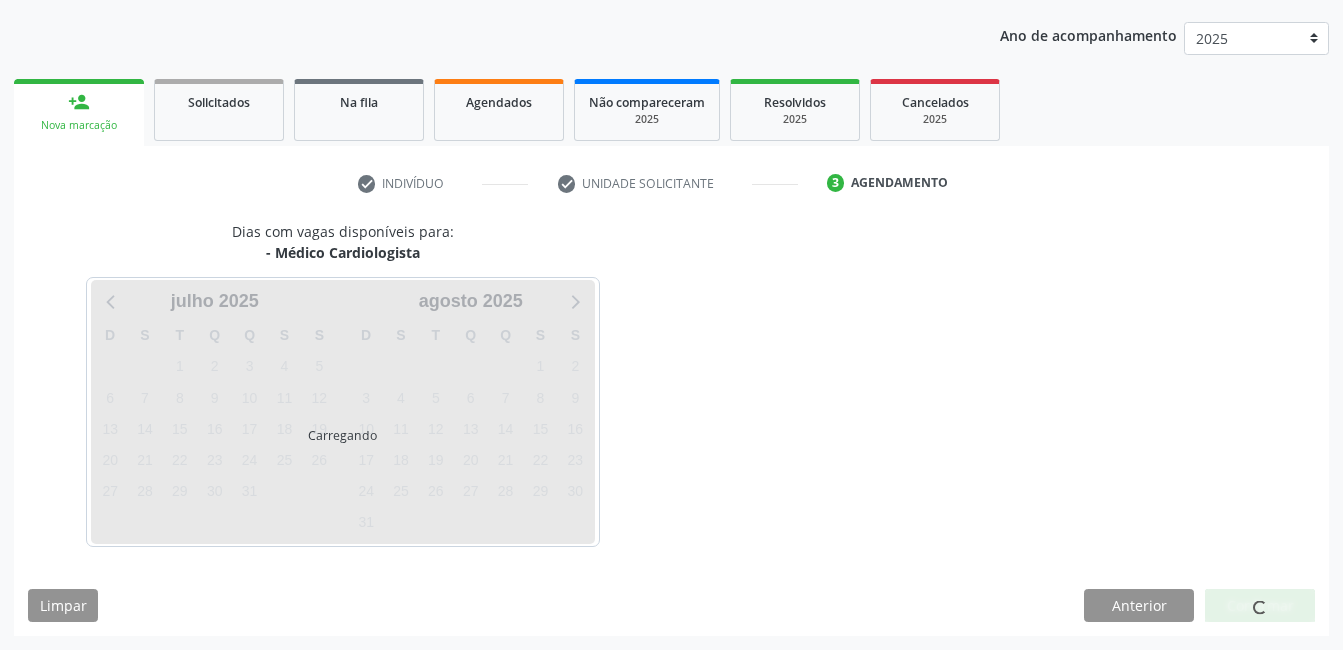 scroll, scrollTop: 220, scrollLeft: 0, axis: vertical 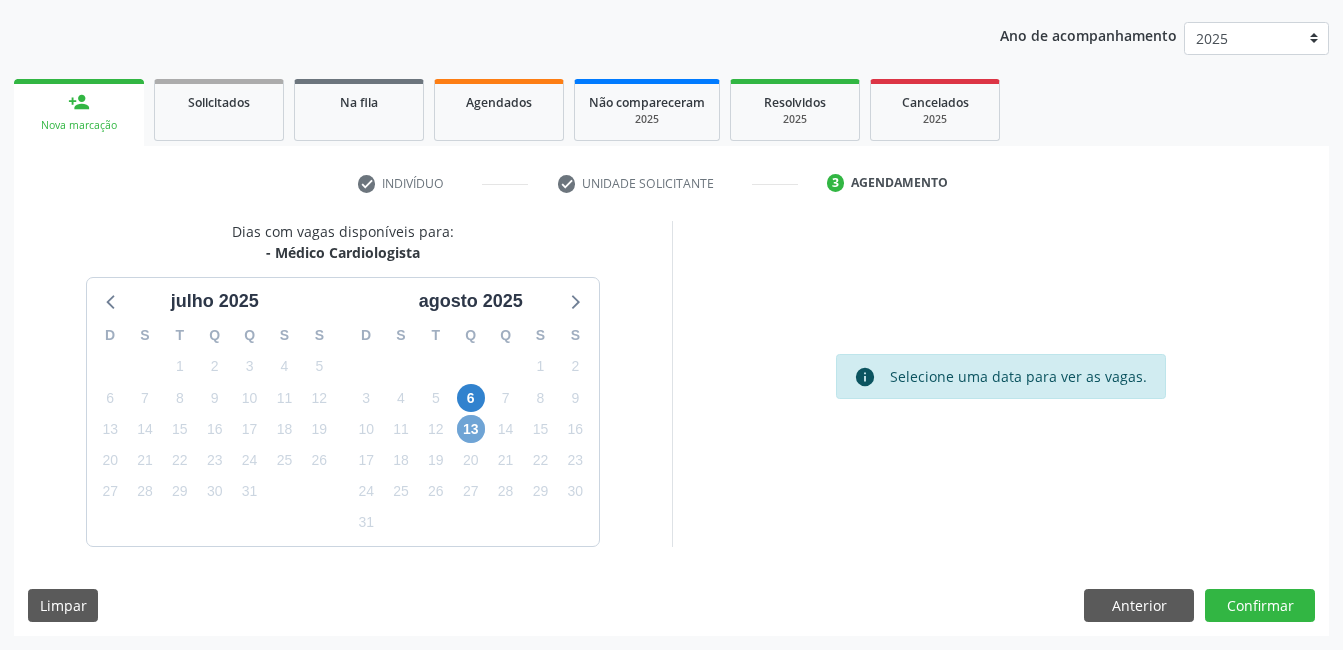 click on "13" at bounding box center [471, 429] 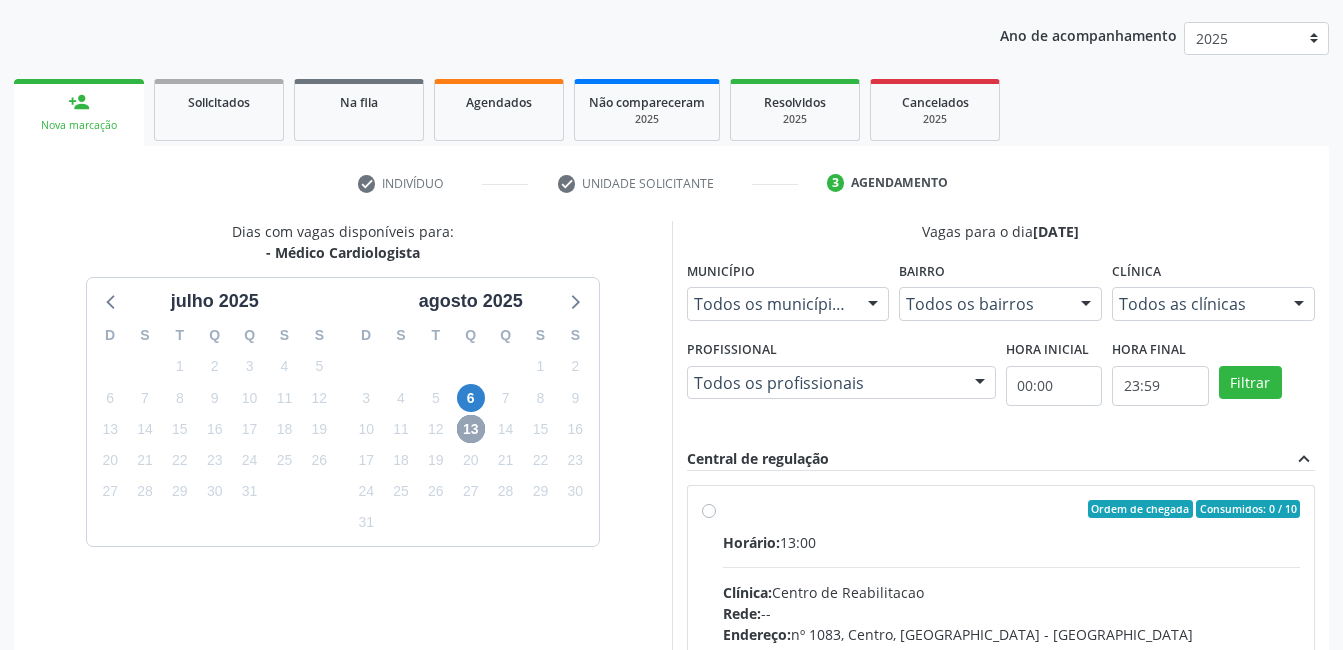 scroll, scrollTop: 509, scrollLeft: 0, axis: vertical 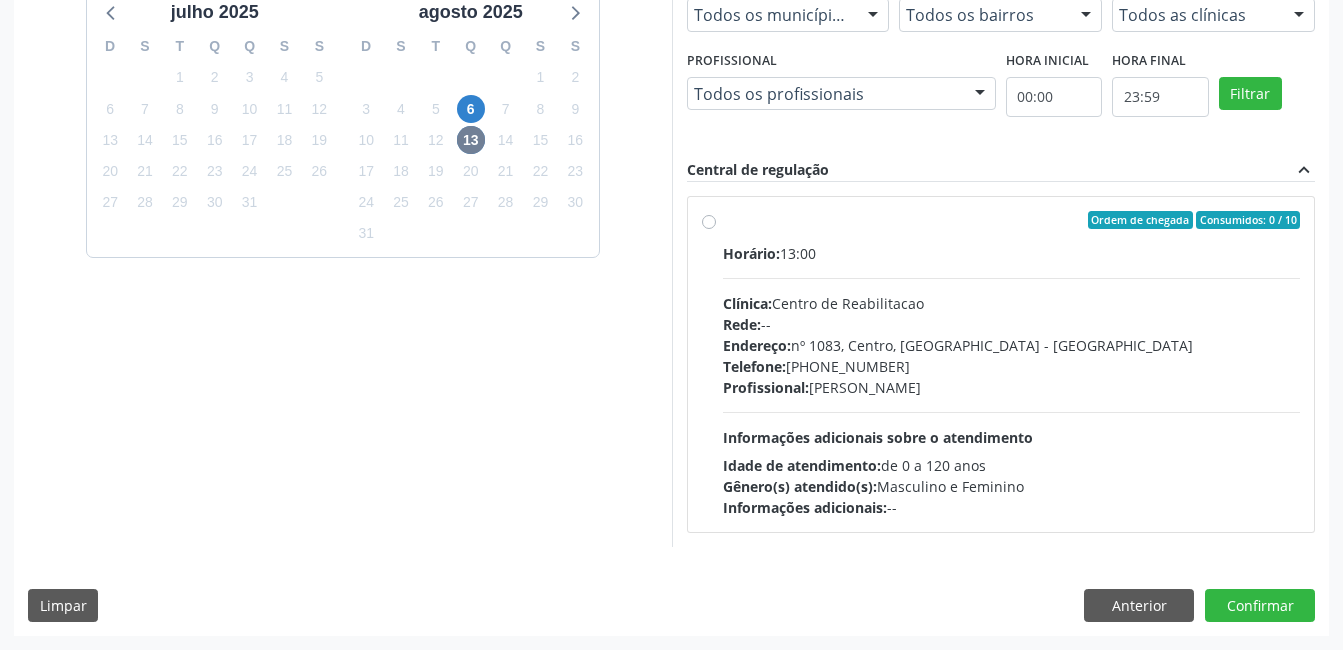 click on "Ordem de chegada
Consumidos: 0 / 10
Horário:   13:00
Clínica:  Centro de Reabilitacao
Rede:
--
Endereço:   [STREET_ADDRESS]
Telefone:   [PHONE_NUMBER]
Profissional:
[PERSON_NAME]
Informações adicionais sobre o atendimento
Idade de atendimento:
de 0 a 120 anos
Gênero(s) atendido(s):
Masculino e Feminino
Informações adicionais:
--" at bounding box center [1012, 364] 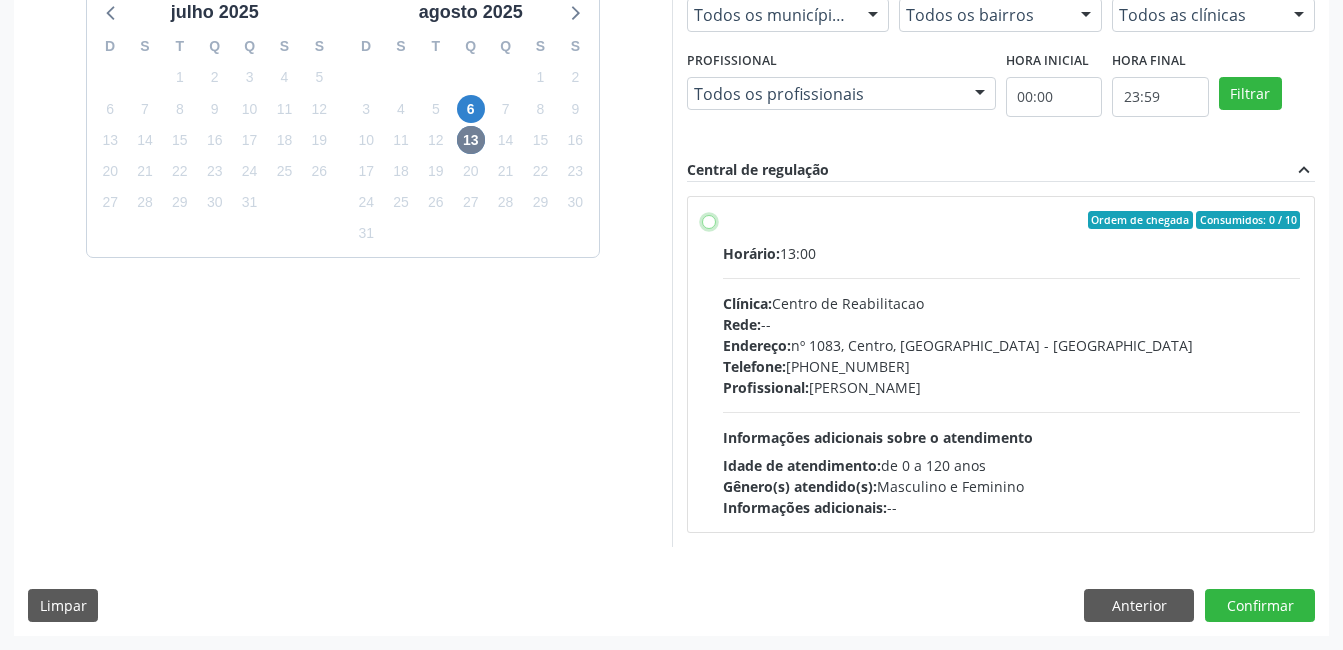 click on "Ordem de chegada
Consumidos: 0 / 10
Horário:   13:00
Clínica:  Centro de Reabilitacao
Rede:
--
Endereço:   [STREET_ADDRESS]
Telefone:   [PHONE_NUMBER]
Profissional:
[PERSON_NAME]
Informações adicionais sobre o atendimento
Idade de atendimento:
de 0 a 120 anos
Gênero(s) atendido(s):
Masculino e Feminino
Informações adicionais:
--" at bounding box center [709, 220] 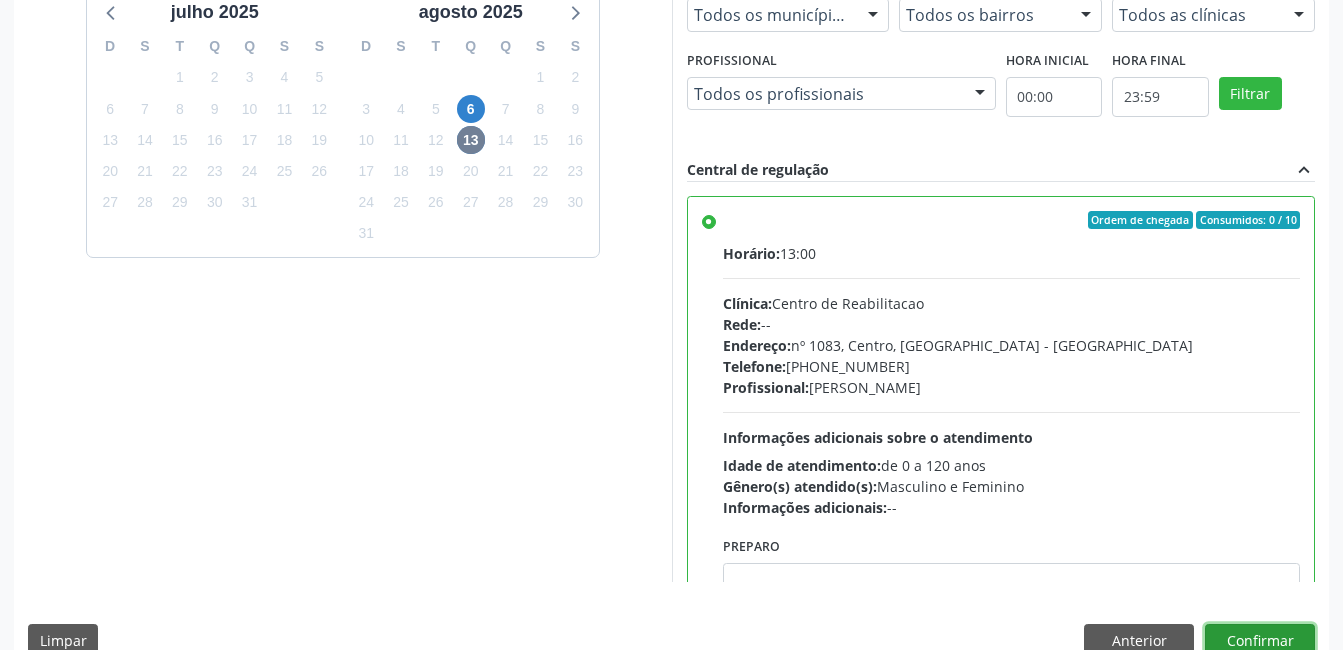 click on "Confirmar" at bounding box center (1260, 641) 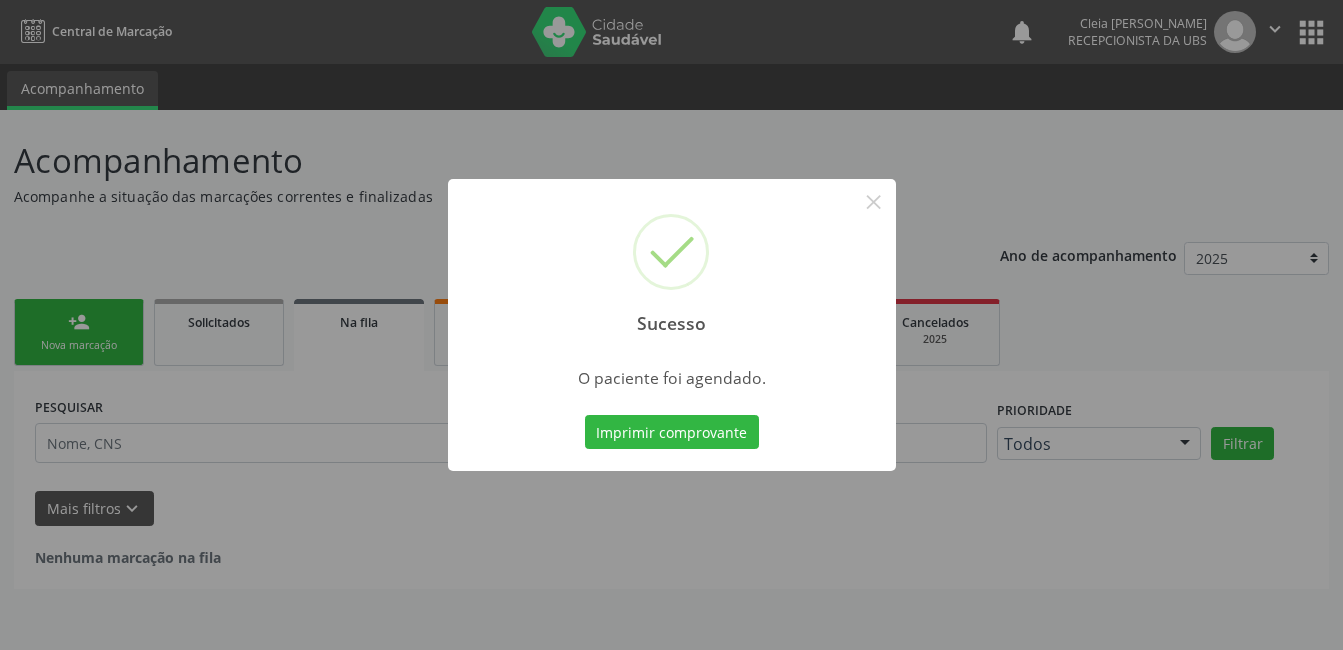 scroll, scrollTop: 0, scrollLeft: 0, axis: both 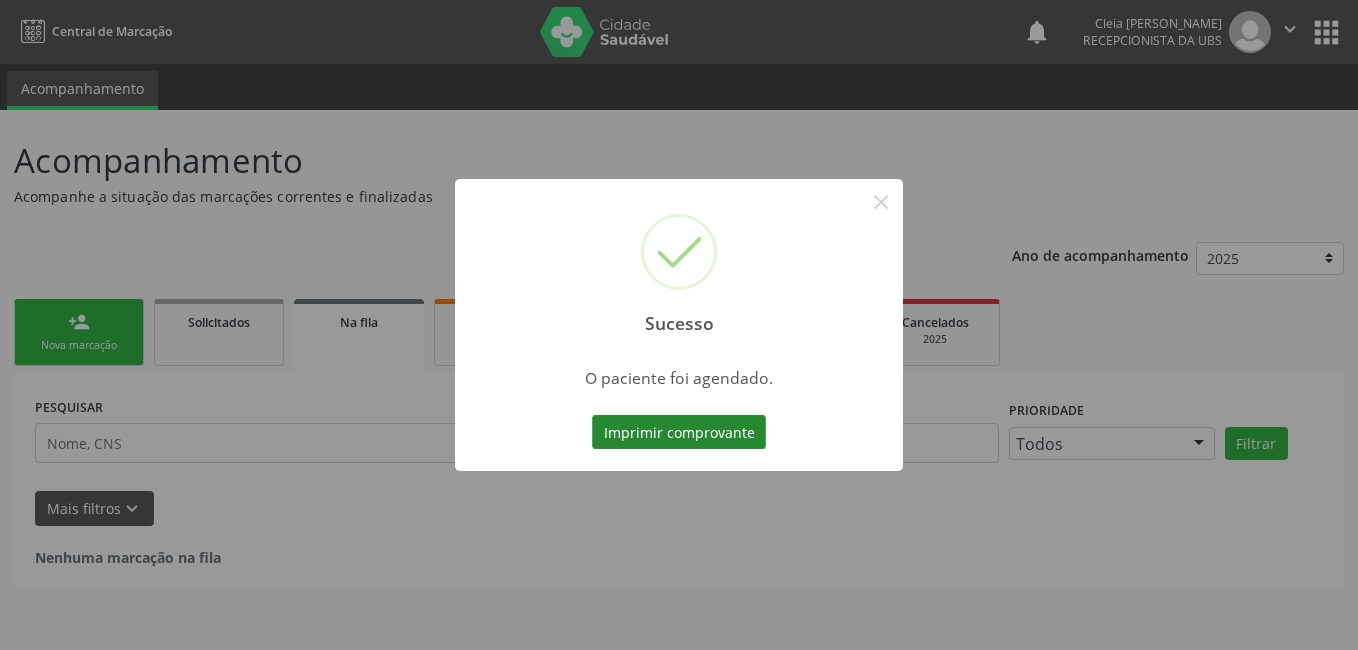 click on "Imprimir comprovante" at bounding box center [679, 432] 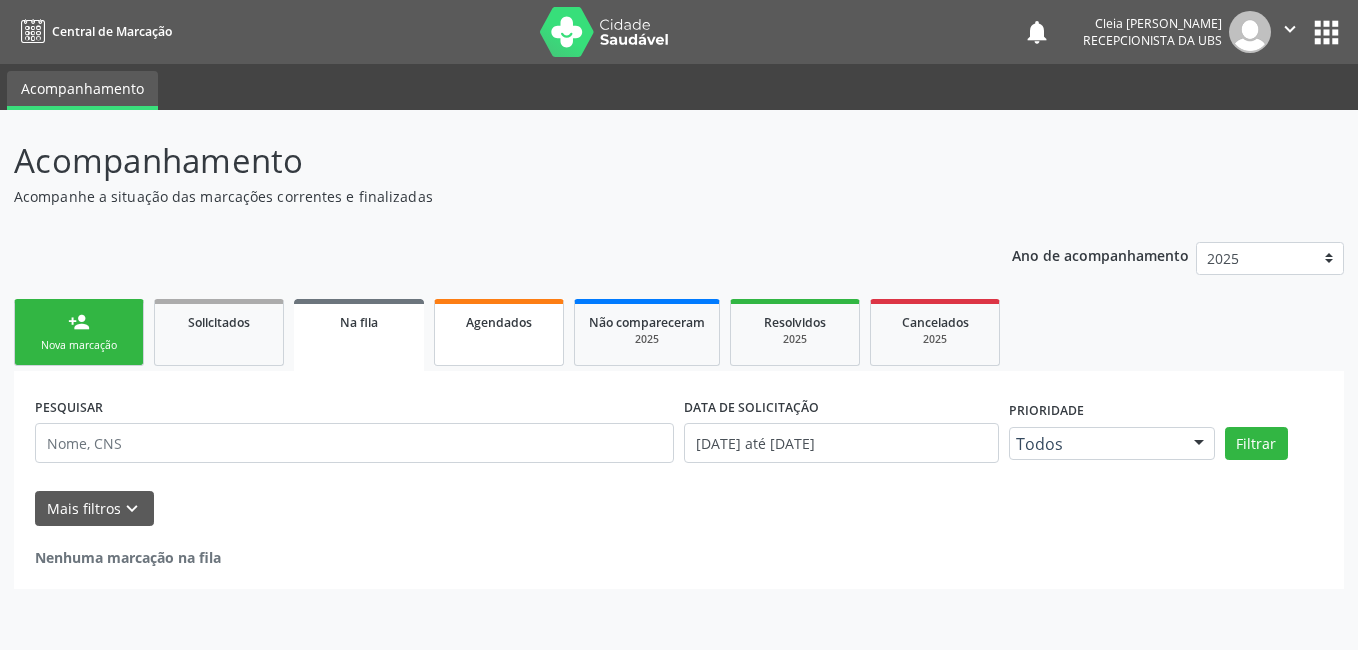 click on "Agendados" at bounding box center (499, 332) 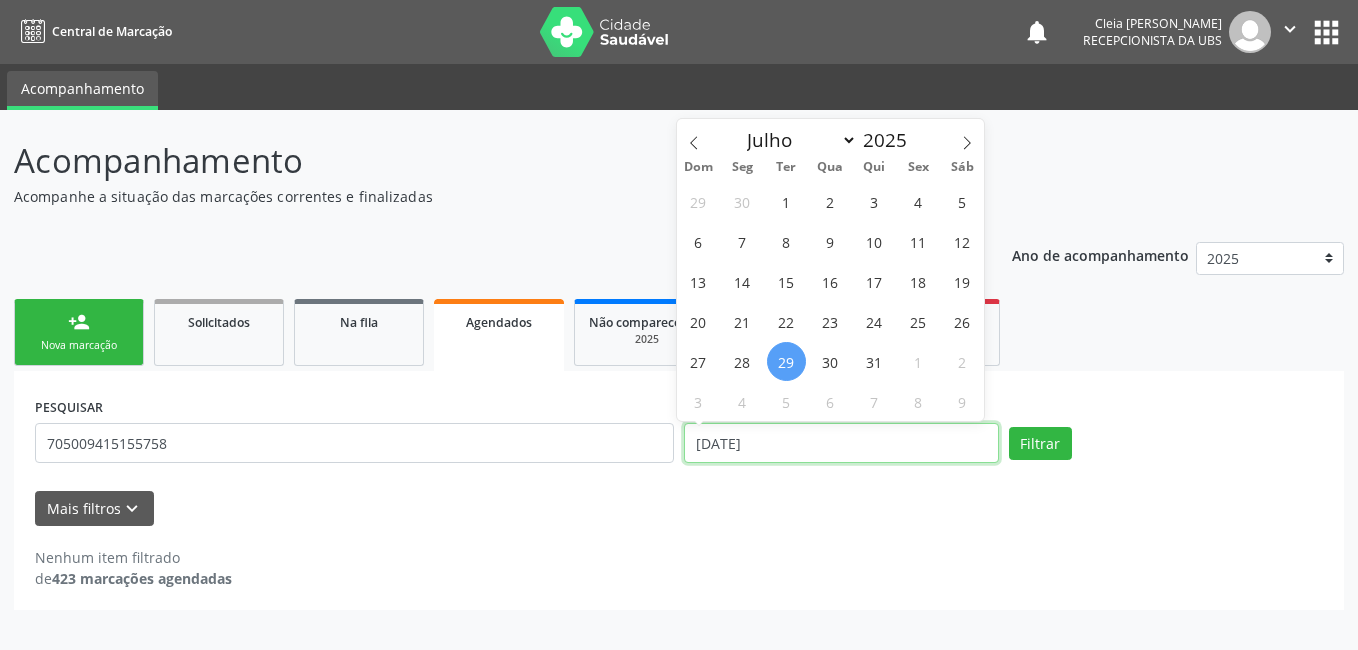 click on "[DATE]" at bounding box center [841, 443] 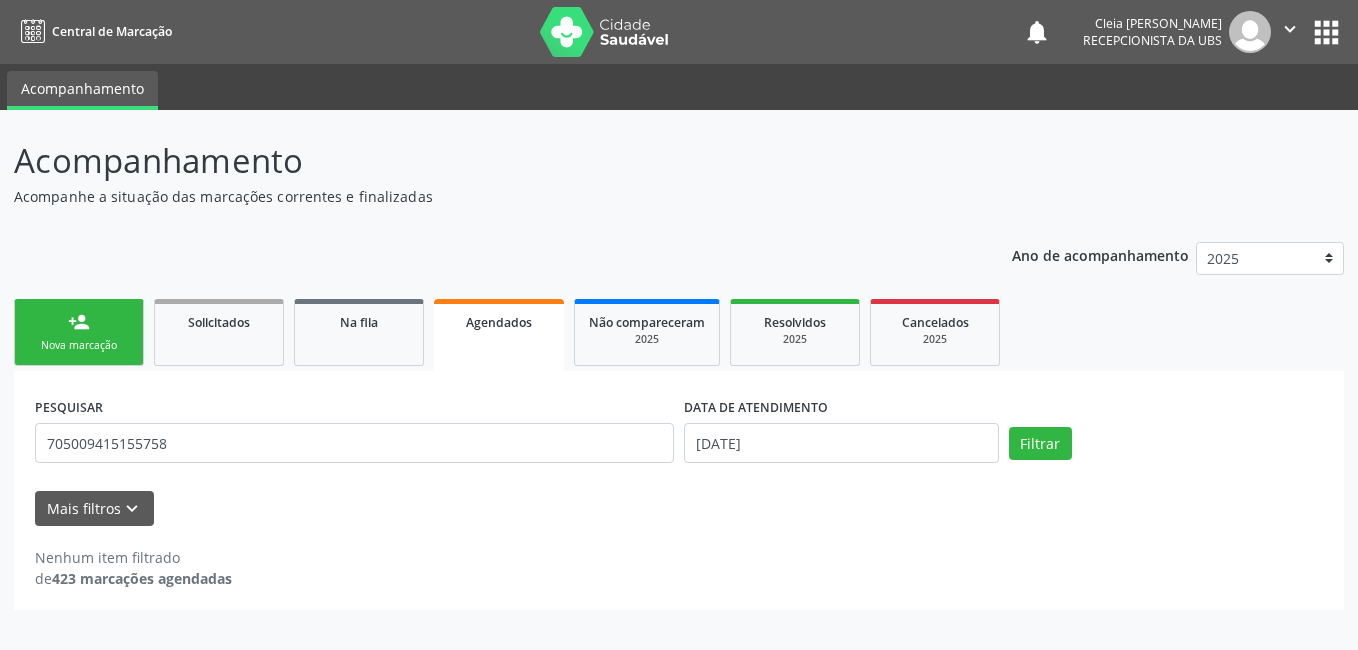 click on "Acompanhamento
Acompanhe a situação das marcações correntes e finalizadas
Relatórios
Ano de acompanhamento
2025 2024
person_add
Nova marcação
Solicitados   Na fila   Agendados   Não compareceram
2025
Resolvidos
2025
Cancelados
2025
PESQUISAR
705009415155758
DATA DE ATENDIMENTO
[DATE]
Filtrar
UNIDADE EXECUTANTE
Selecione uma unidade
Todos as unidades   3 Grupamento de Bombeiros   [PERSON_NAME] Dental   Academia da Cidade [GEOGRAPHIC_DATA]   Academia da [GEOGRAPHIC_DATA]   Academia da [GEOGRAPHIC_DATA] I   Academia da Cidade Estacao do Forro   Academia da Cidade [GEOGRAPHIC_DATA] da Cidade de Serra Talhada   Academia da Cidade do Mutirao   Academia da Saude Cohab II   Alanalaiz [PERSON_NAME] Servicos de Medicina e Nutricao   Amor Saude" at bounding box center [679, 373] 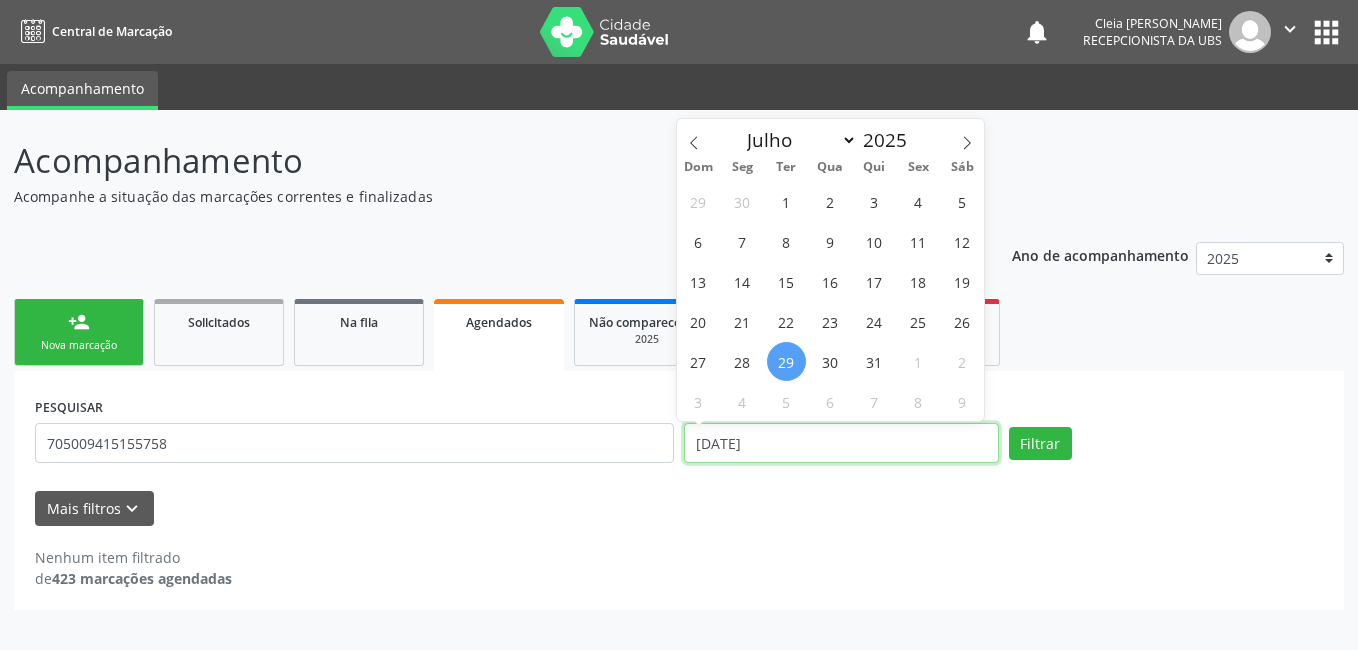 click on "[DATE]" at bounding box center (841, 443) 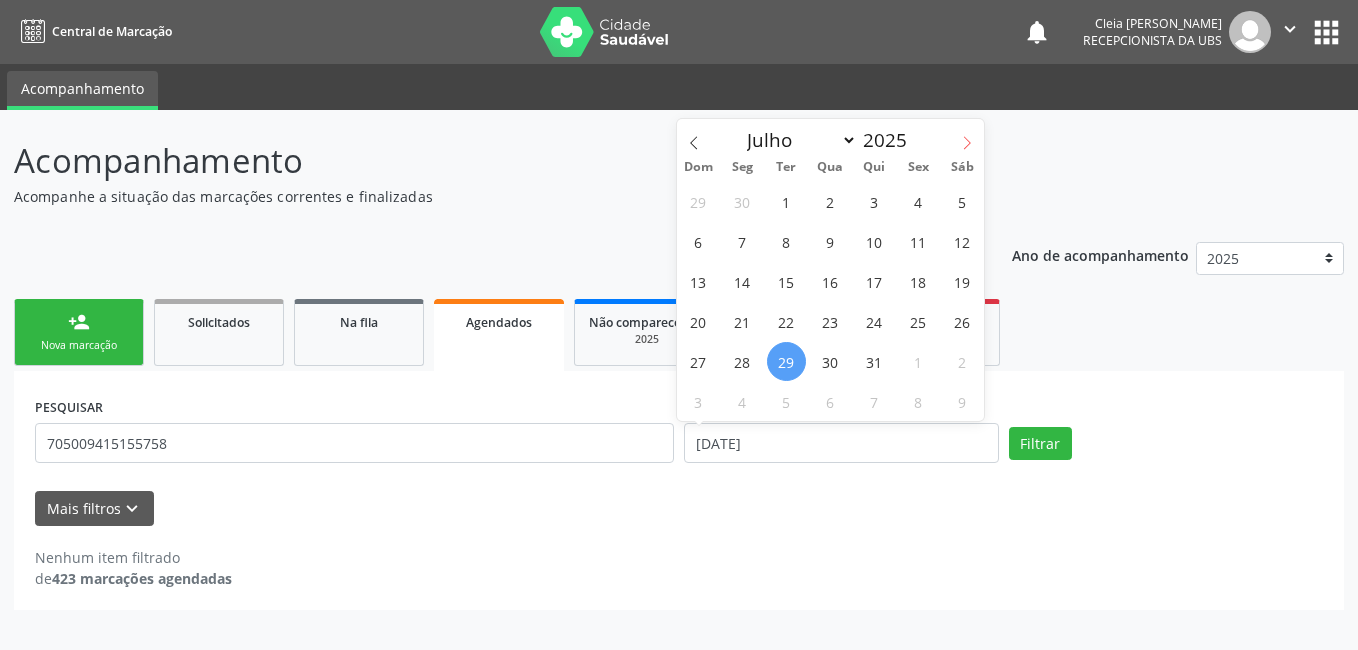 click 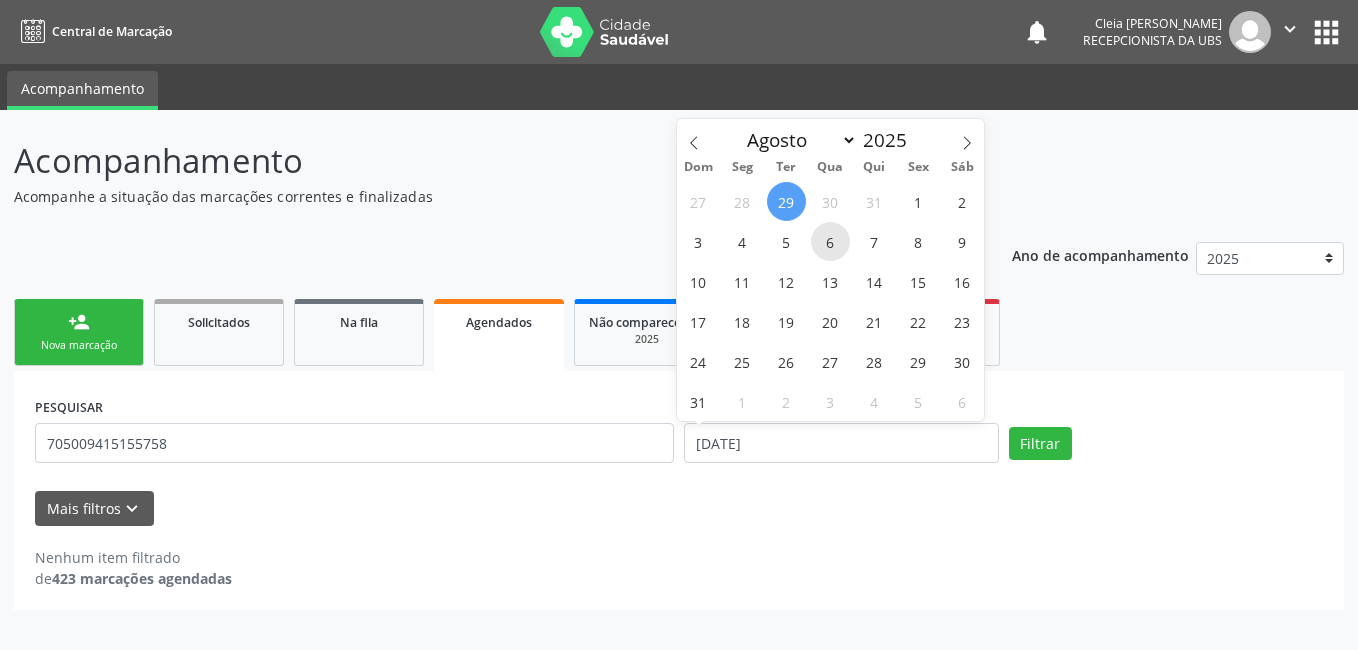 click on "6" at bounding box center (830, 241) 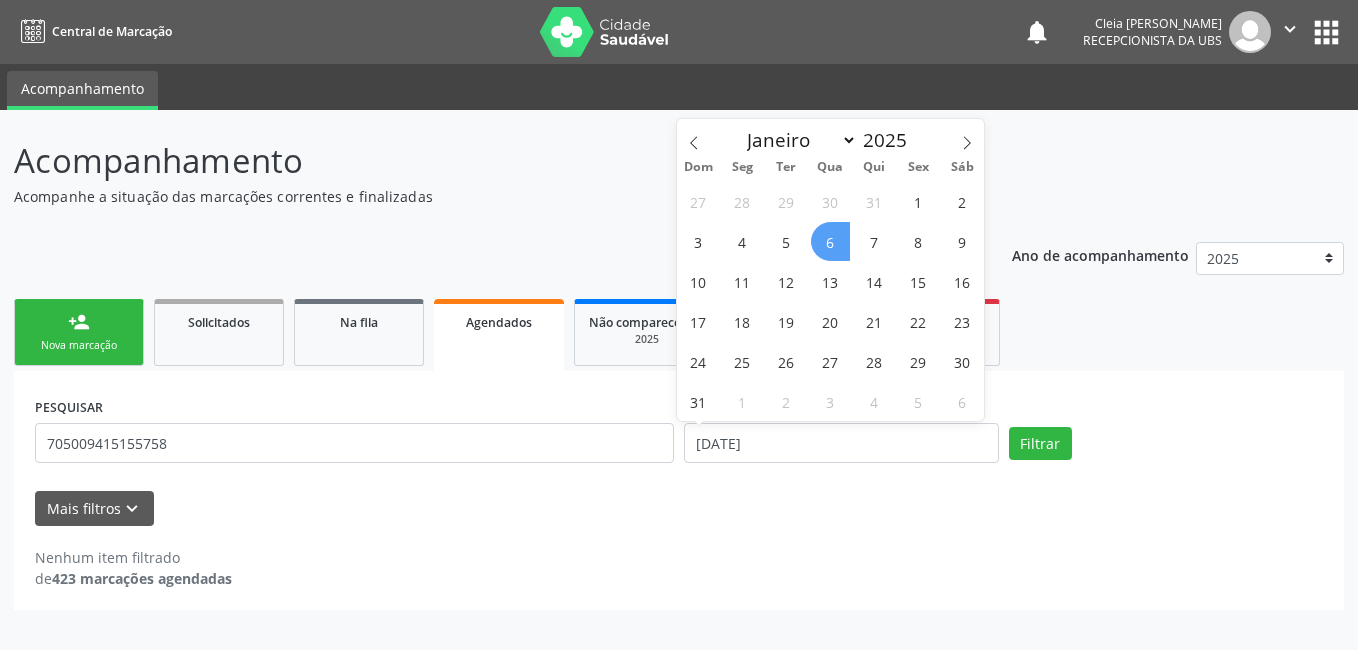 click on "6" at bounding box center [830, 241] 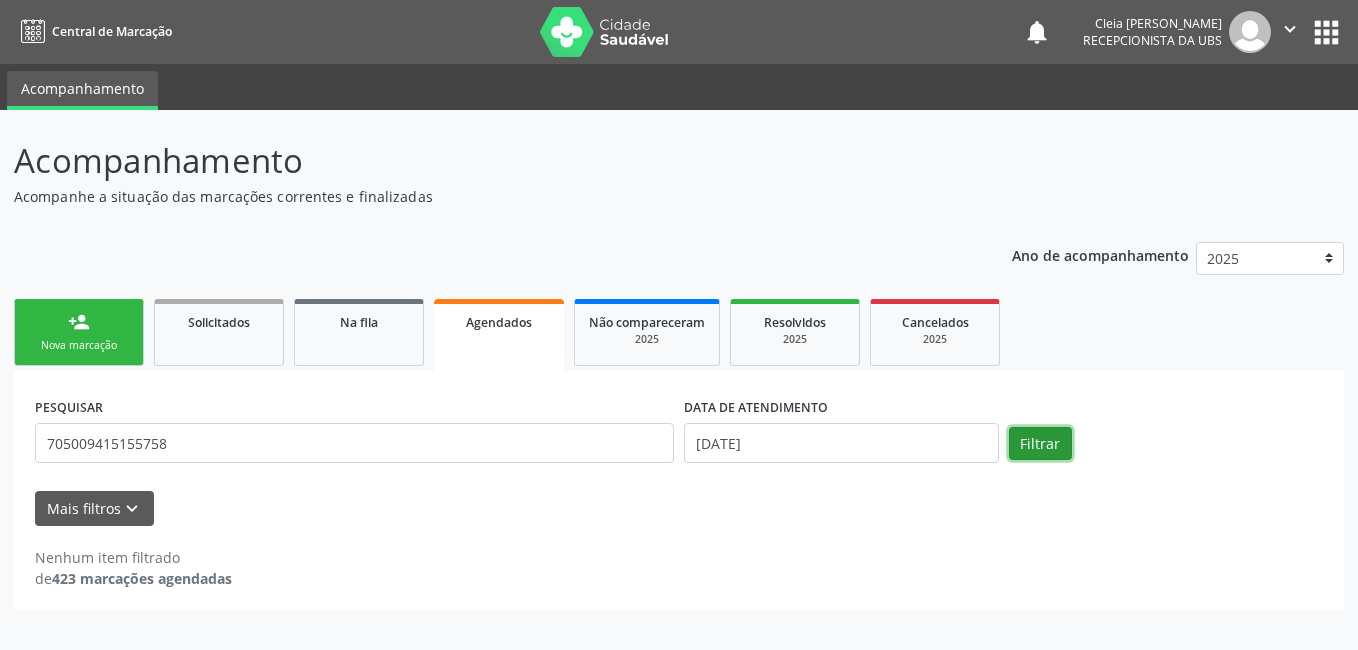 click on "Filtrar" at bounding box center [1040, 444] 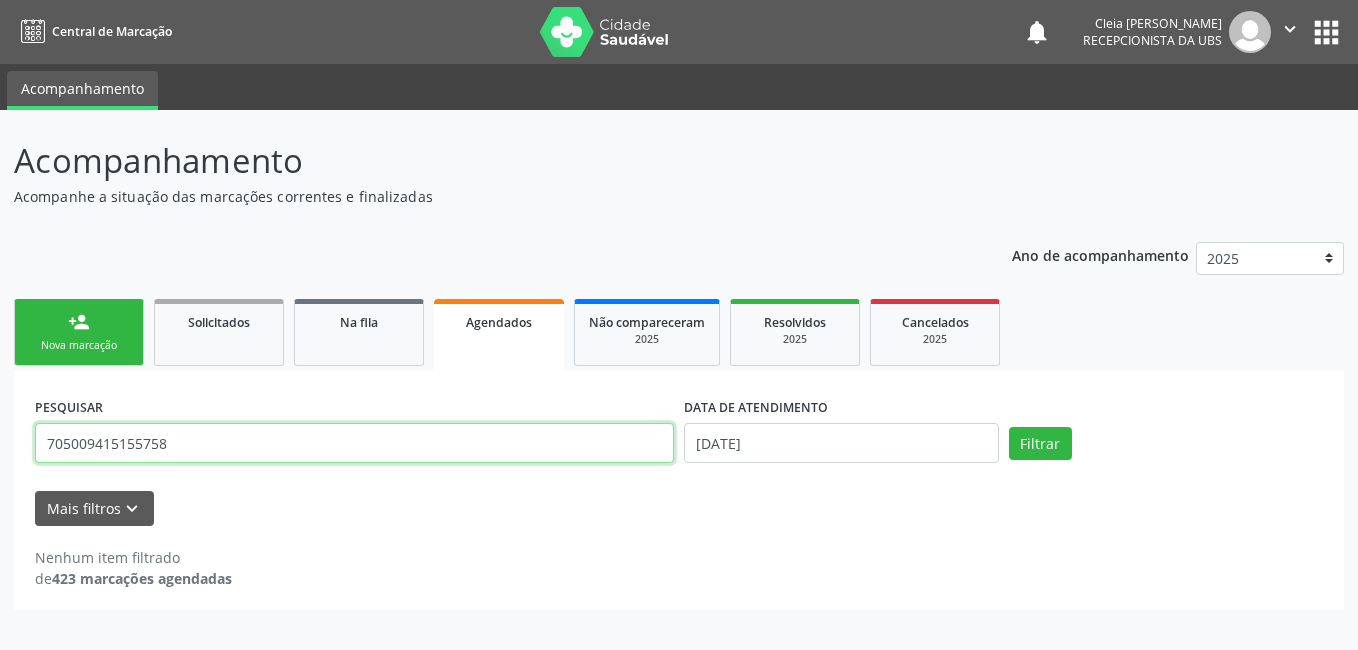 drag, startPoint x: 179, startPoint y: 447, endPoint x: 0, endPoint y: 457, distance: 179.27911 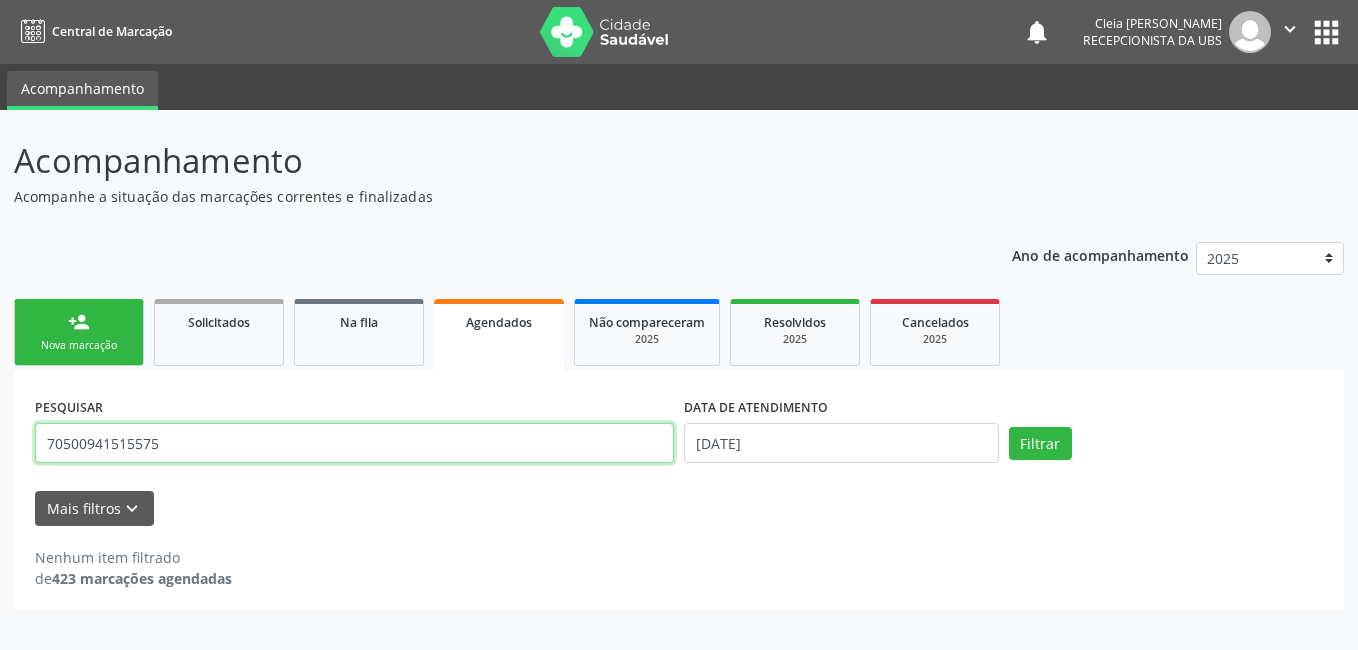 type on "705009415155758" 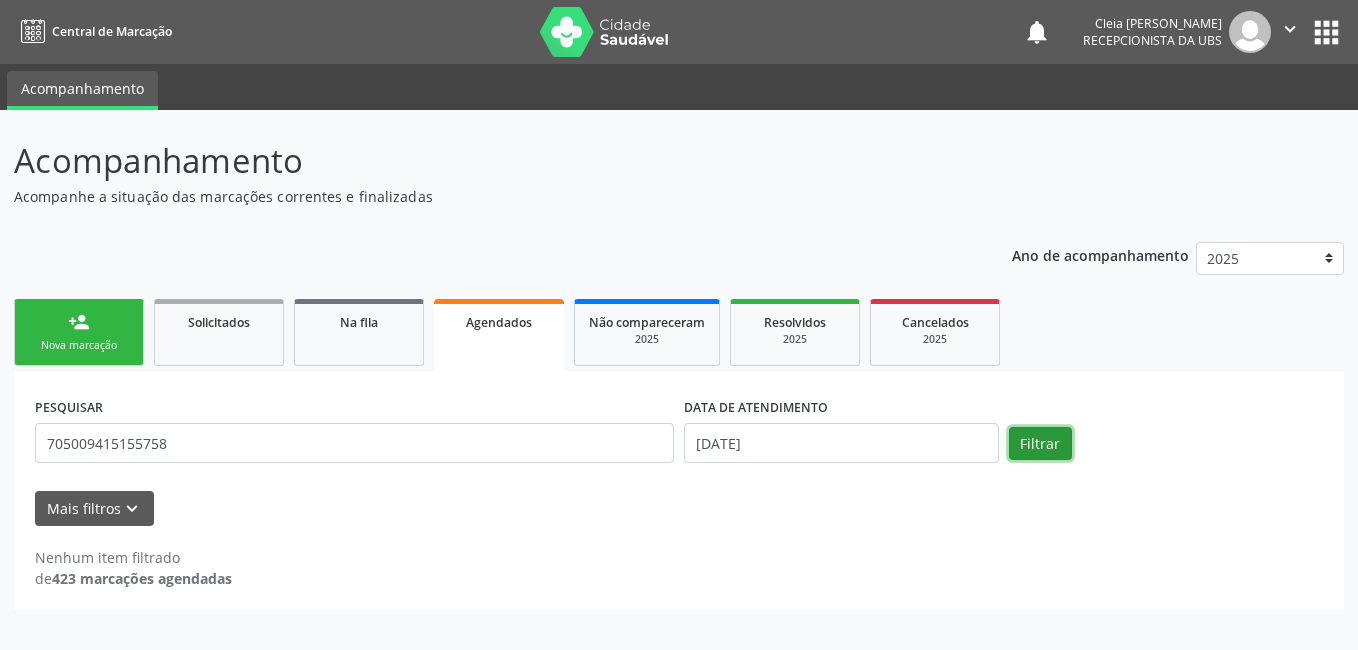 click on "Filtrar" at bounding box center [1040, 444] 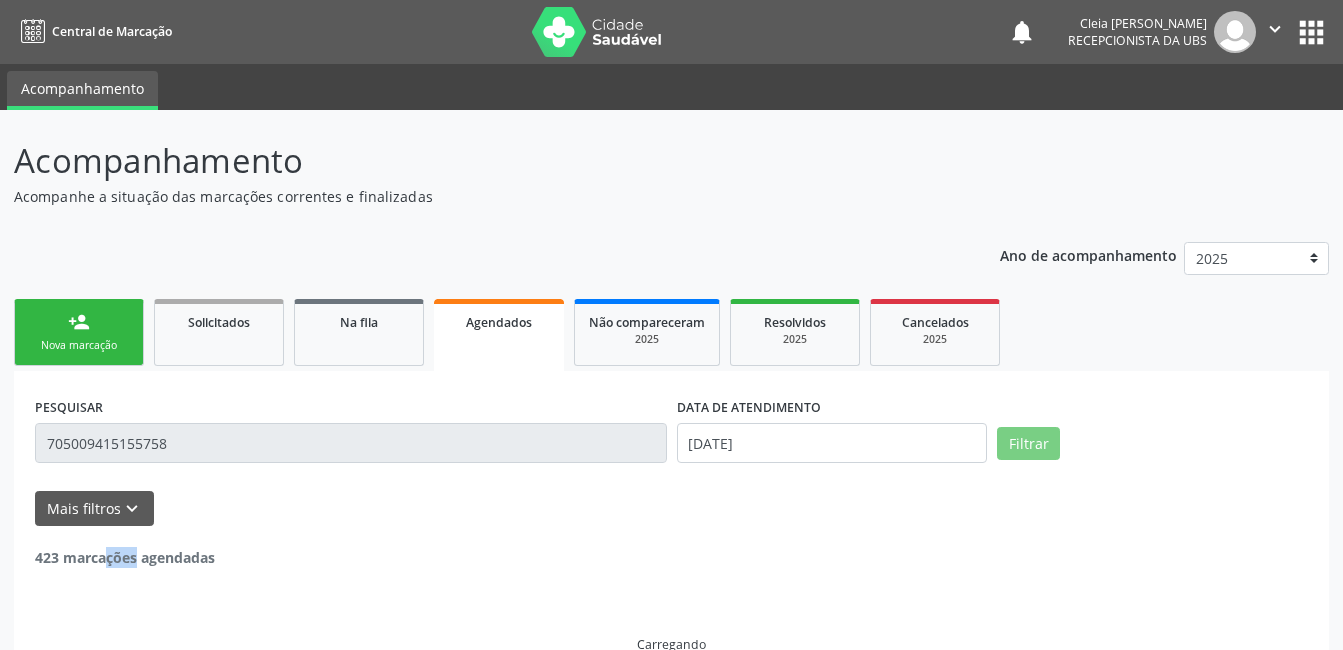 click on "Filtrar" at bounding box center [1152, 444] 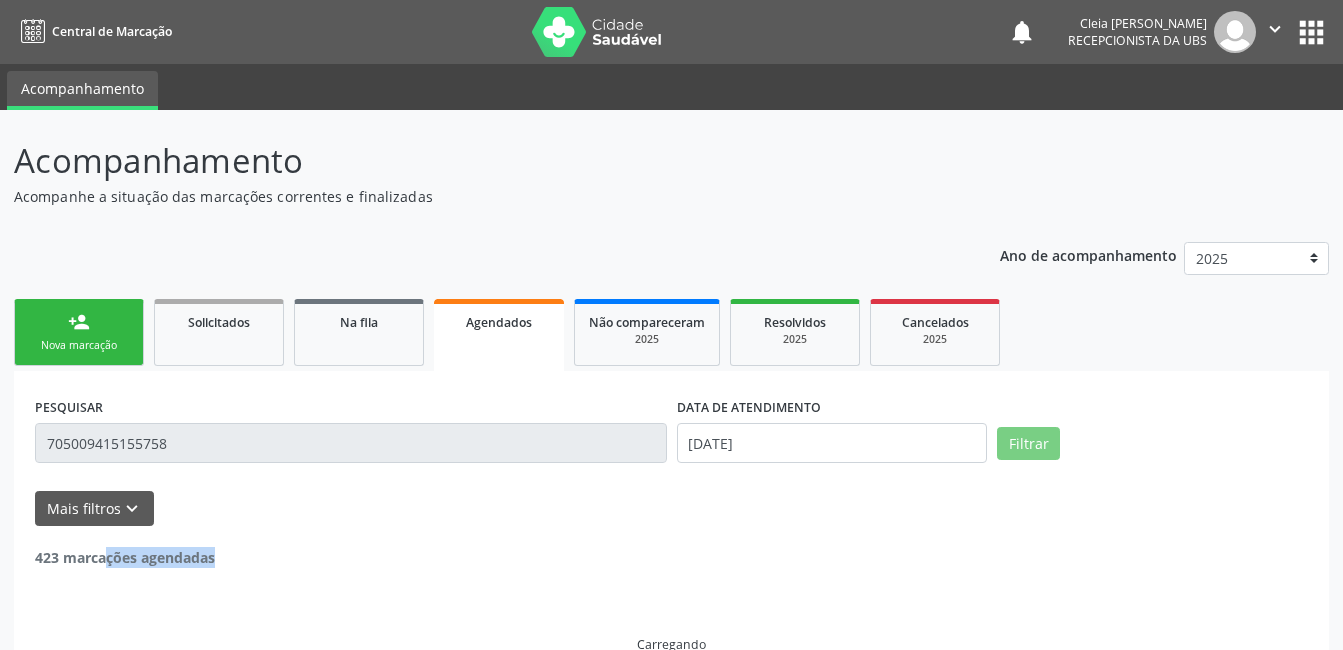 click on "Filtrar" at bounding box center (1152, 444) 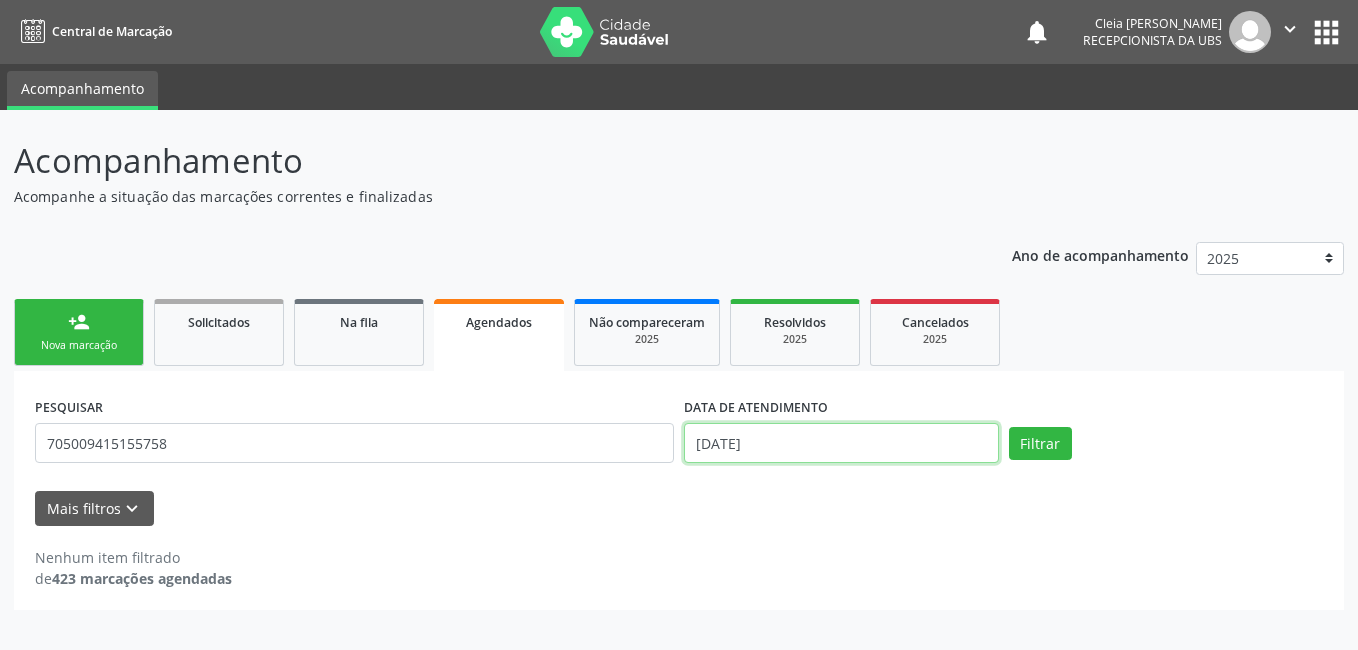 click on "[DATE]" at bounding box center (841, 443) 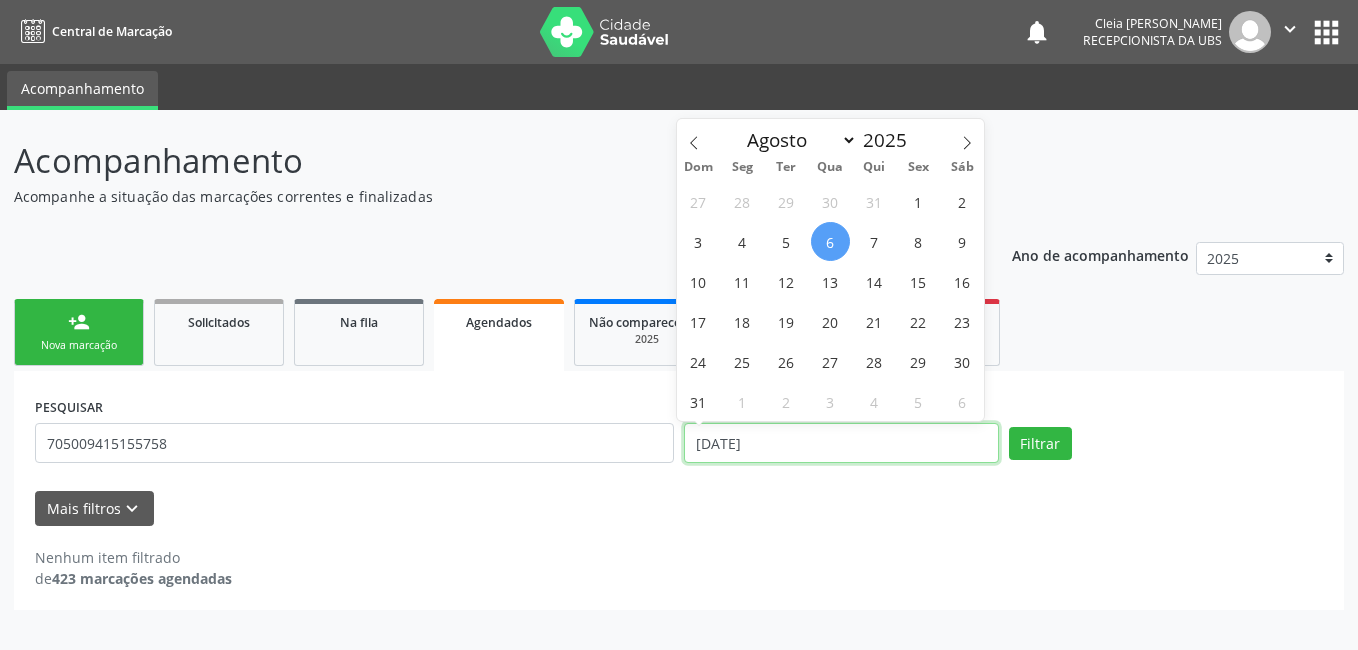 click on "[DATE]" at bounding box center [841, 443] 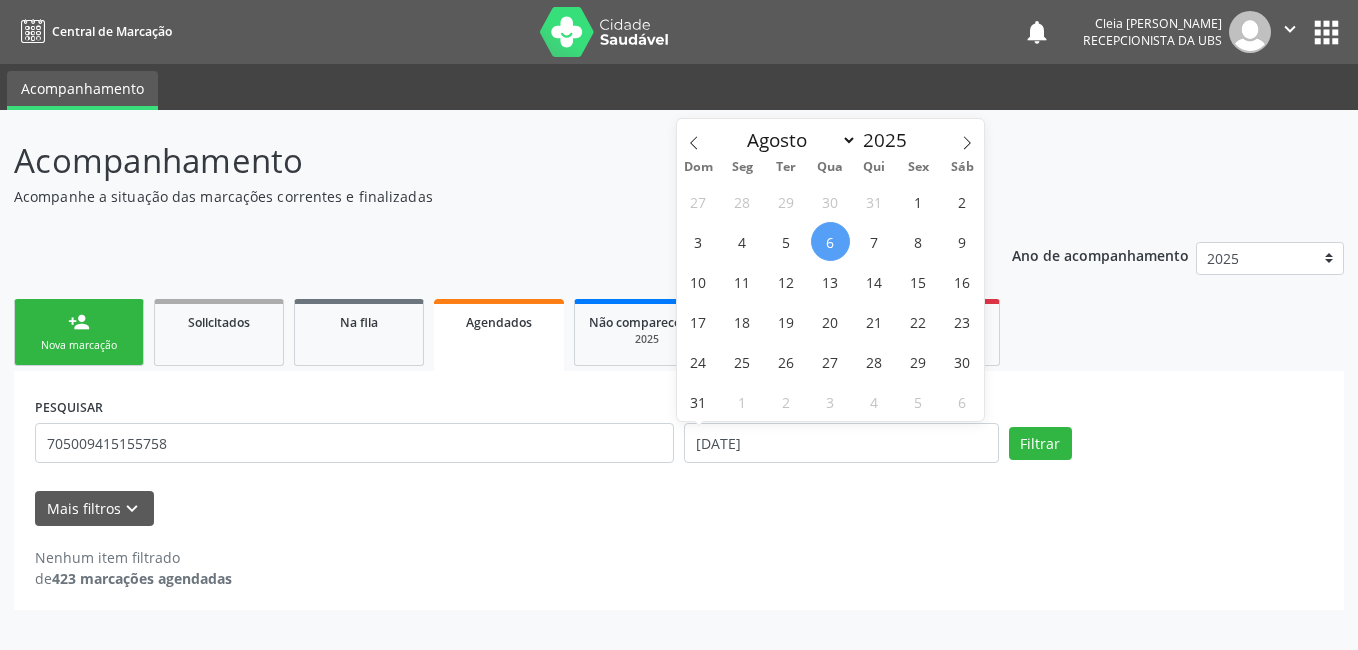 click on "6" at bounding box center [830, 241] 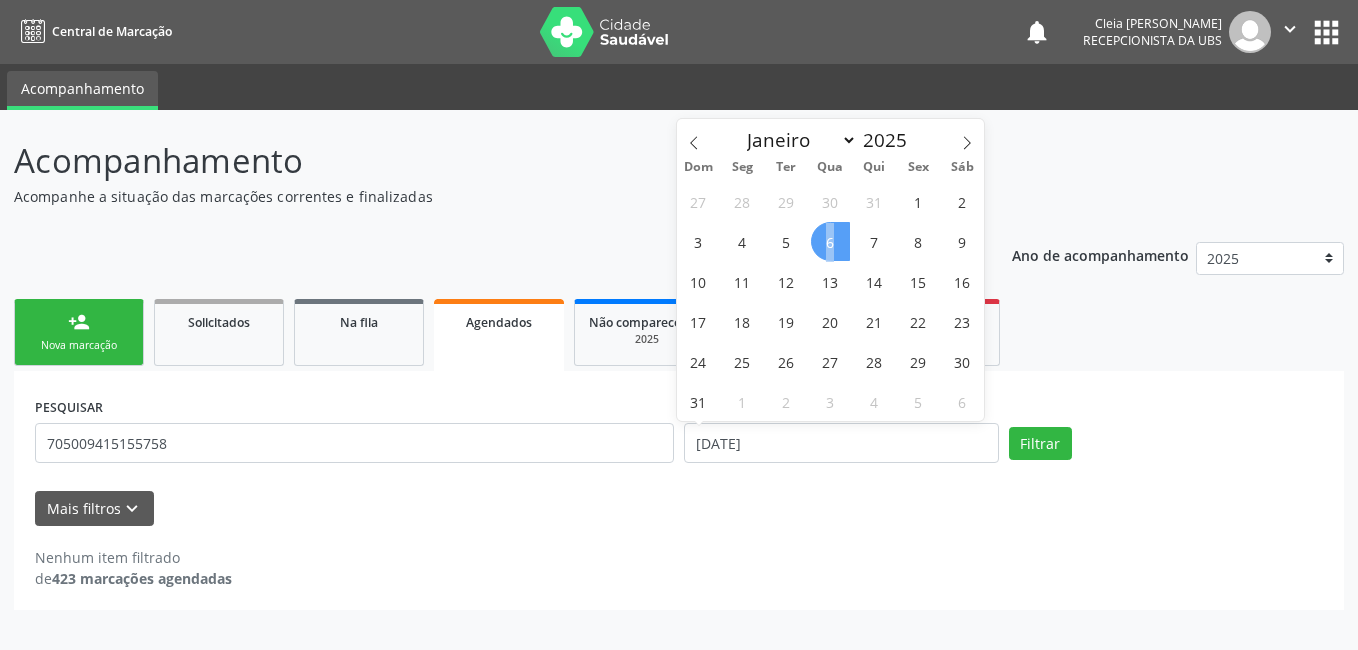 click on "6" at bounding box center [830, 241] 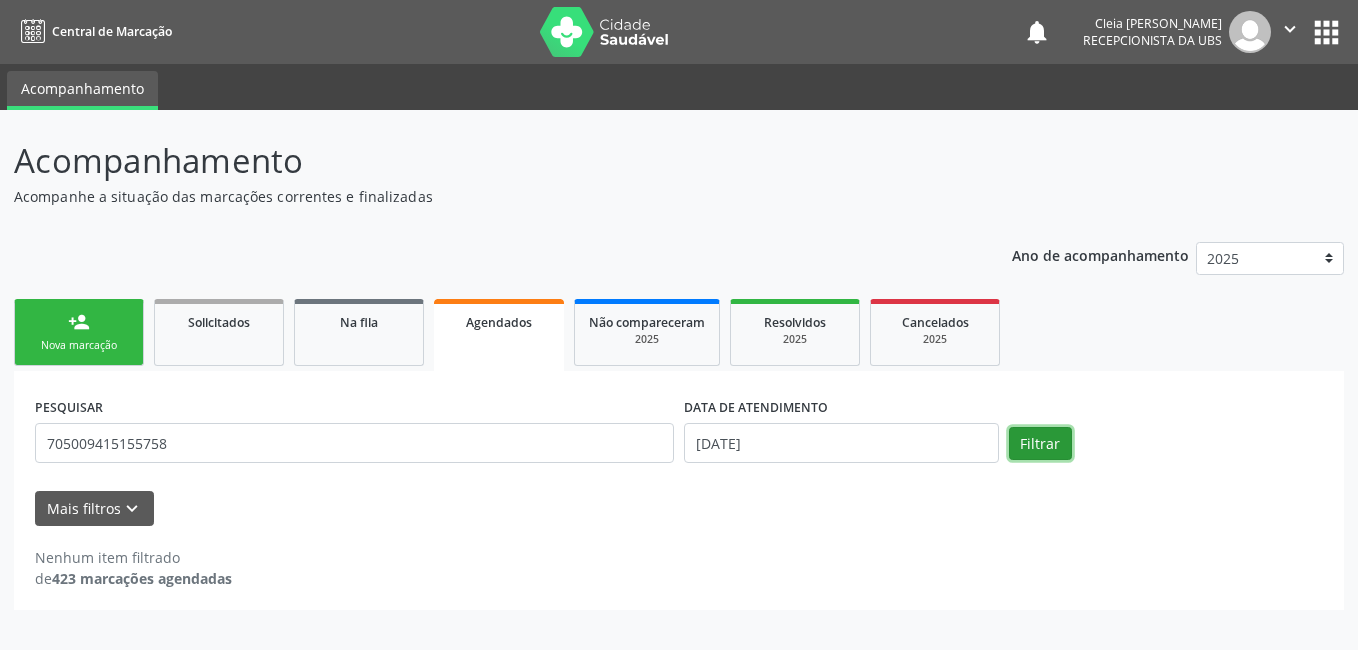 click on "Filtrar" at bounding box center (1040, 444) 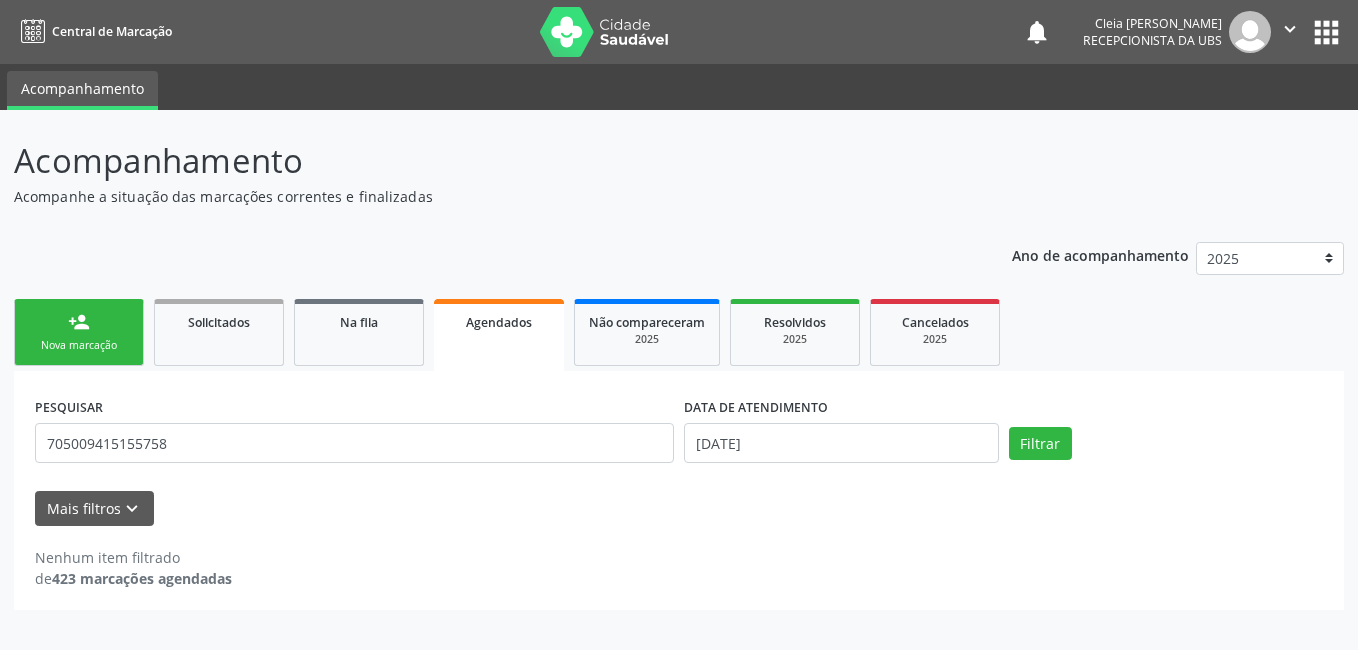click on "Agendados" at bounding box center [499, 335] 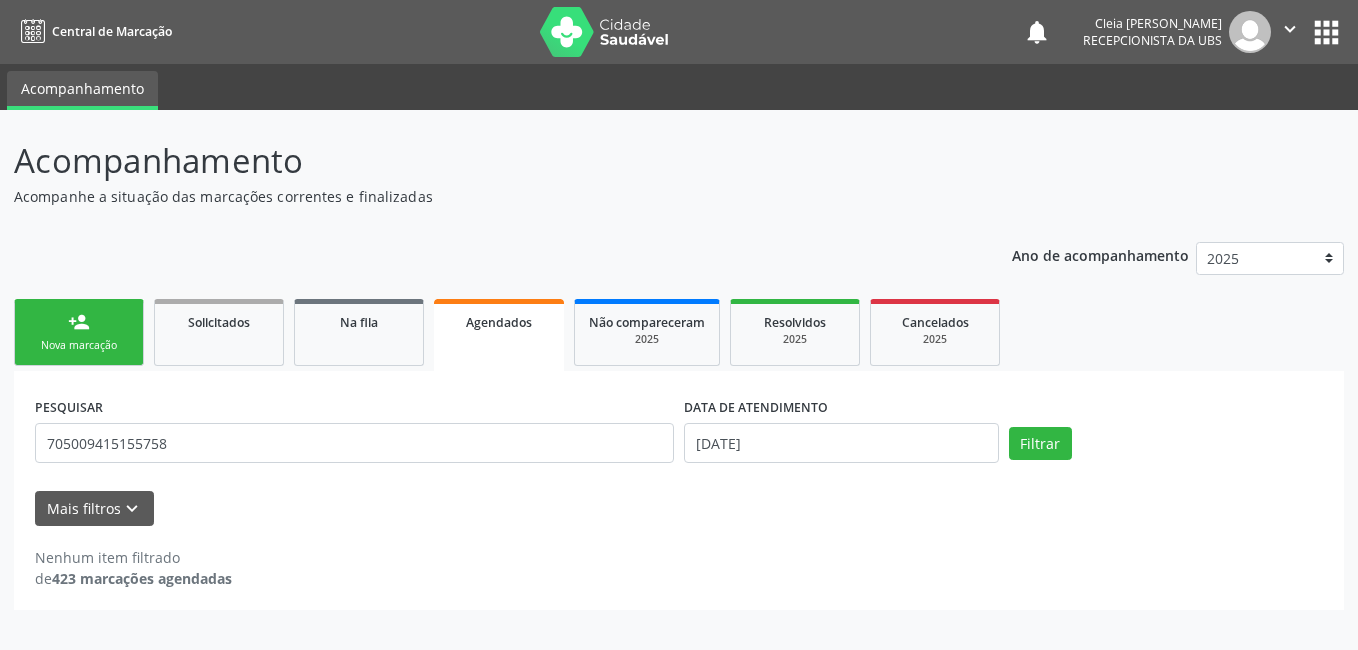 click on "Nova marcação" at bounding box center [79, 345] 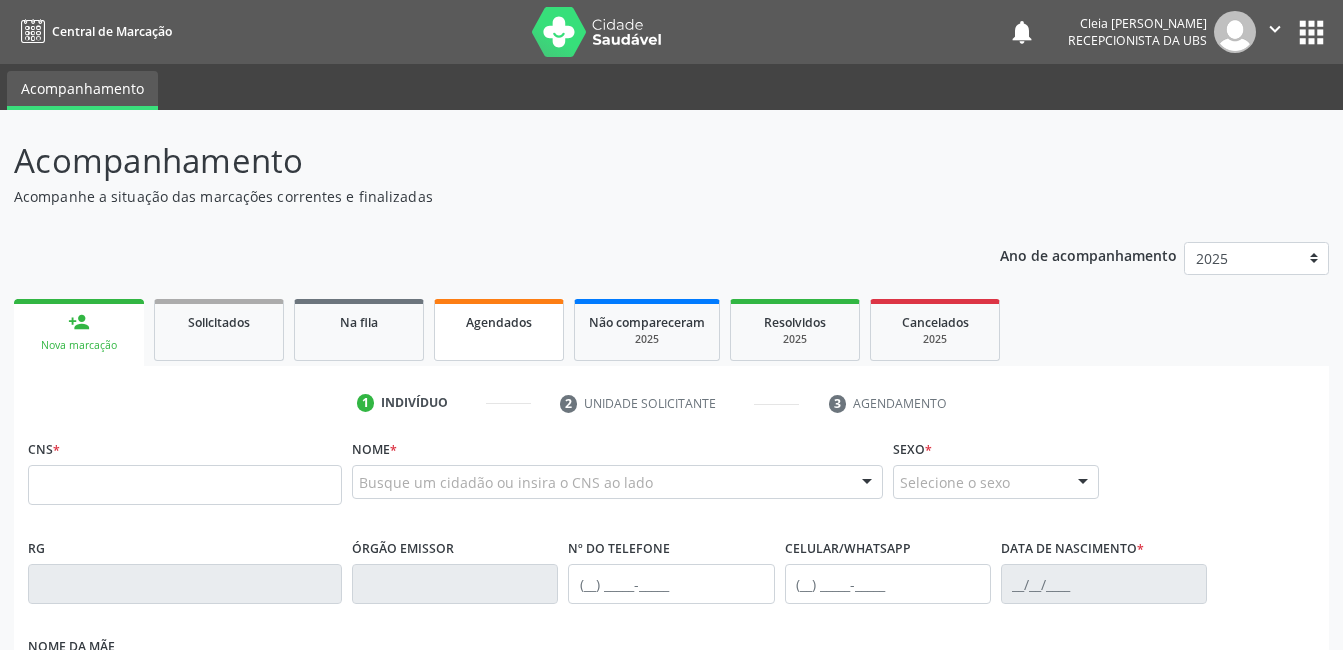 click on "Agendados" at bounding box center (499, 330) 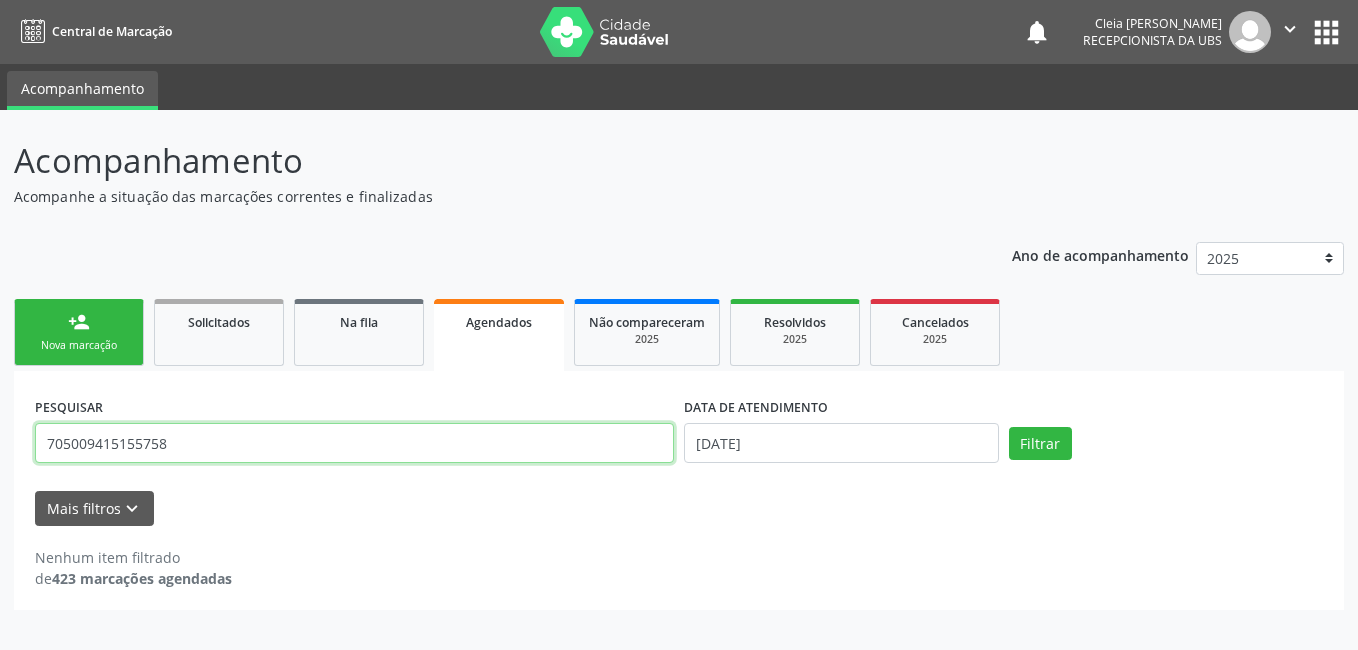 drag, startPoint x: 169, startPoint y: 449, endPoint x: -4, endPoint y: 484, distance: 176.50496 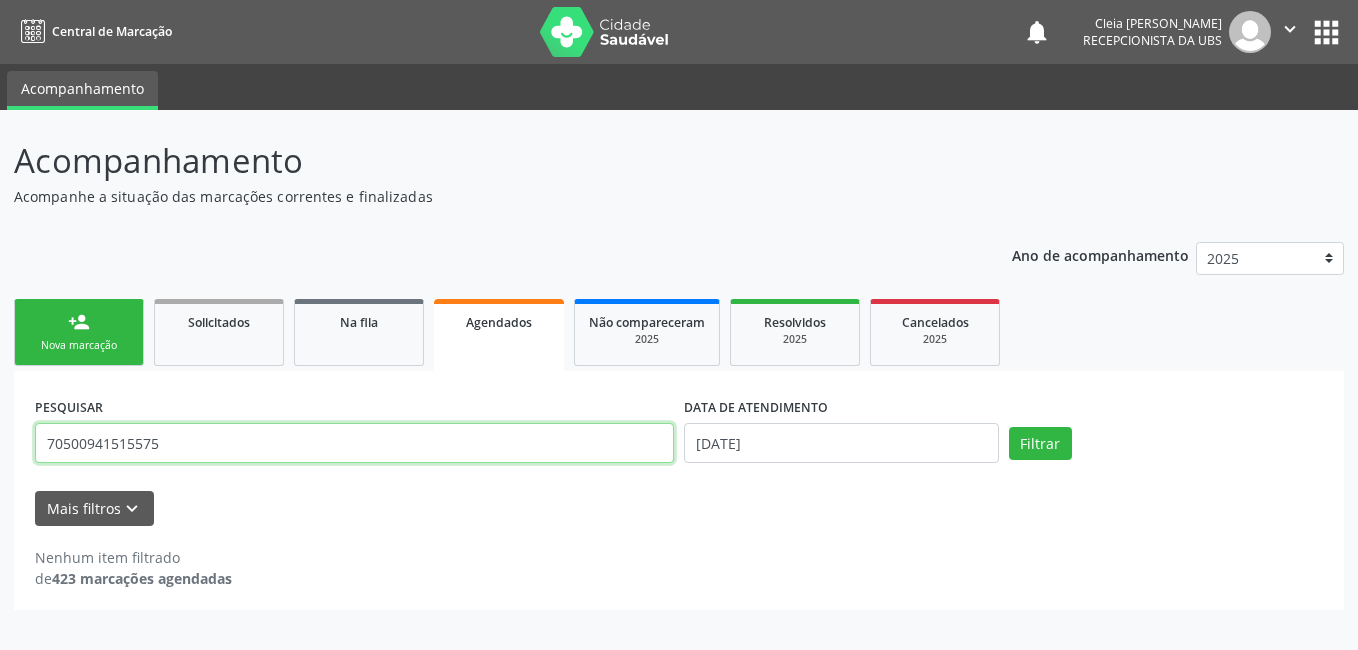 type on "705009415155758" 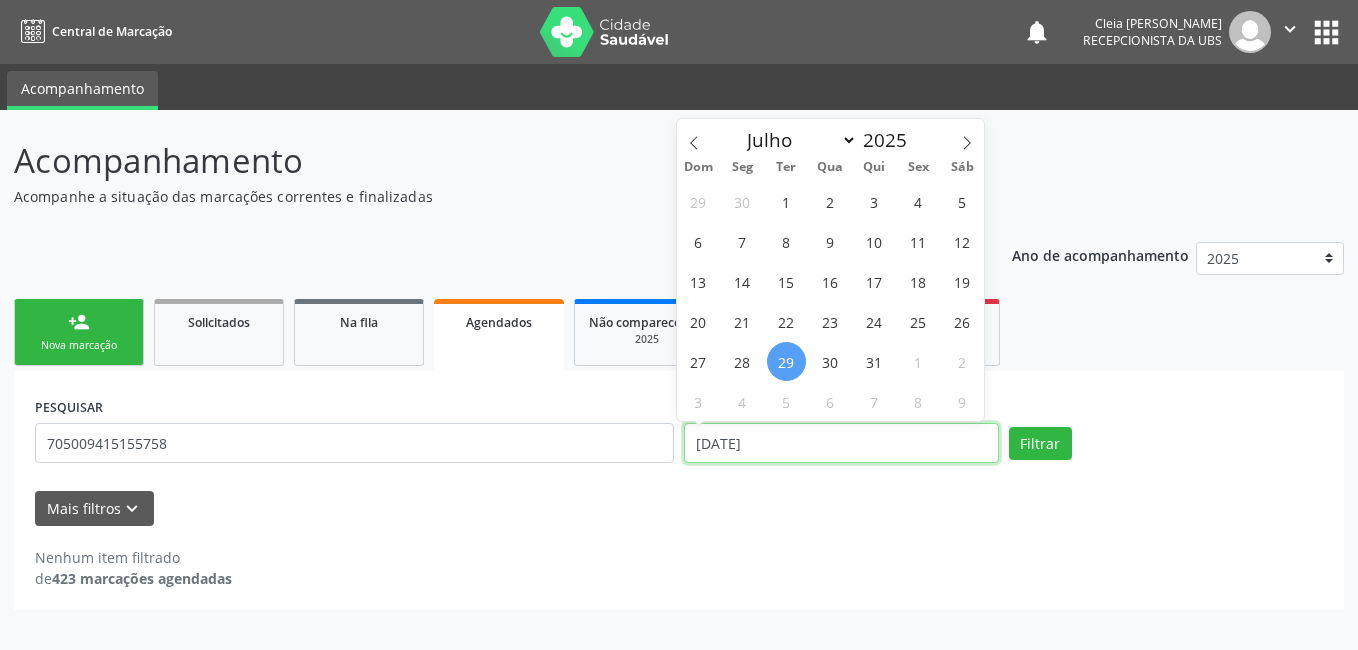 click on "[DATE]" at bounding box center [841, 443] 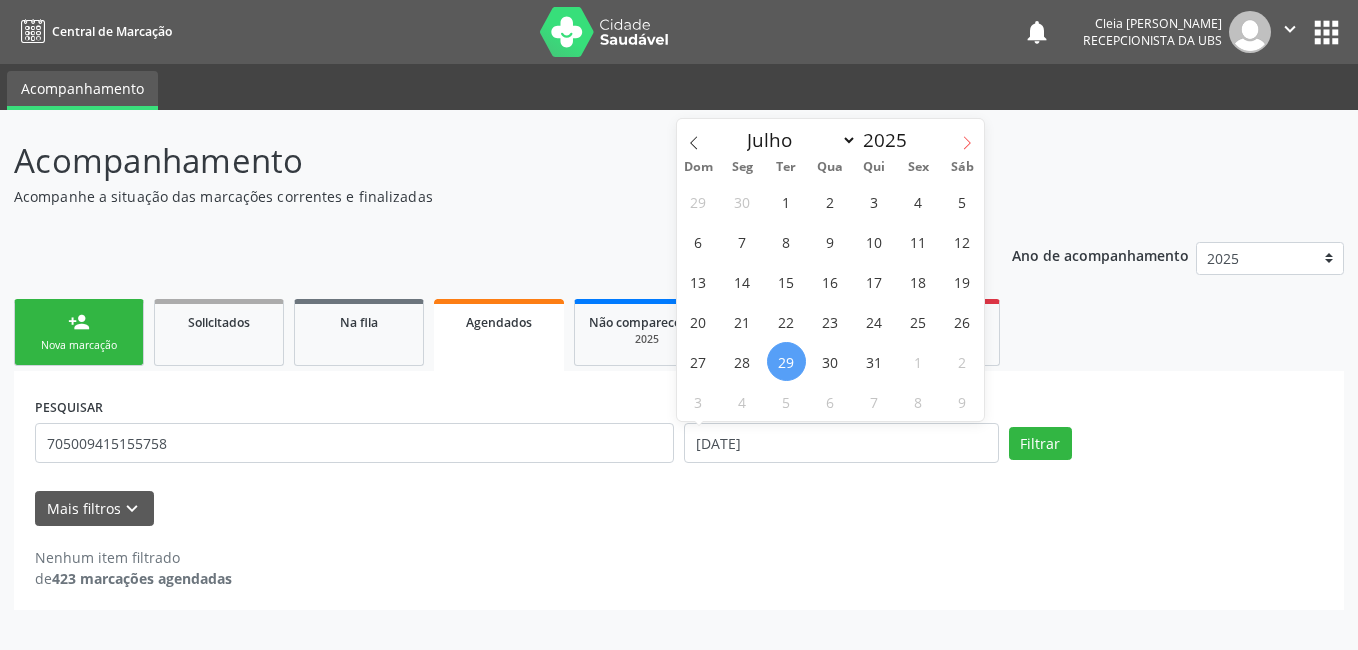click 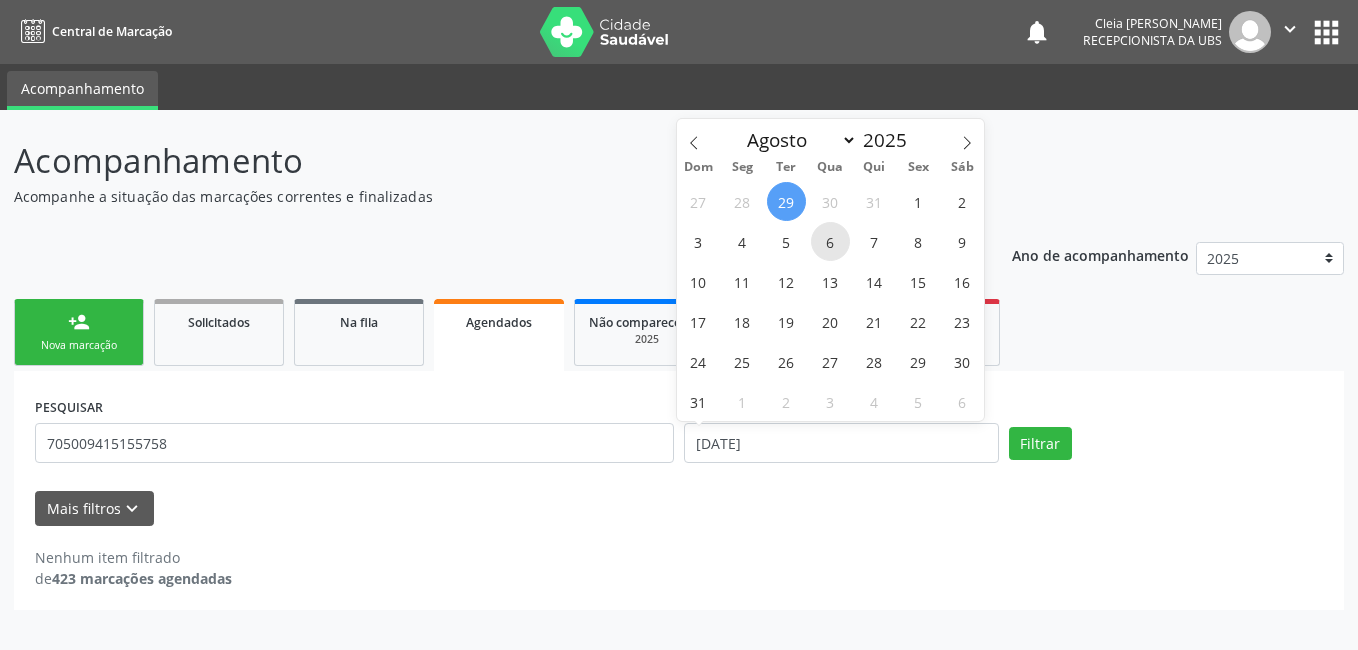 click on "6" at bounding box center (830, 241) 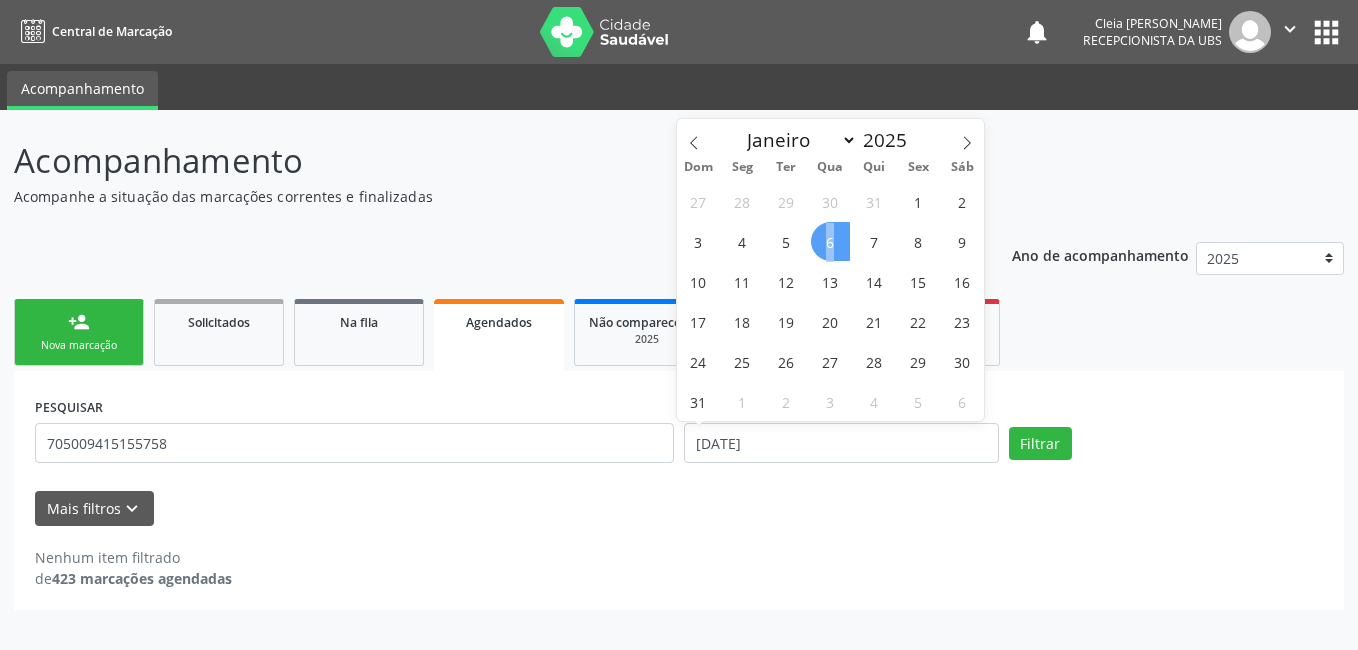 click on "6" at bounding box center (830, 241) 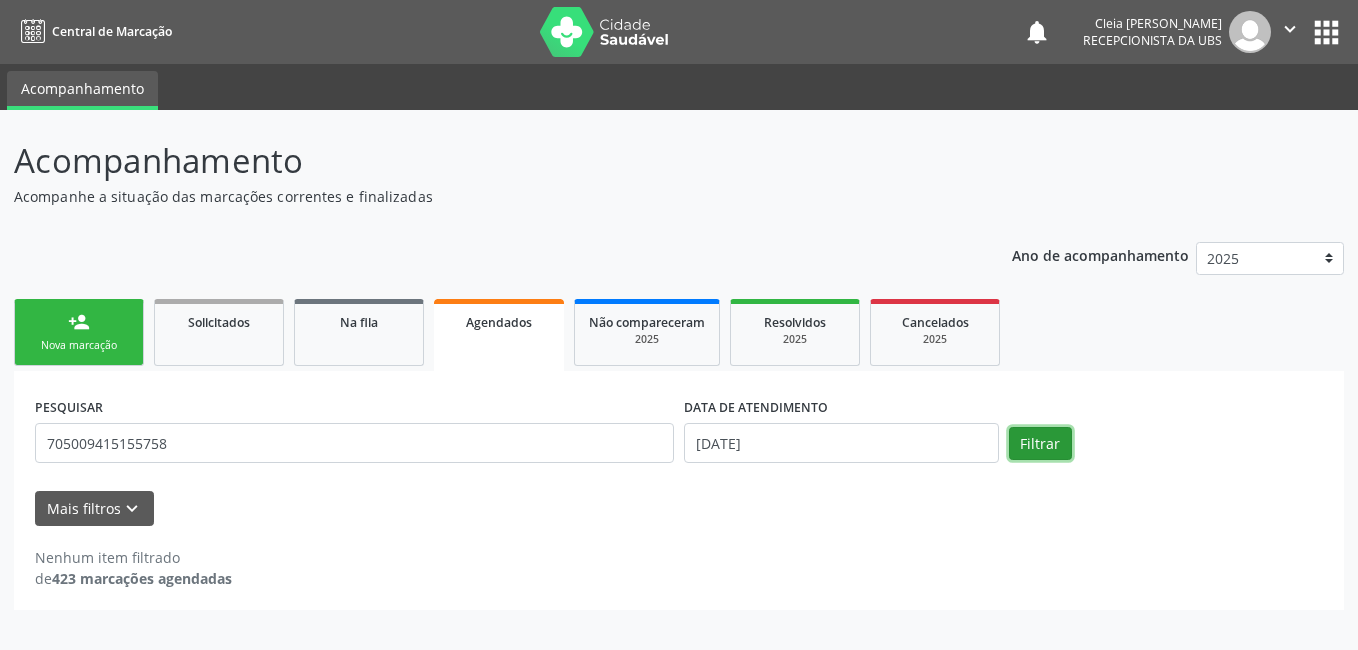 click on "Filtrar" at bounding box center [1040, 444] 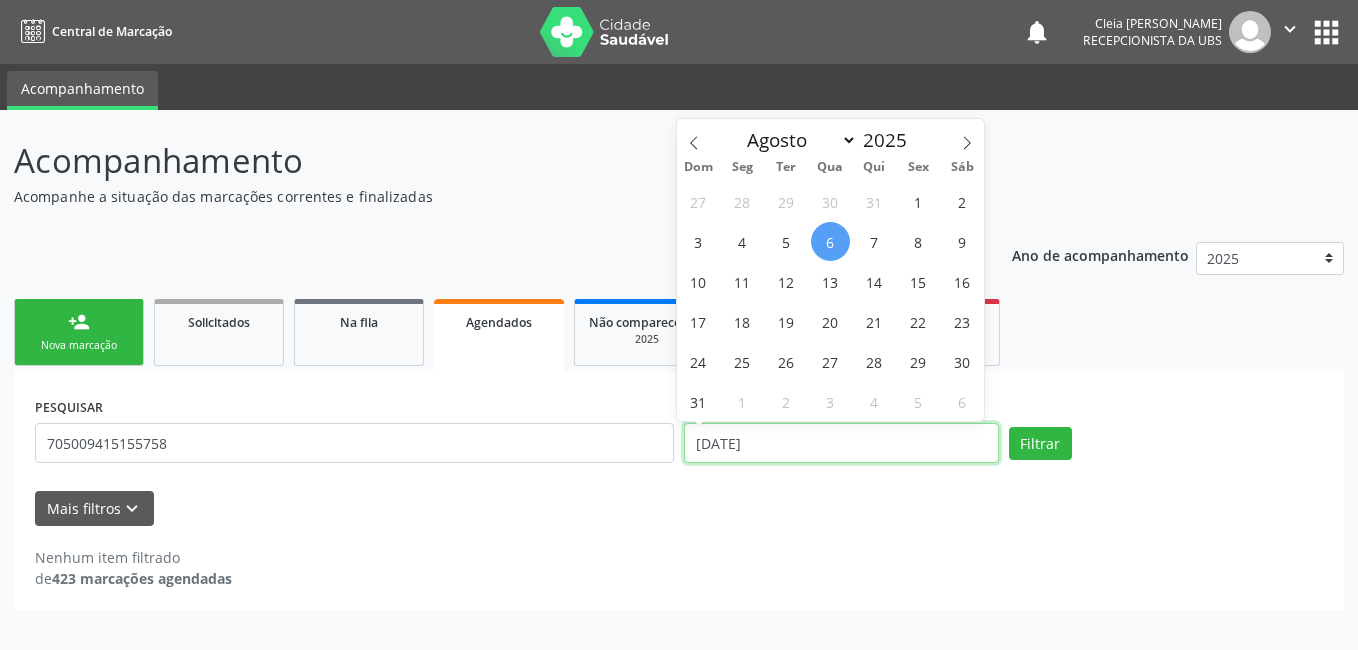 drag, startPoint x: 788, startPoint y: 448, endPoint x: 634, endPoint y: 465, distance: 154.93547 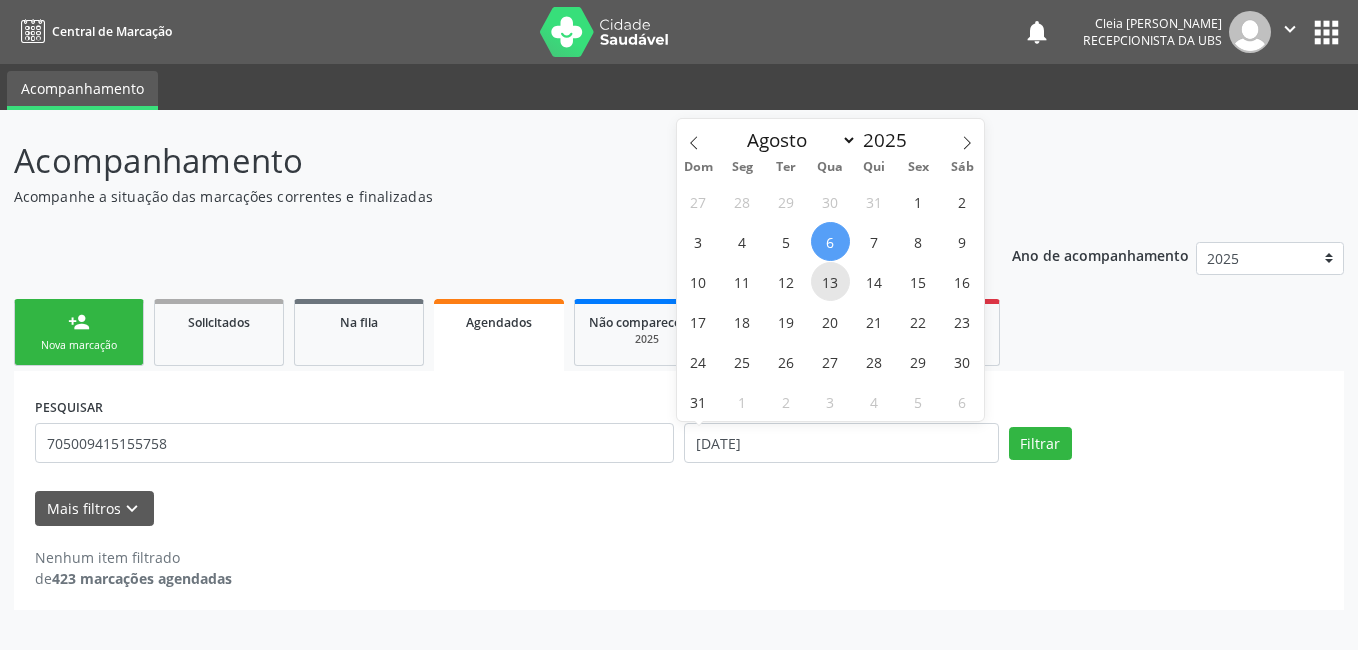click on "13" at bounding box center [830, 281] 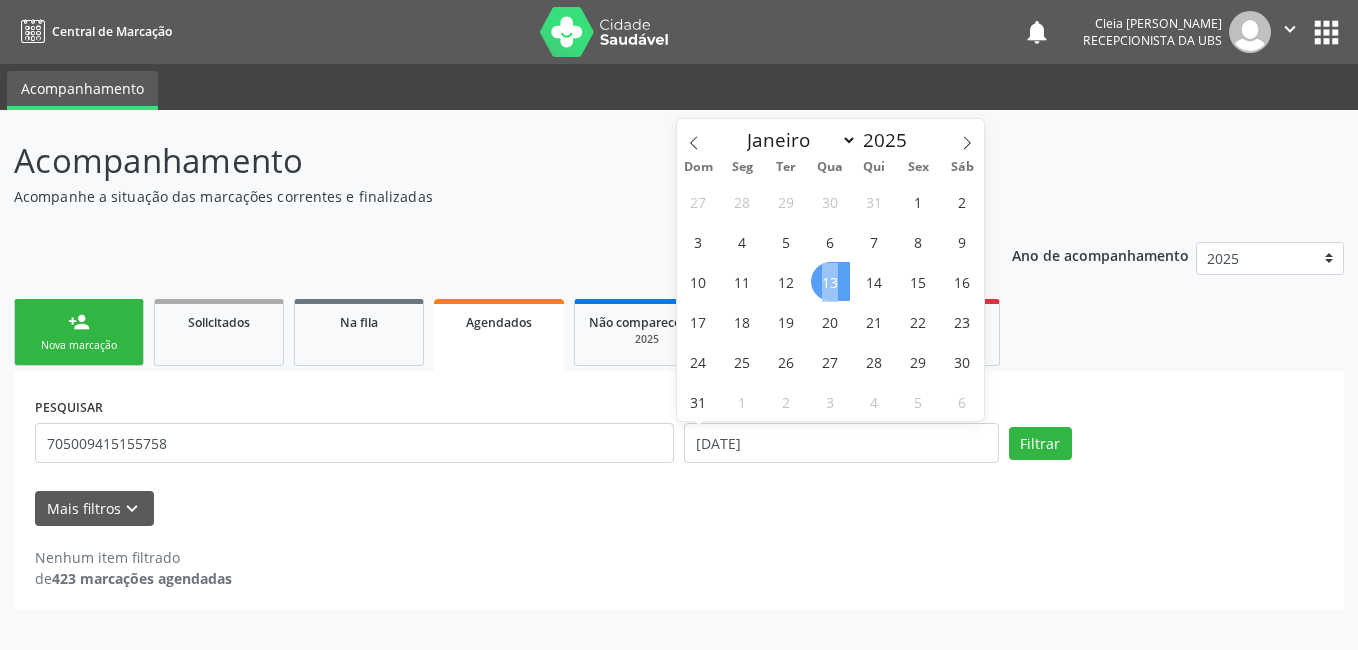 click on "13" at bounding box center (830, 281) 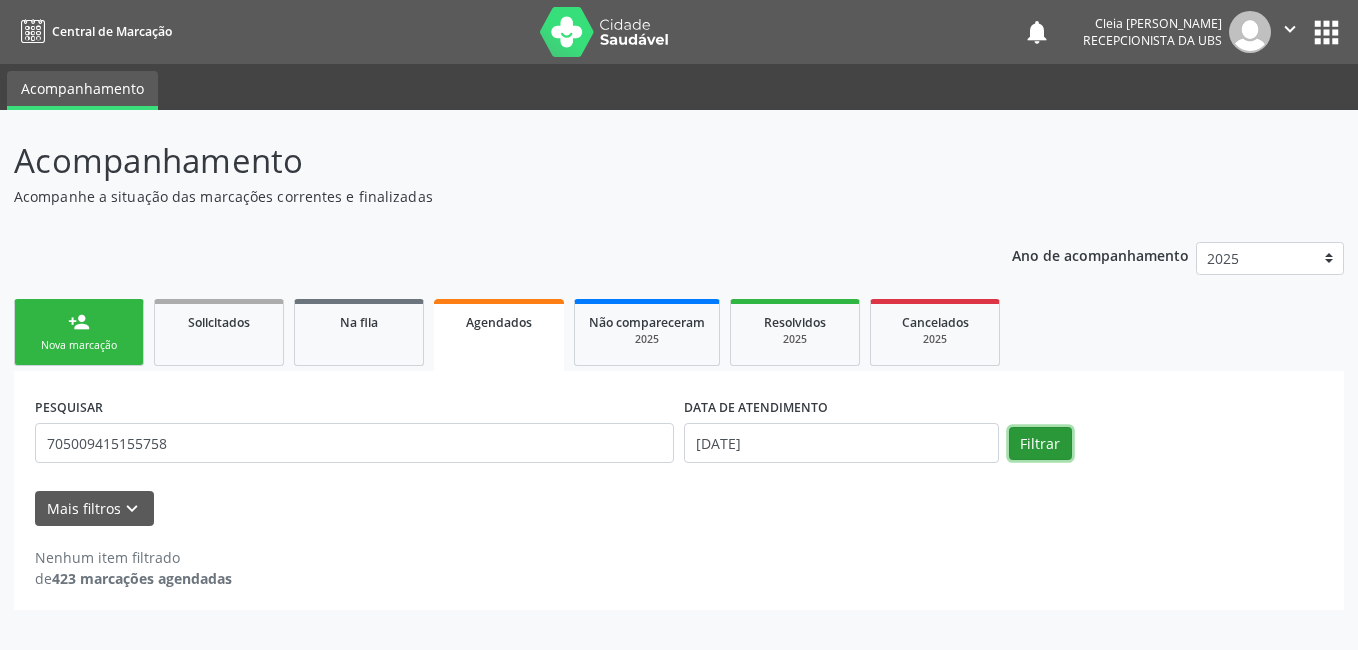 click on "Filtrar" at bounding box center (1040, 444) 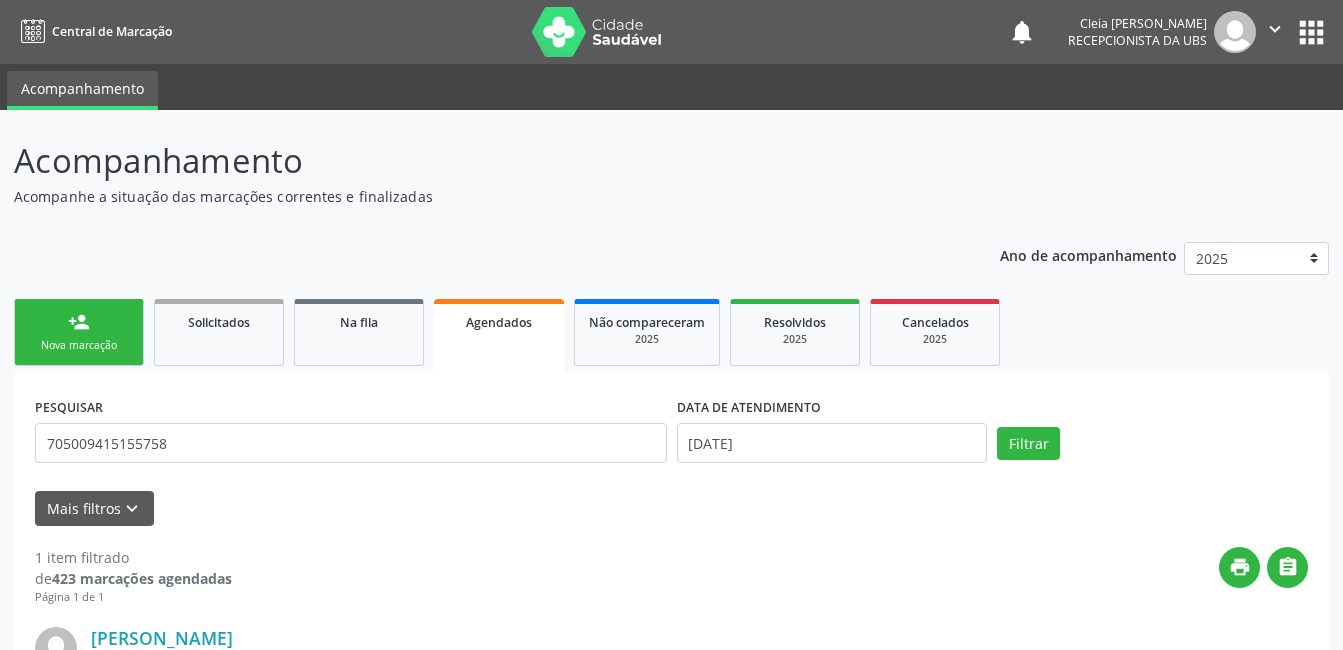 scroll, scrollTop: 278, scrollLeft: 0, axis: vertical 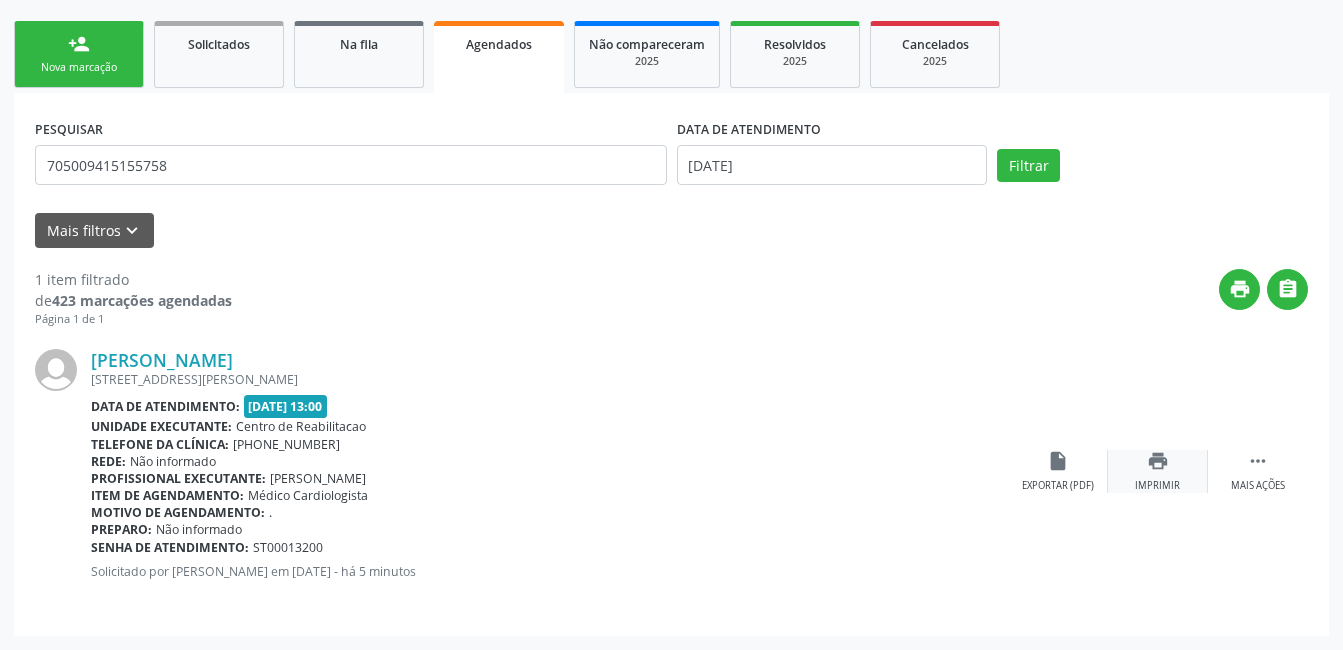 click on "Imprimir" at bounding box center [1157, 486] 